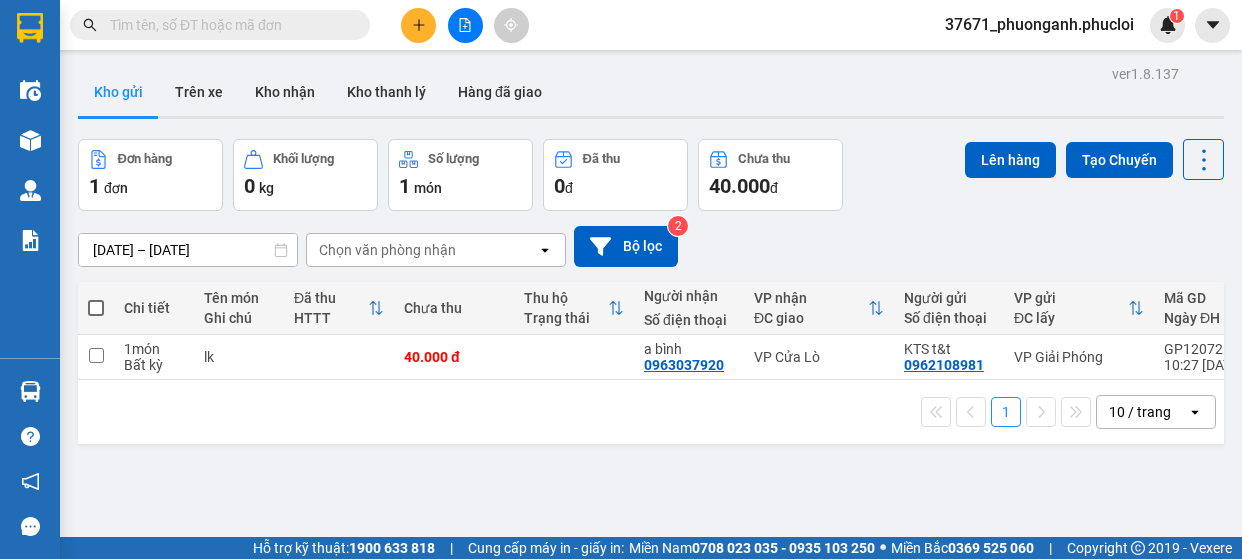 scroll, scrollTop: 0, scrollLeft: 0, axis: both 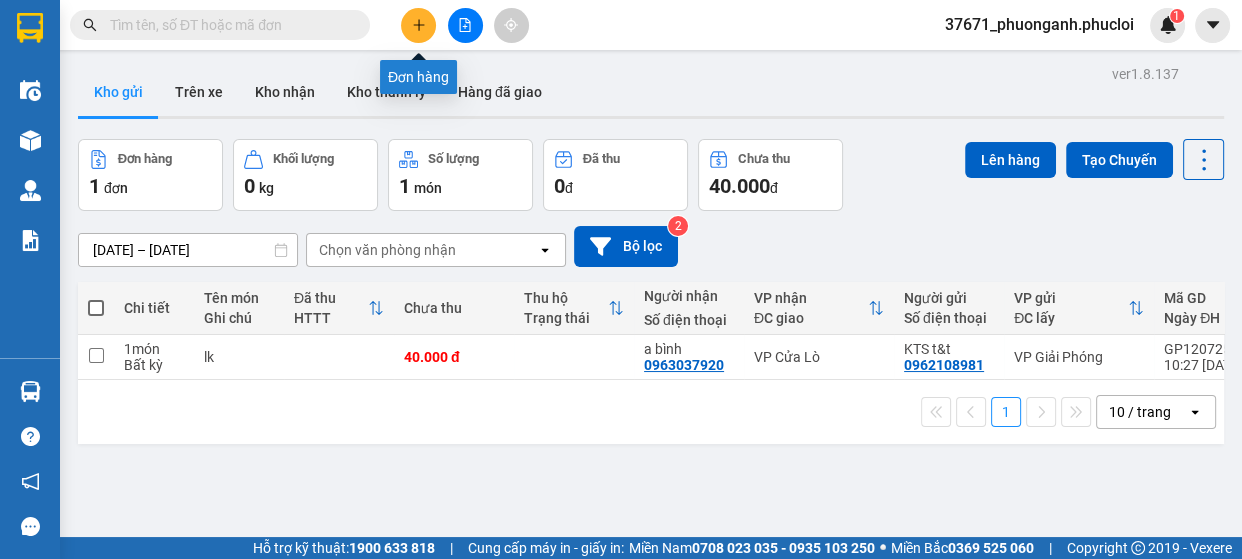 click 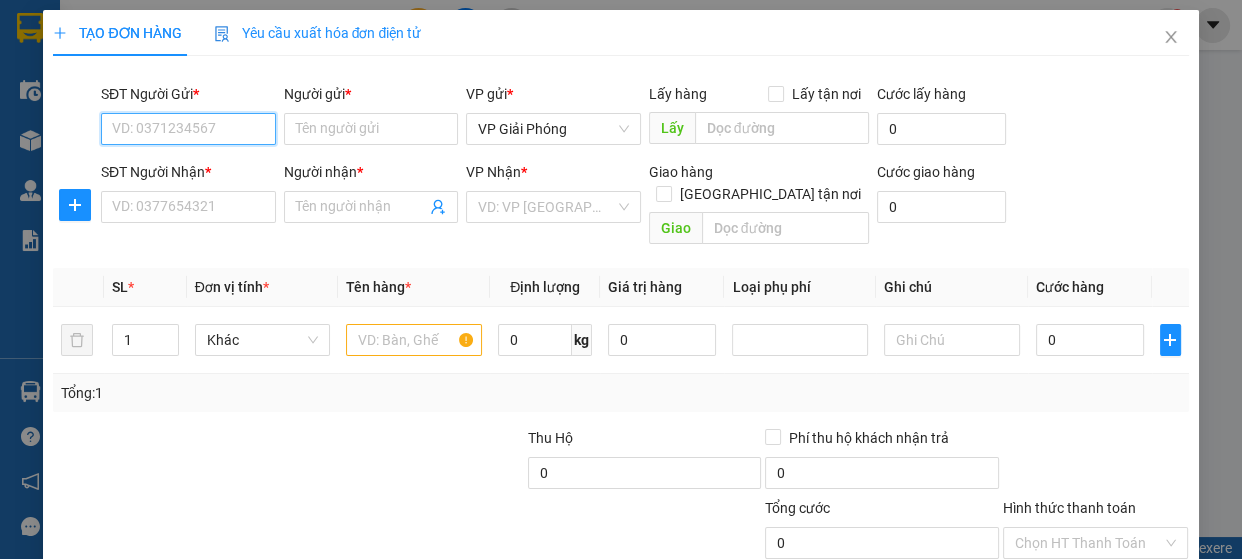 click on "SĐT Người Gửi  *" at bounding box center (188, 129) 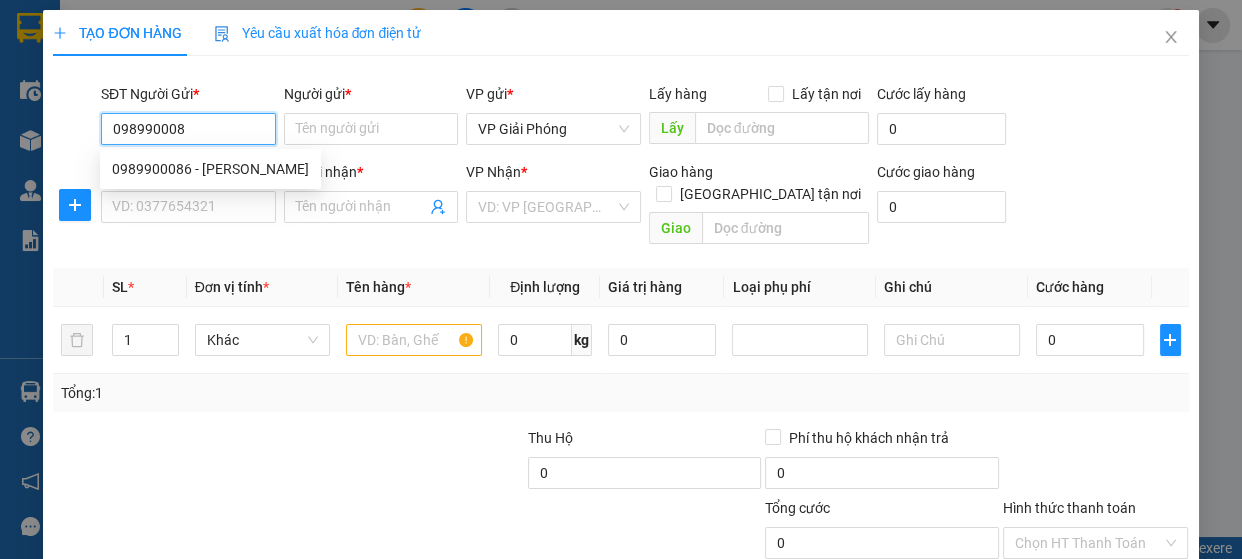 type on "0989900086" 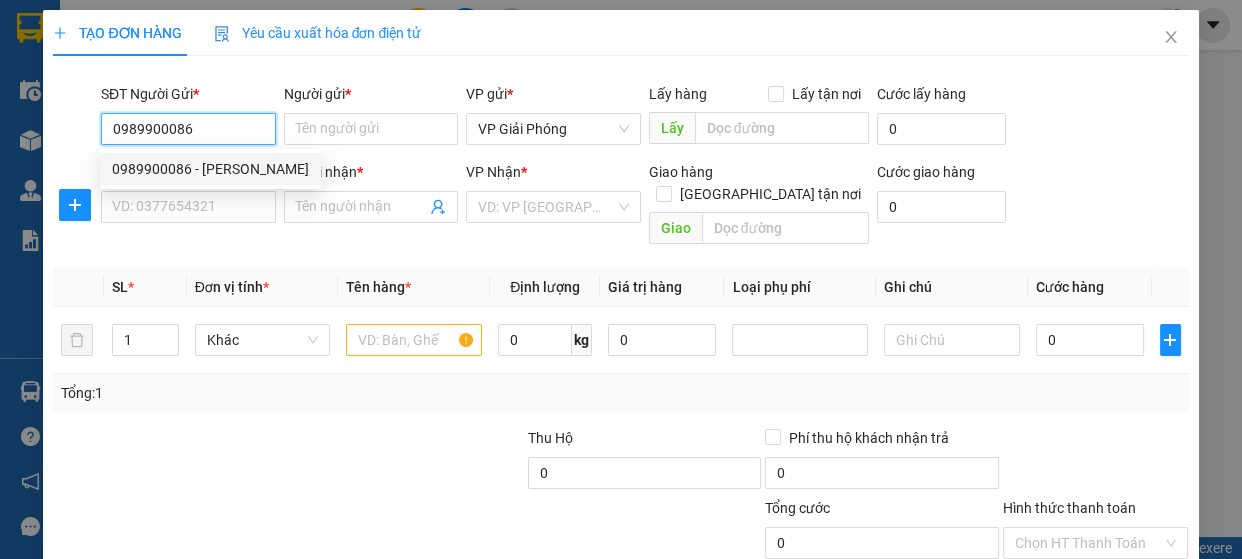 click on "0989900086 - hồng nhung" at bounding box center (210, 169) 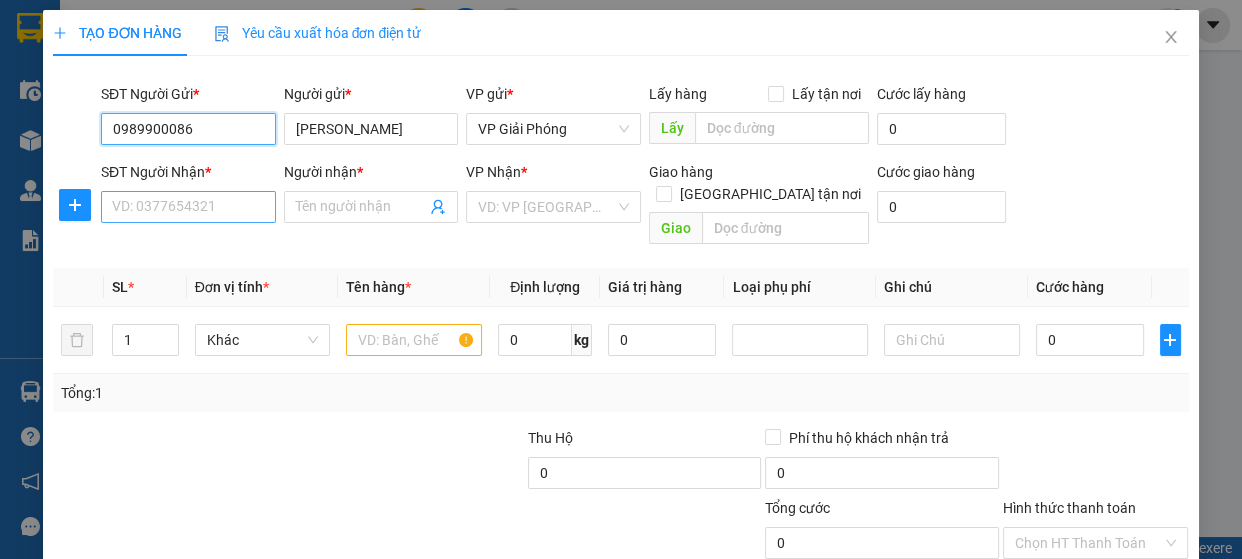 type on "0989900086" 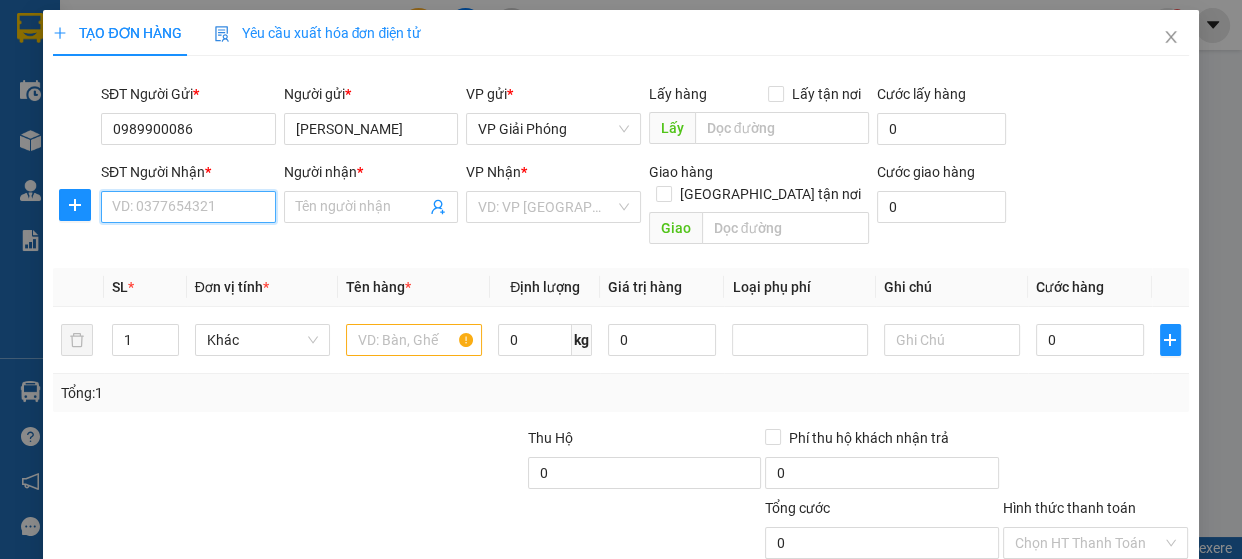 click on "SĐT Người Nhận  *" at bounding box center (188, 207) 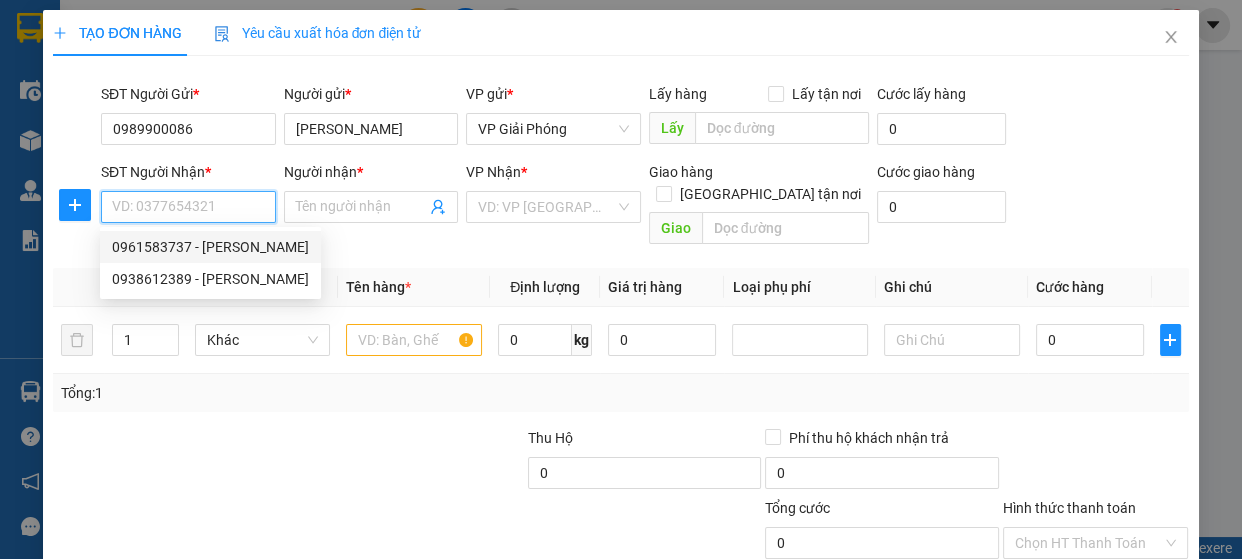 click on "0961583737 - HOÀNG TÂM" at bounding box center [210, 247] 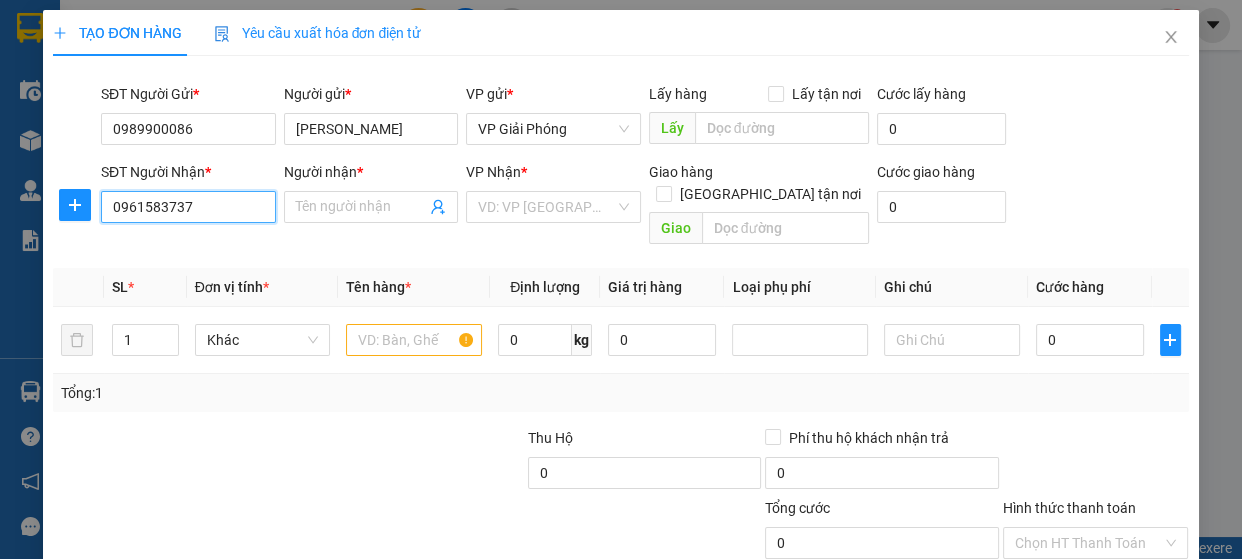 type on "HOÀNG TÂM" 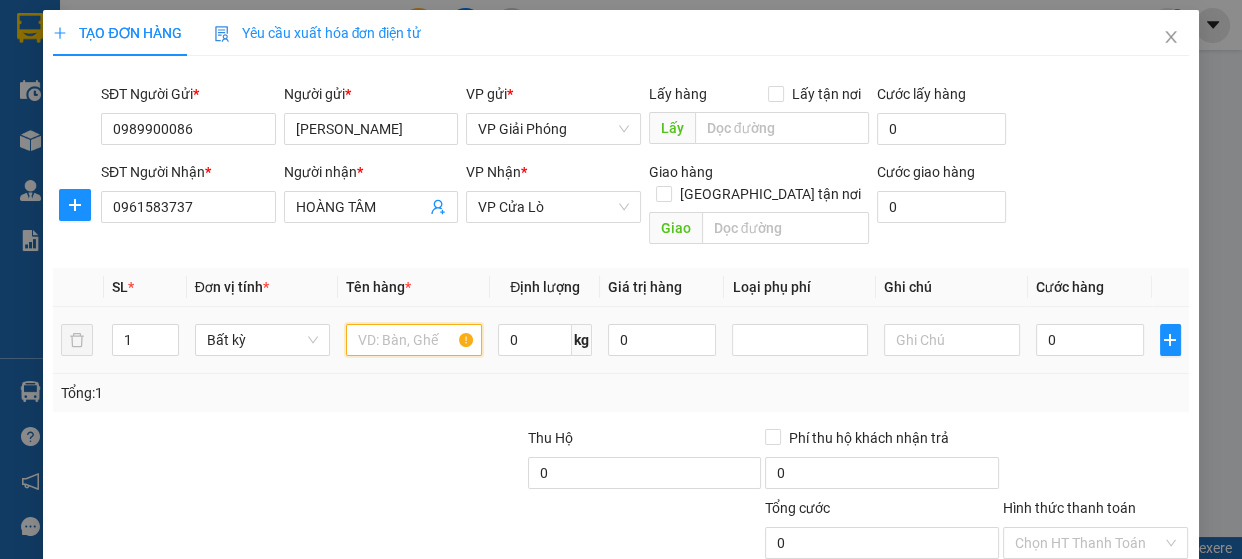 click at bounding box center (414, 340) 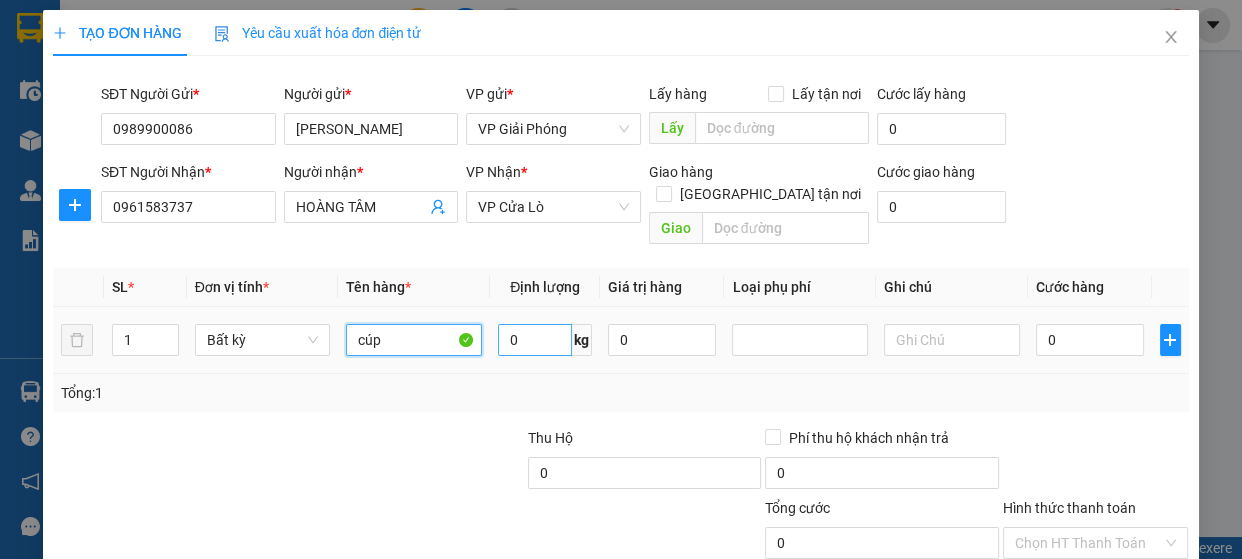 type on "cúp" 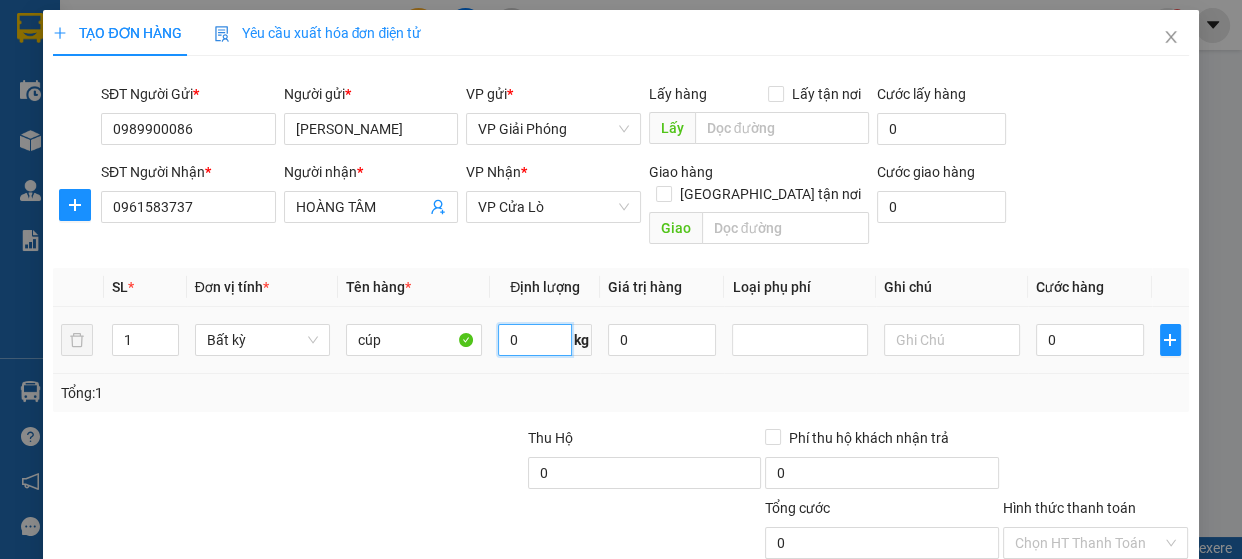 click on "0" at bounding box center (535, 340) 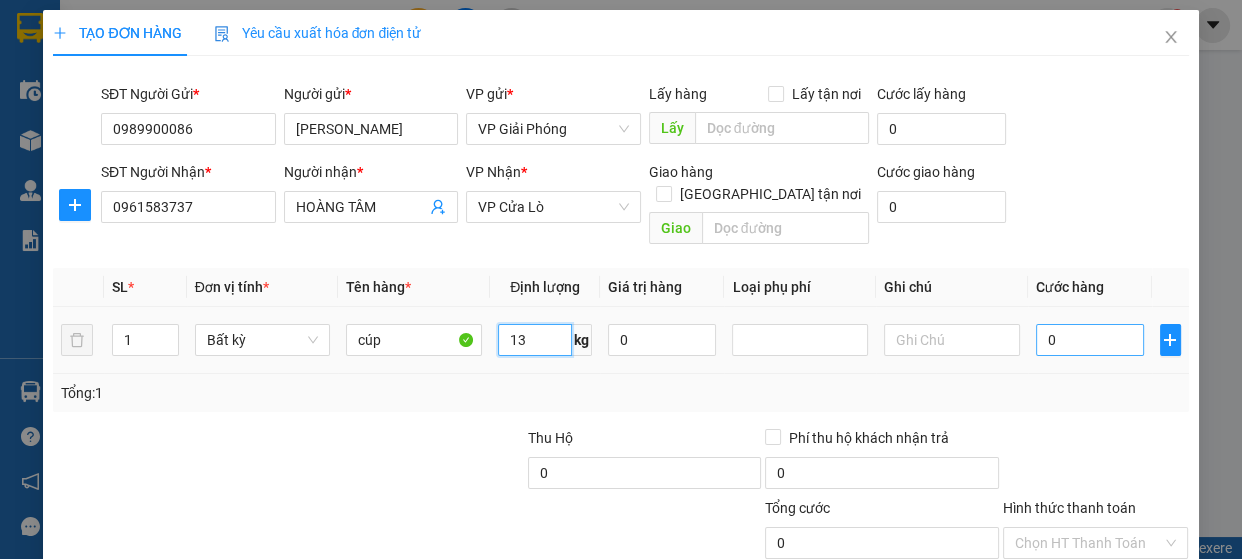 type on "13" 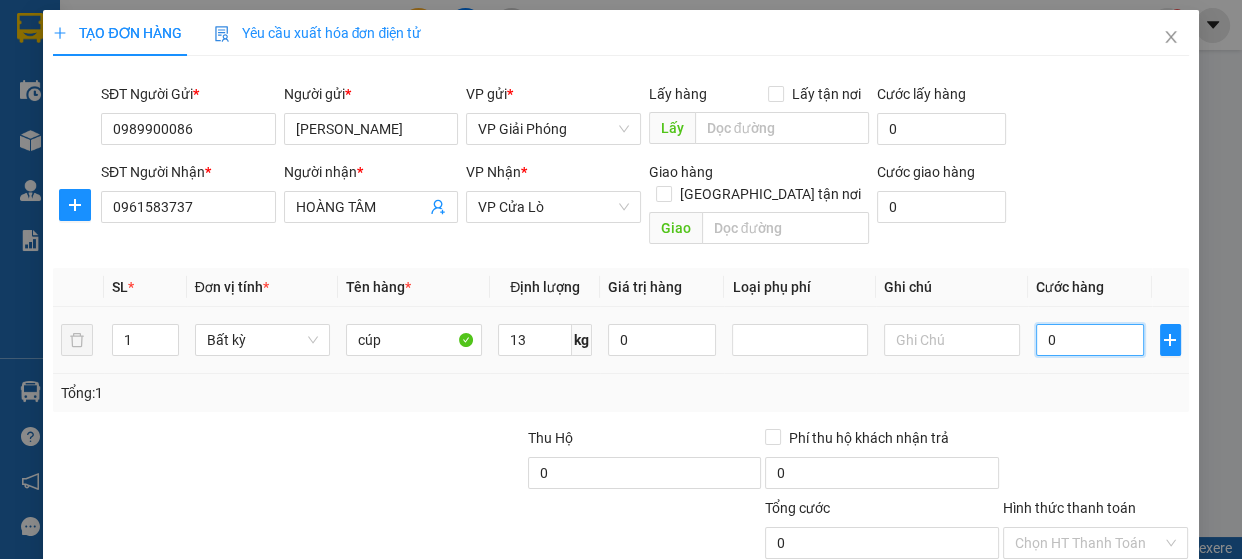 click on "0" at bounding box center (1090, 340) 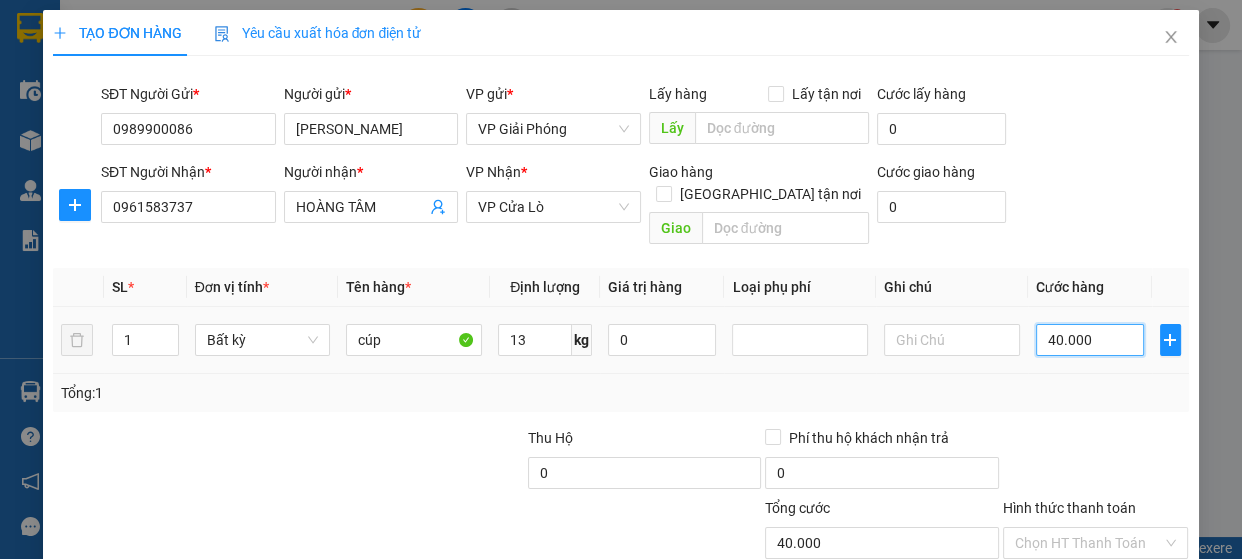 click on "40.000" at bounding box center [1090, 340] 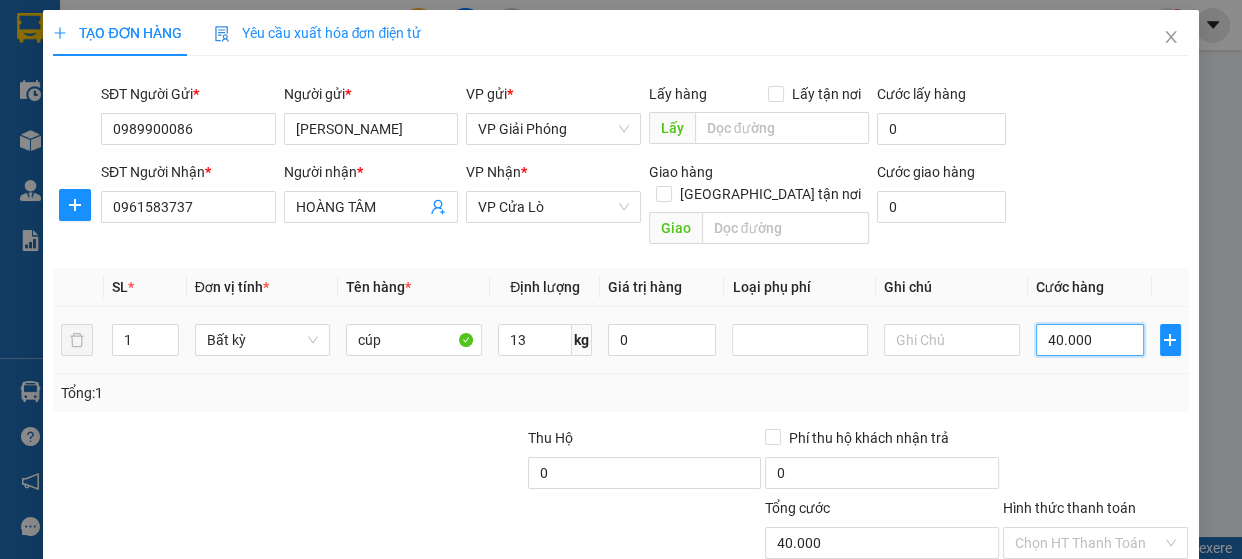 type on "0.000" 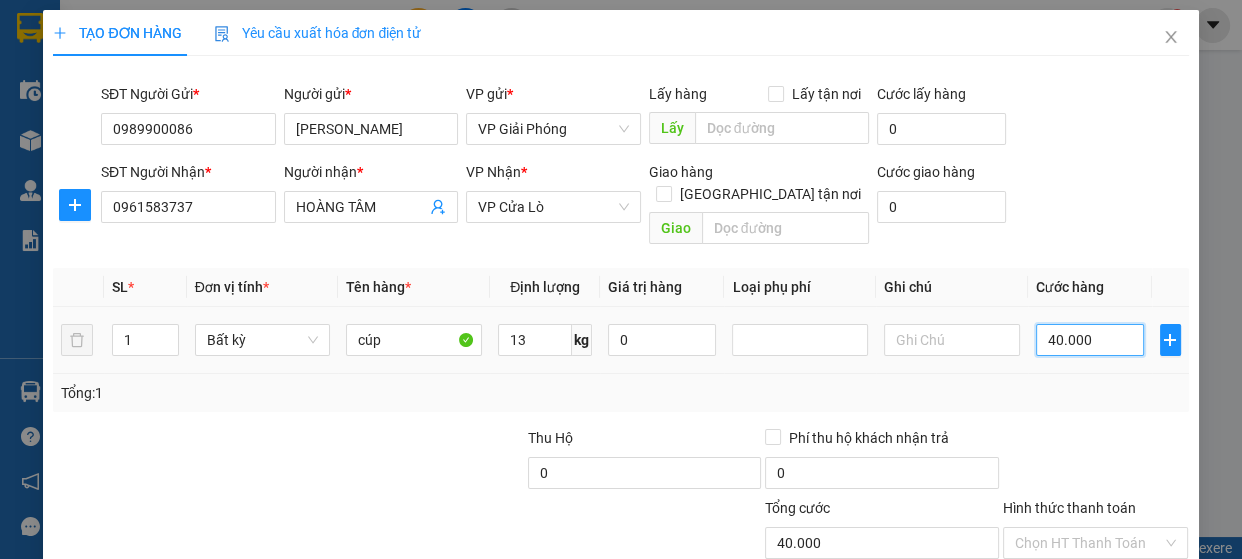 type on "0" 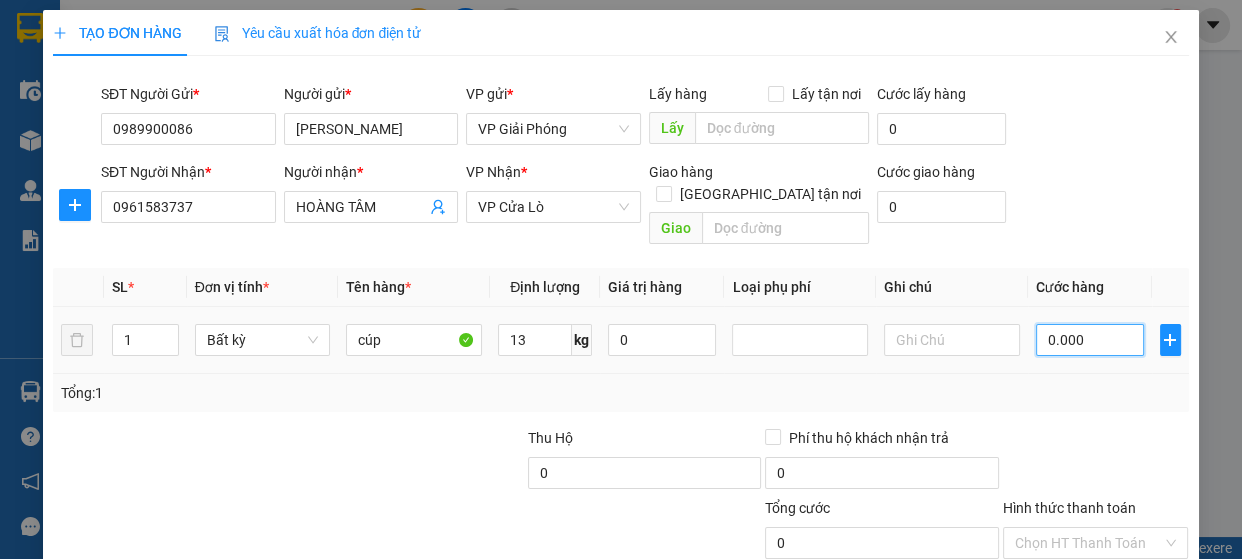 type on "50.000" 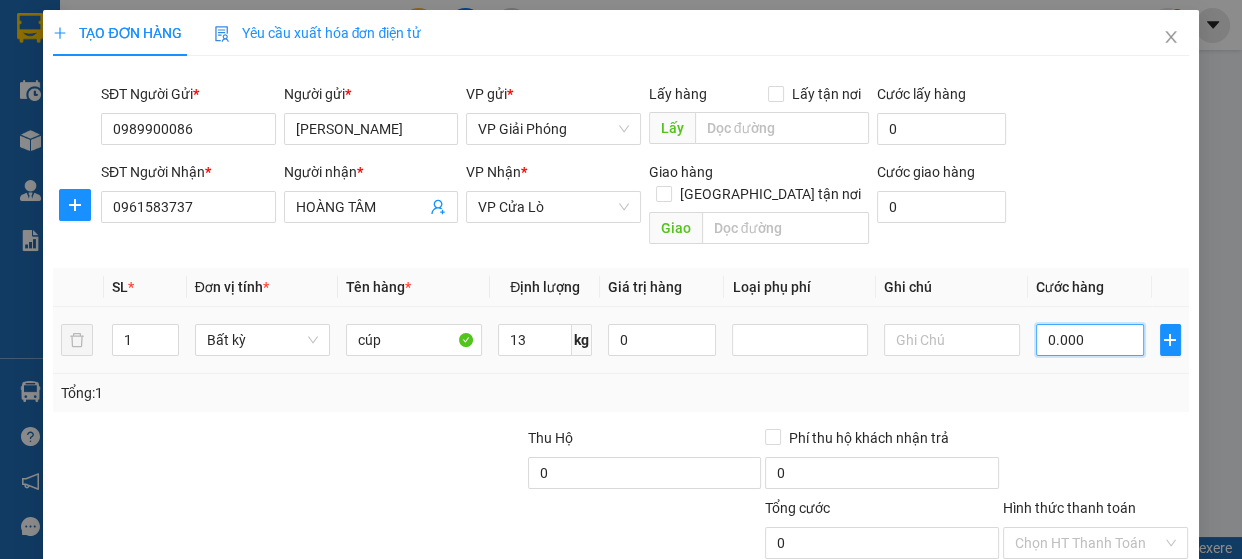 type on "50.000" 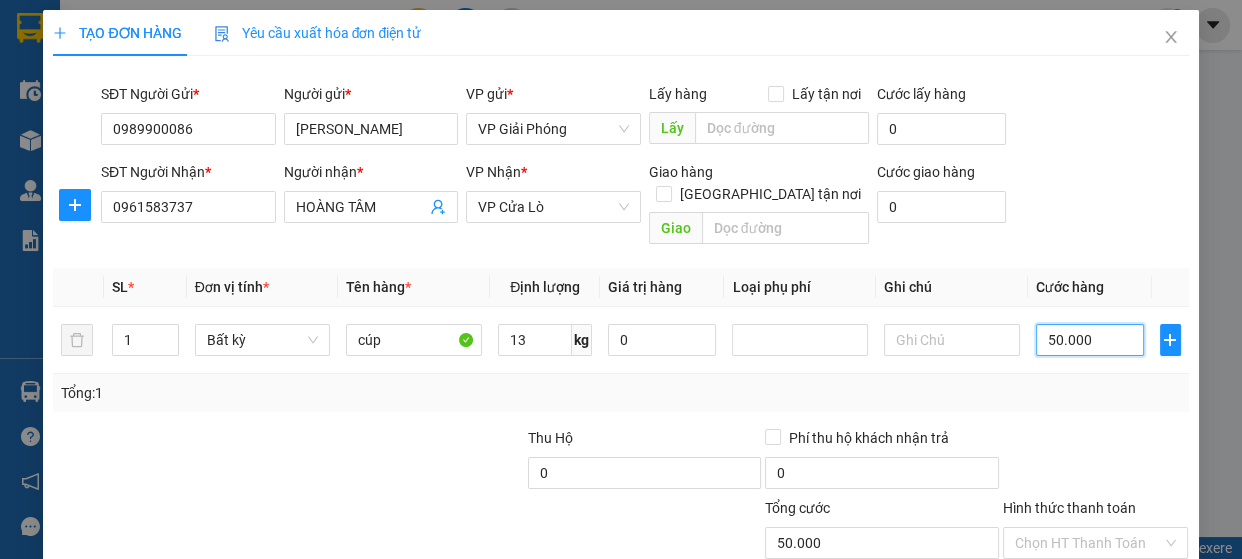 scroll, scrollTop: 172, scrollLeft: 0, axis: vertical 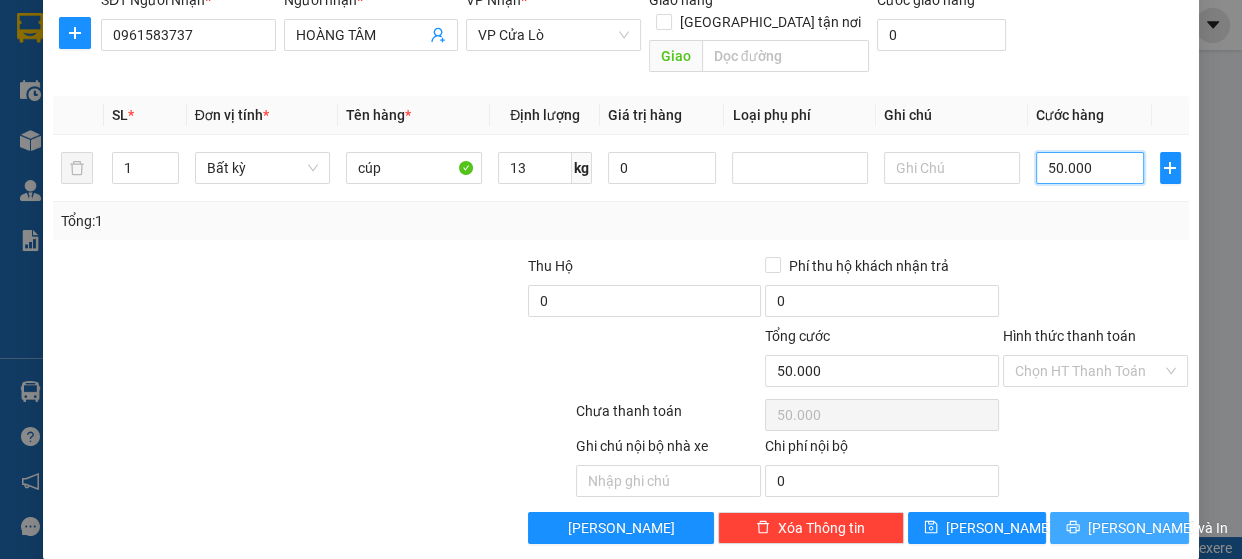 type on "50.000" 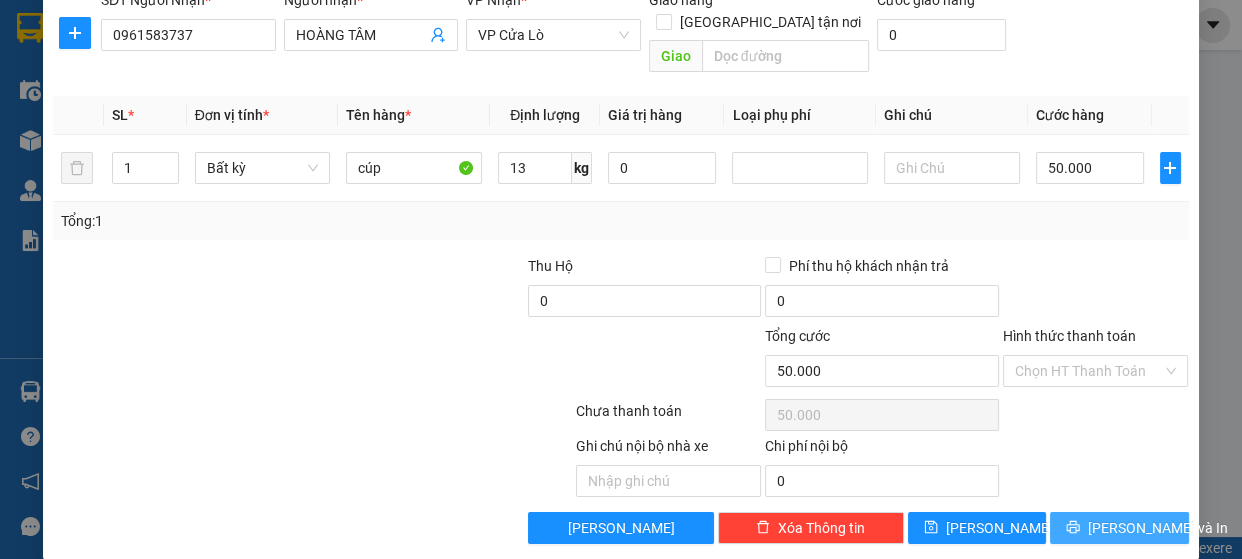 click on "Lưu và In" at bounding box center (1119, 528) 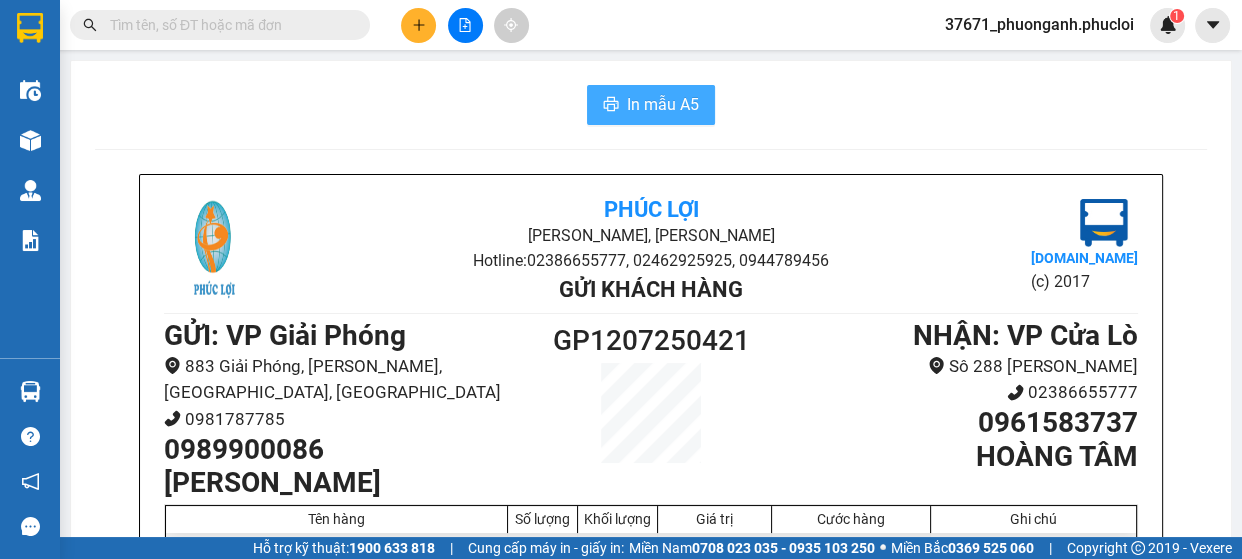 click on "In mẫu A5" at bounding box center (663, 104) 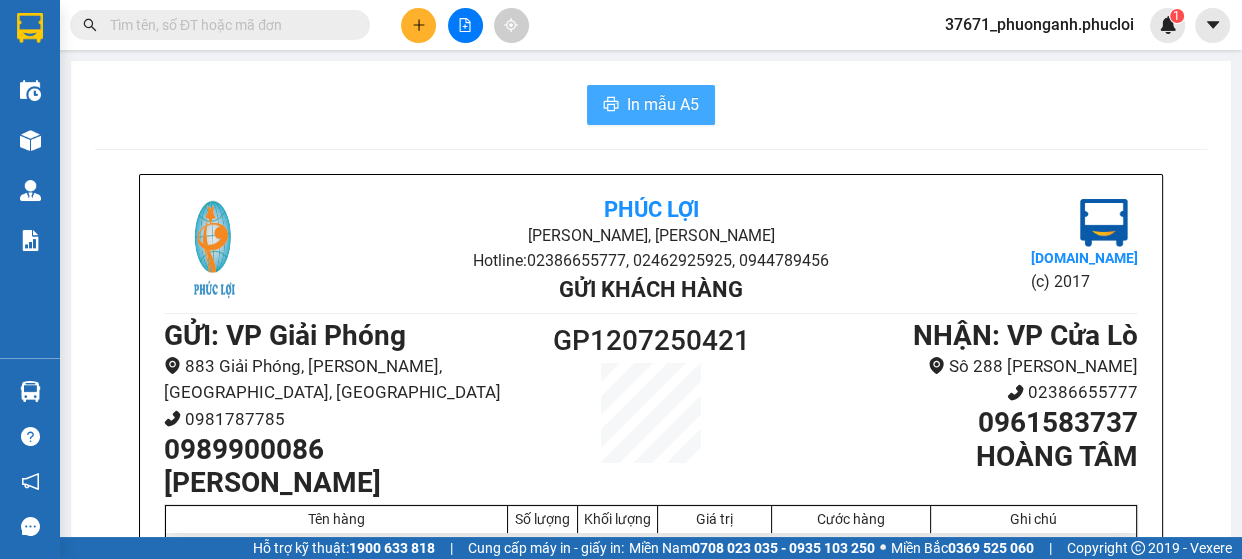 scroll, scrollTop: 0, scrollLeft: 0, axis: both 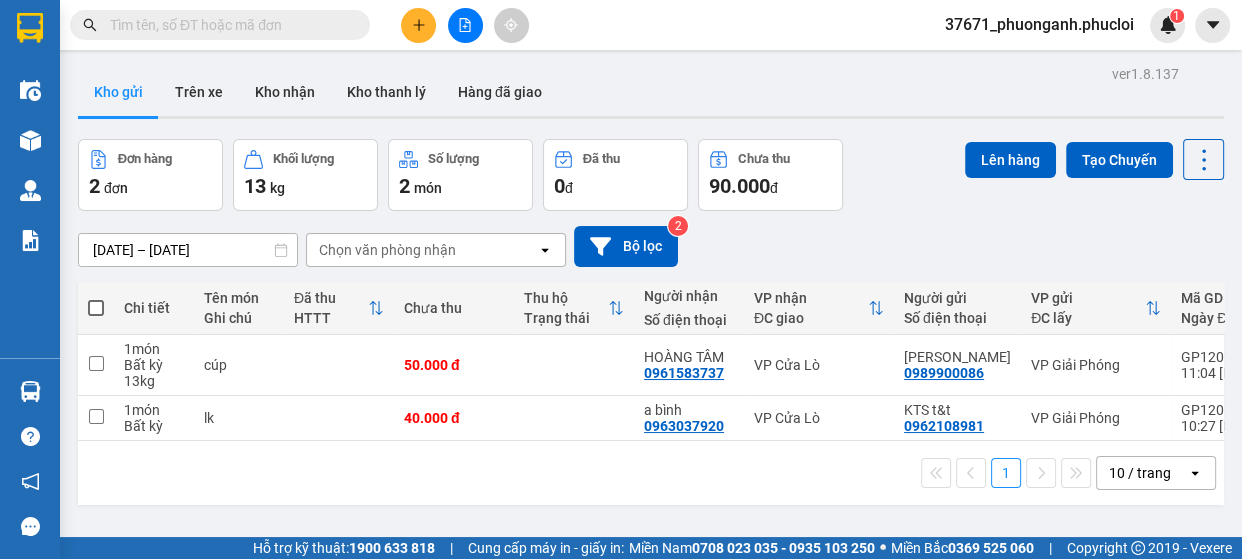 click at bounding box center [418, 25] 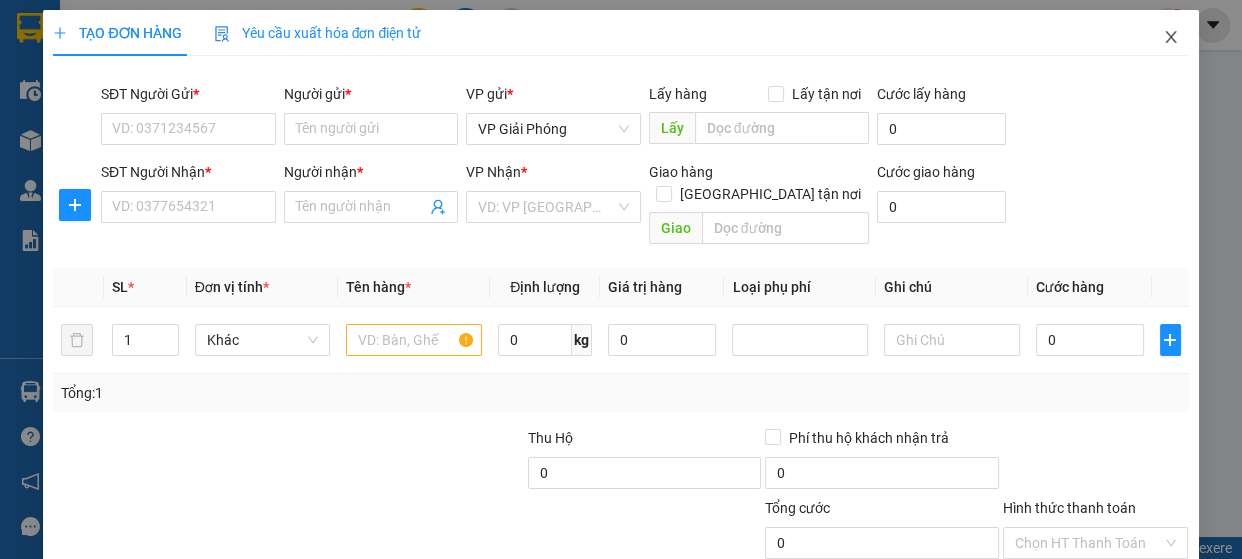 click 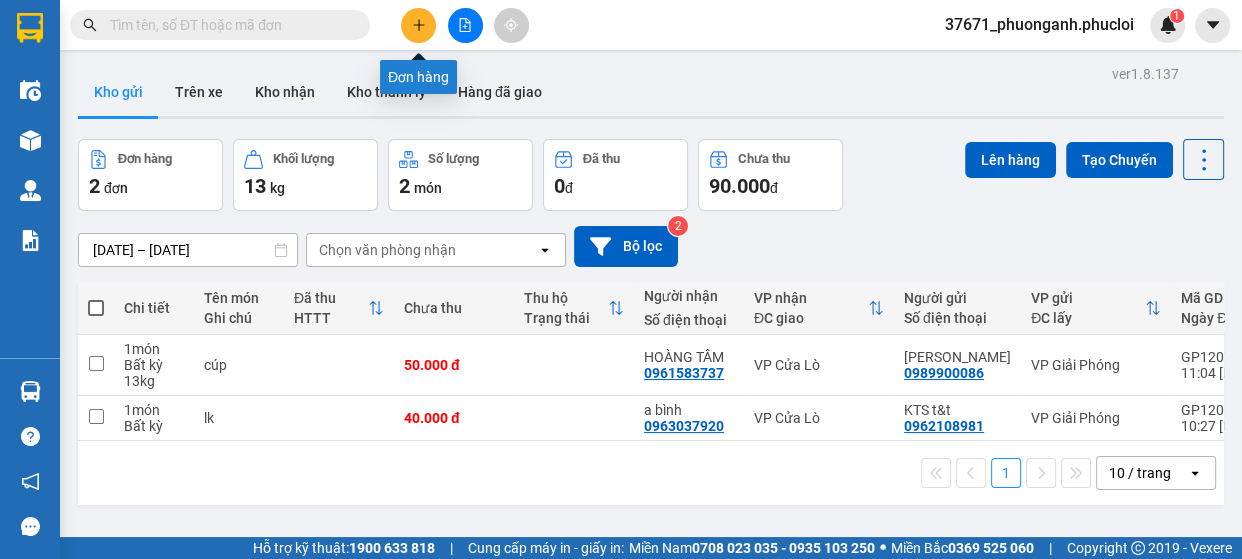 click at bounding box center (418, 25) 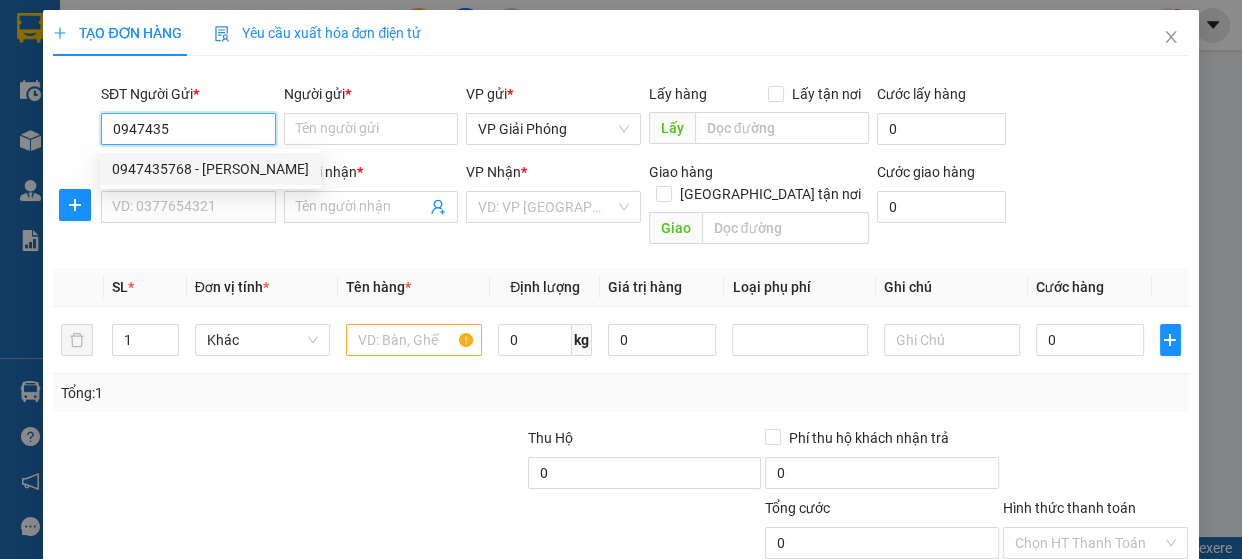 click on "0947435768 - Phương Thanh" at bounding box center [210, 169] 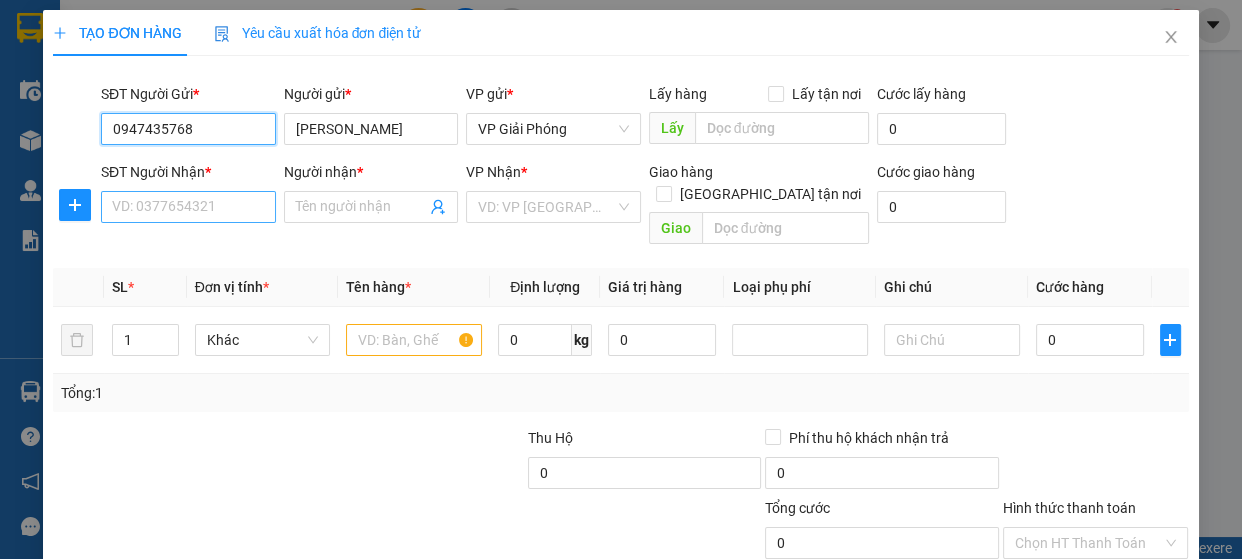 type on "0947435768" 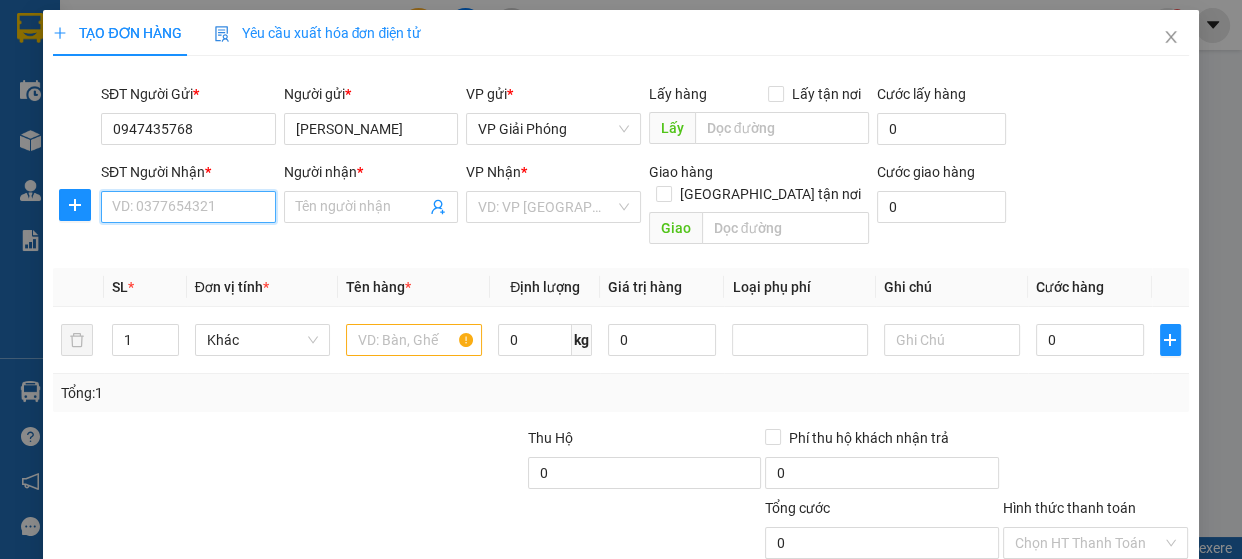 click on "SĐT Người Nhận  *" at bounding box center [188, 207] 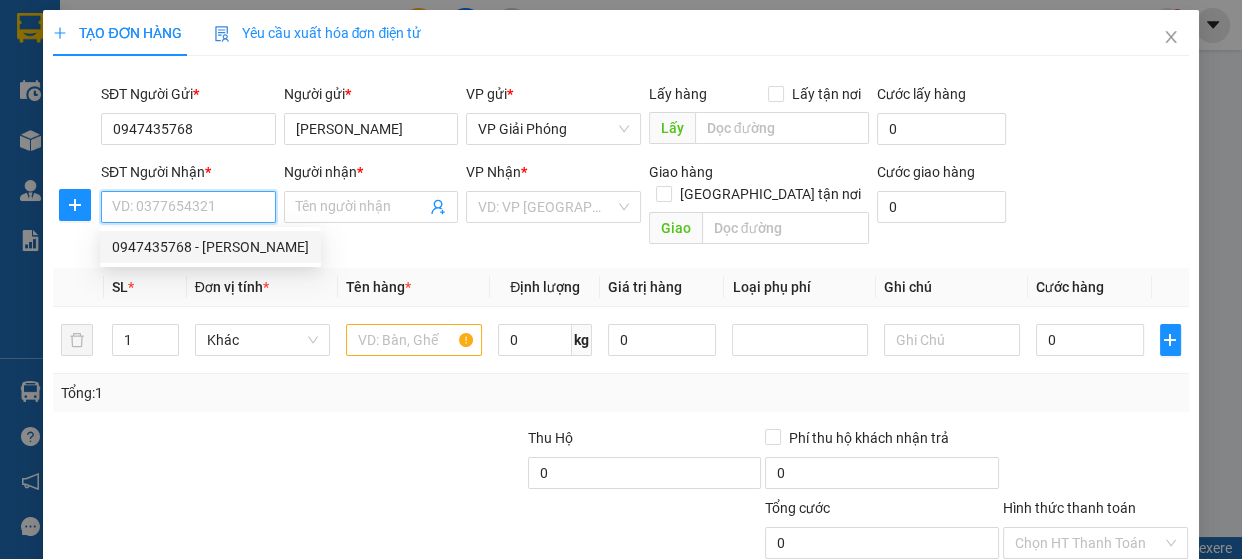 click on "0947435768 - Phương Thanh" at bounding box center (210, 247) 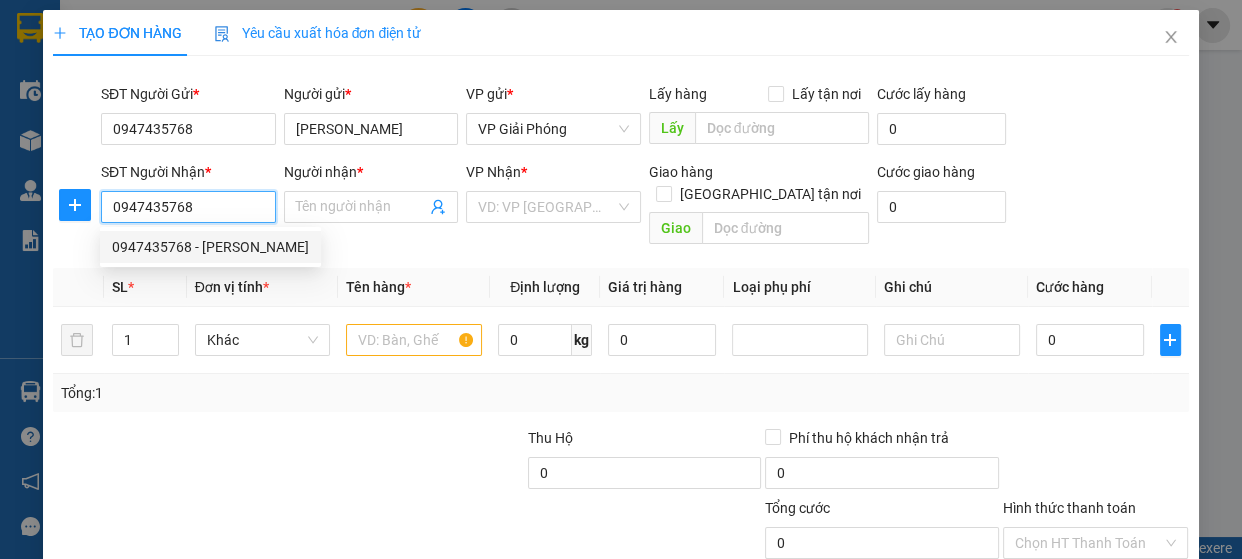 type on "[PERSON_NAME]" 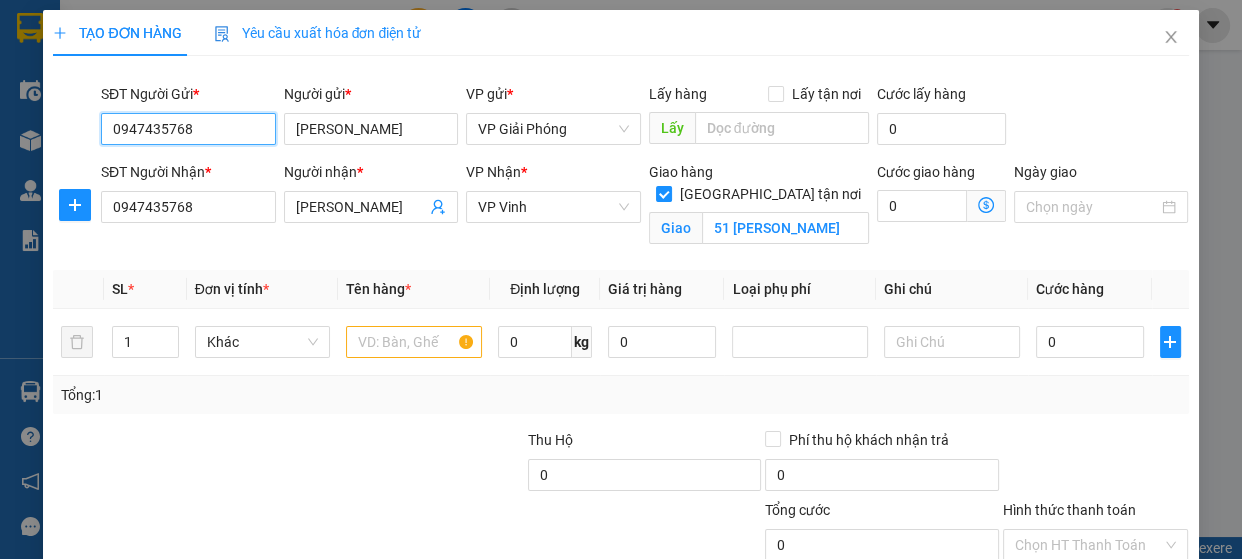 click on "0947435768" at bounding box center [188, 129] 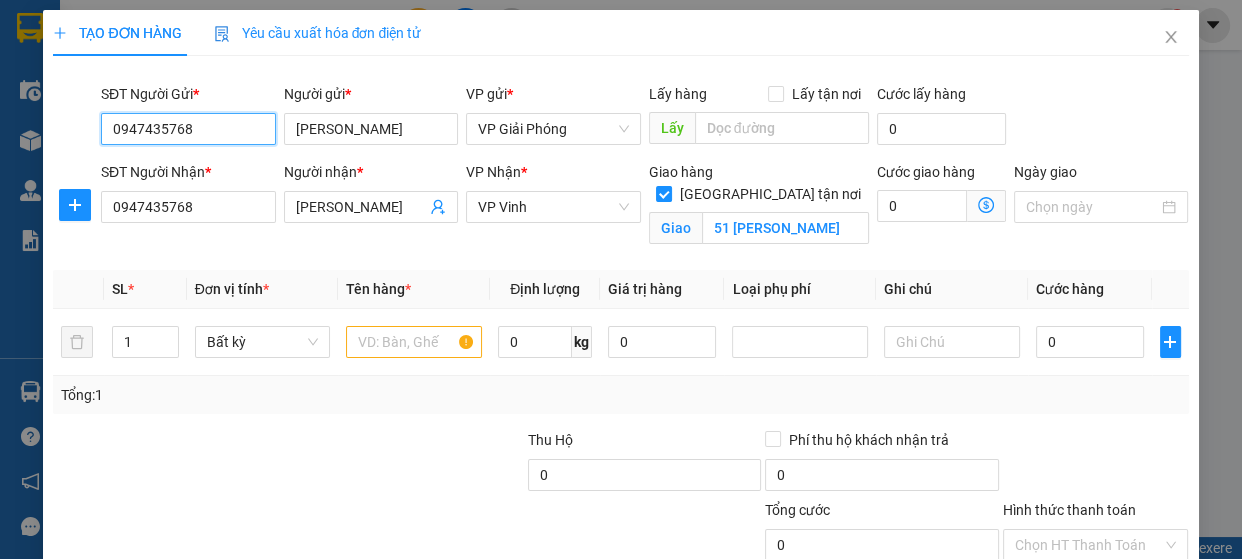 click on "0947435768" at bounding box center (188, 129) 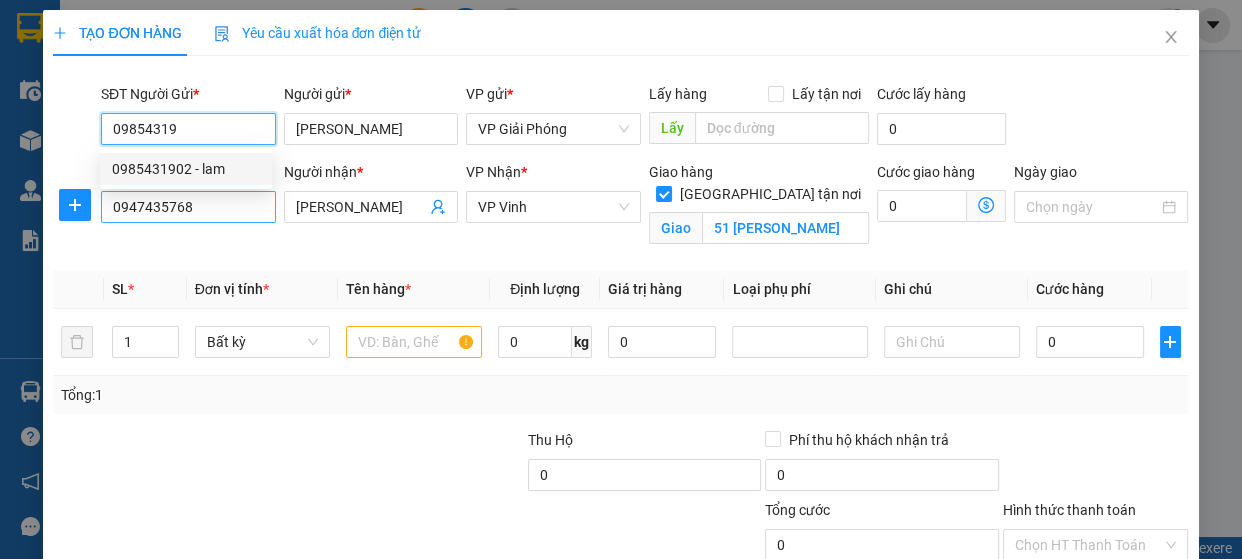 click on "0985431902 - lam" at bounding box center [186, 169] 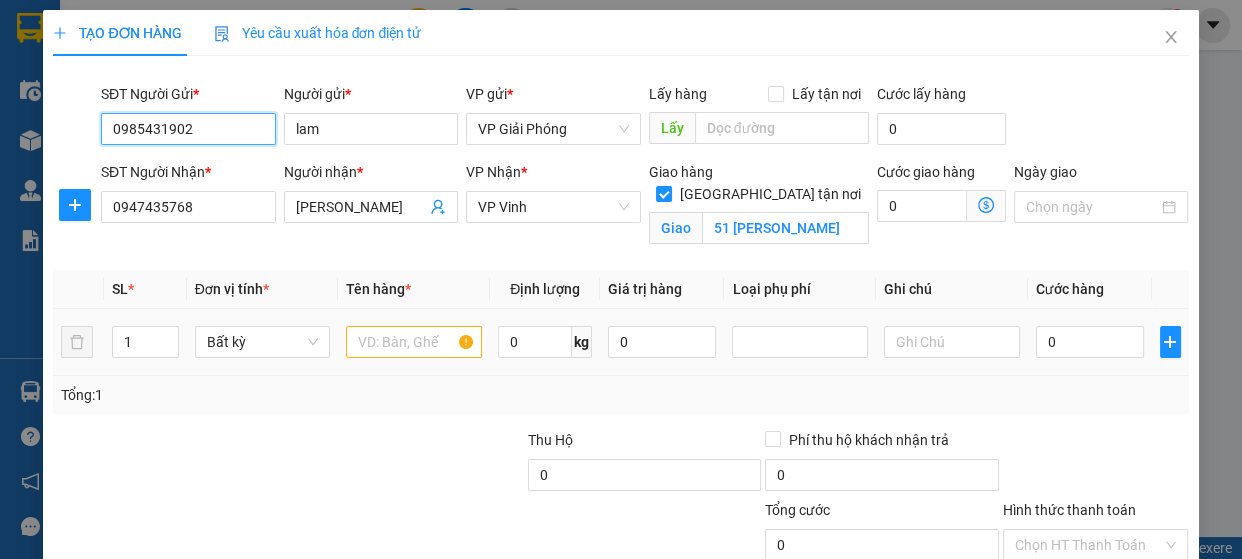 type on "0985431902" 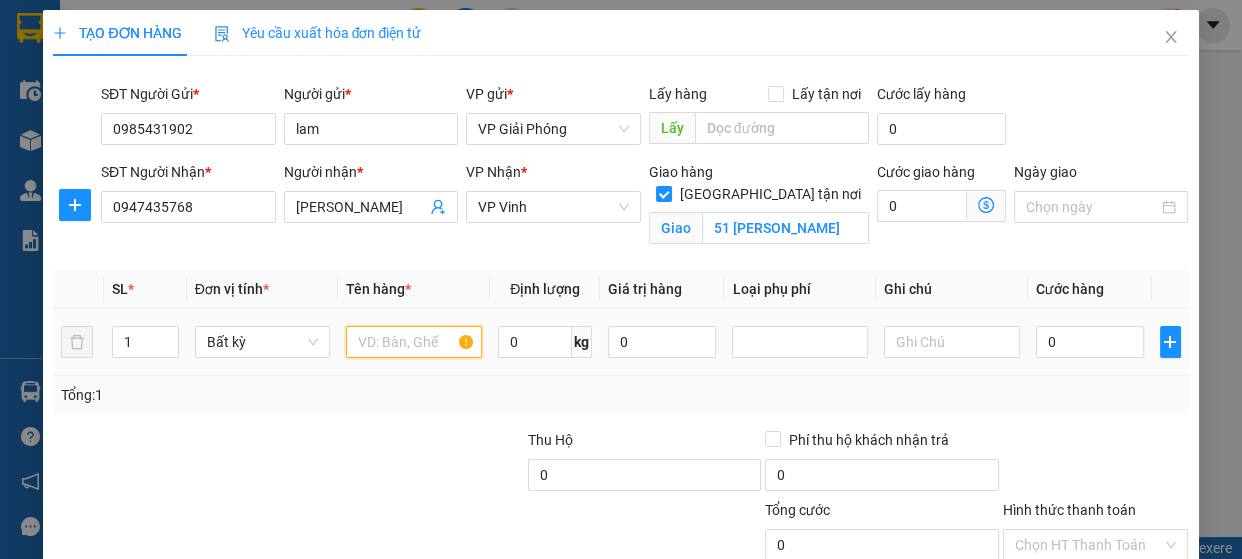 click at bounding box center (414, 342) 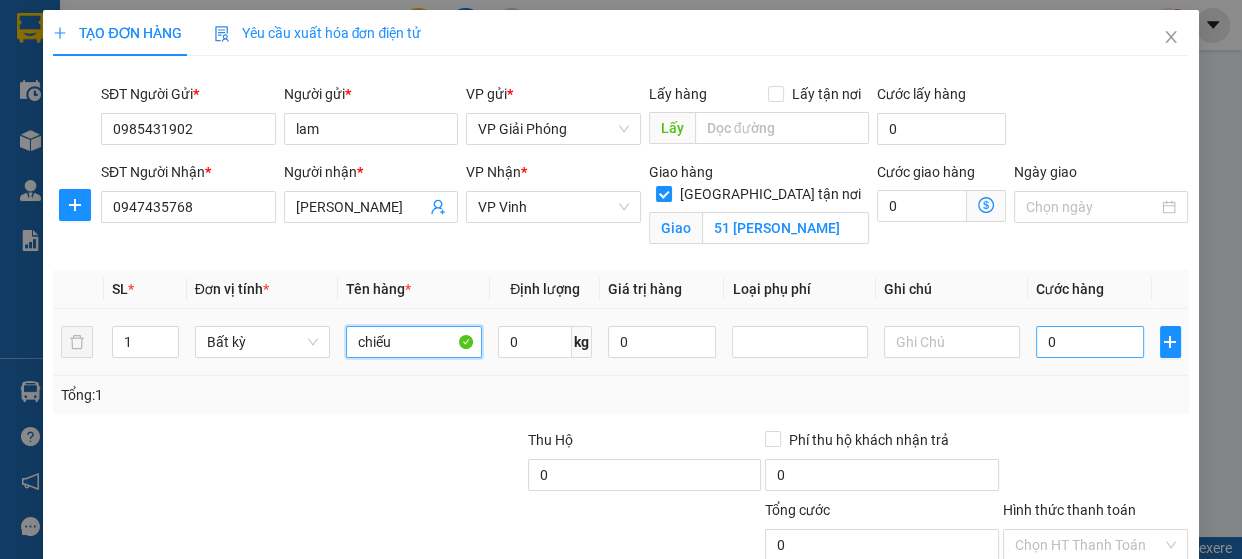type on "chiếu" 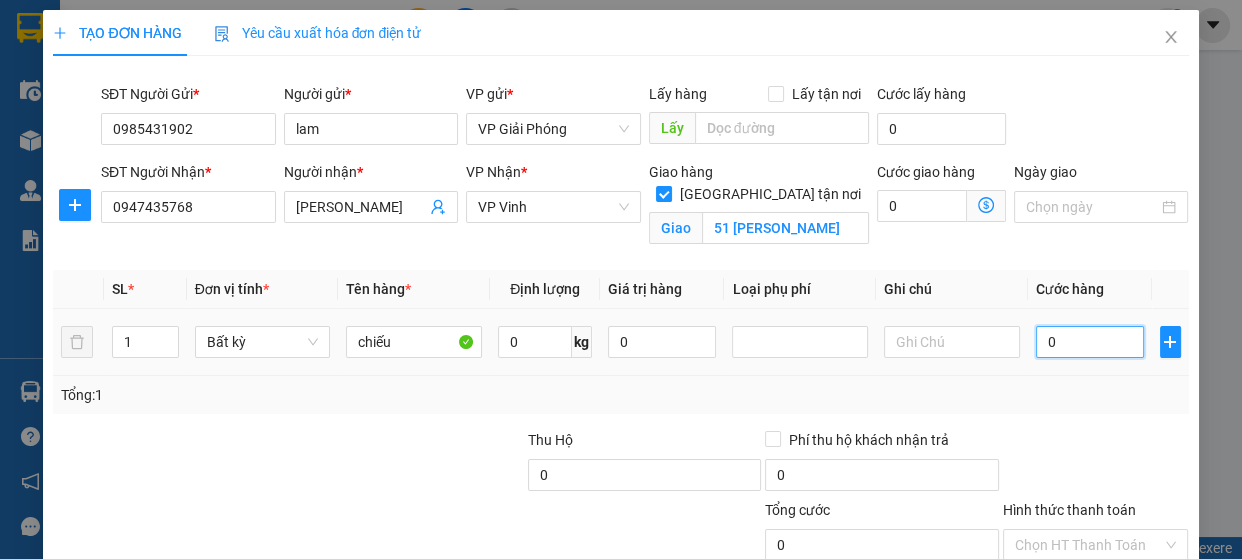 click on "0" at bounding box center [1090, 342] 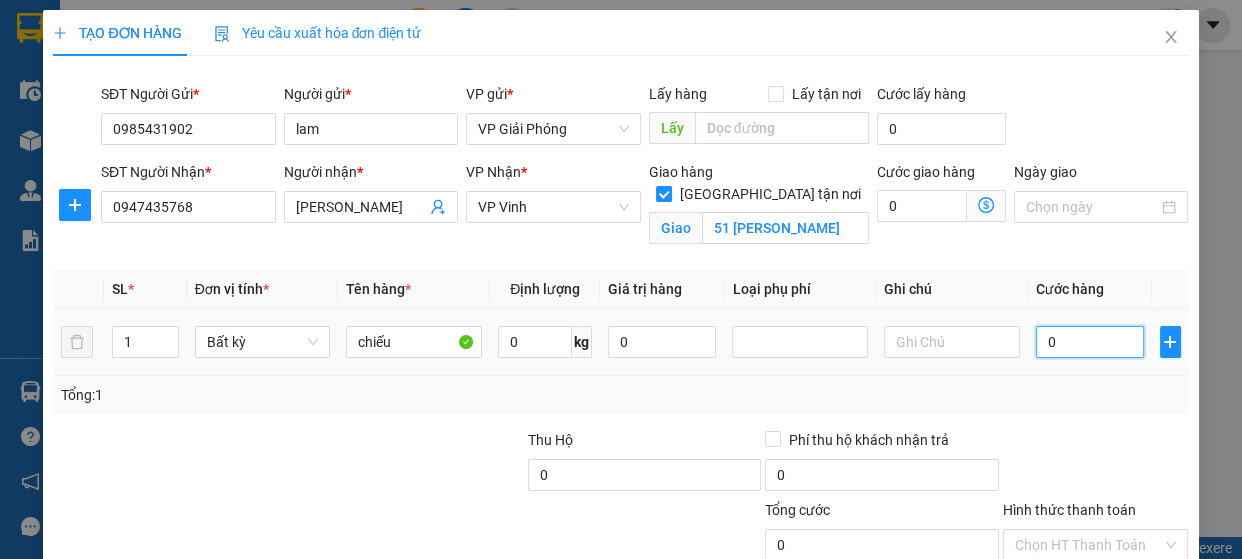 type on "8" 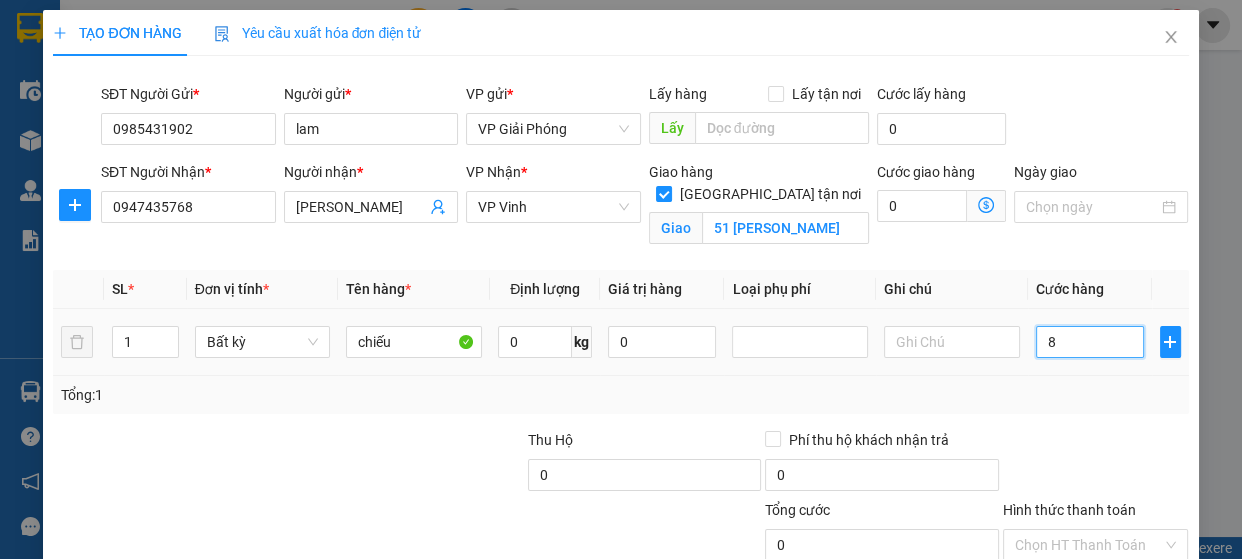 type on "8" 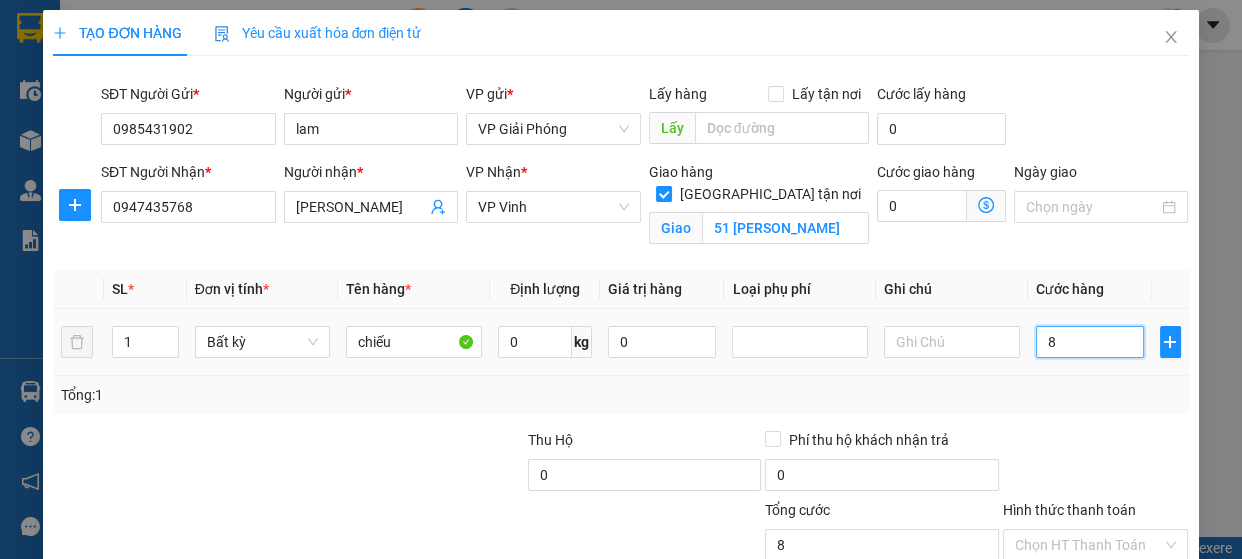 type on "80" 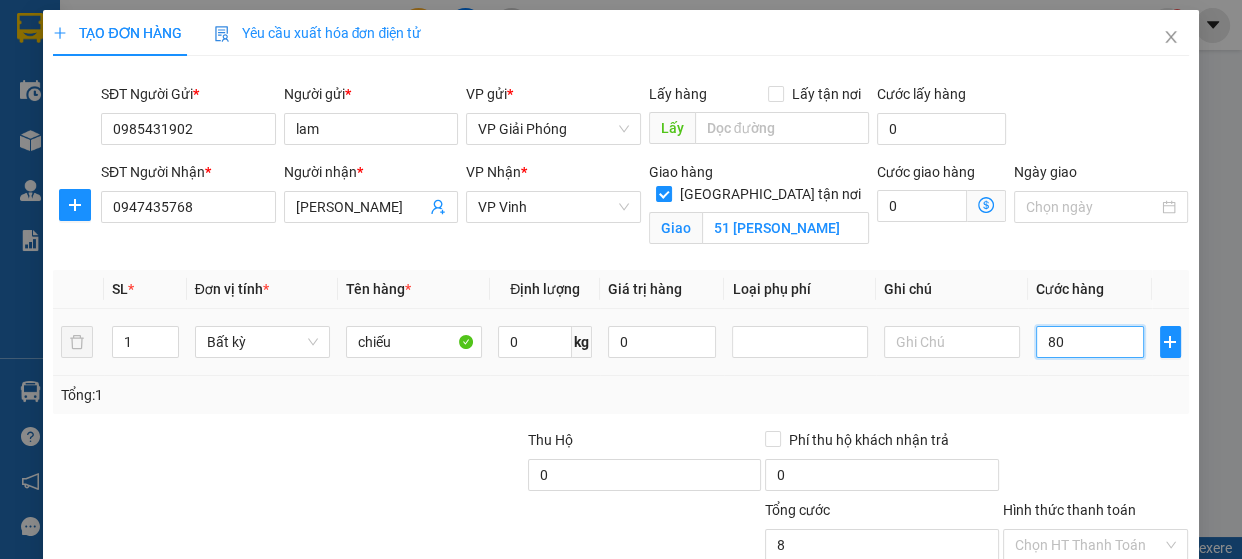 type on "80" 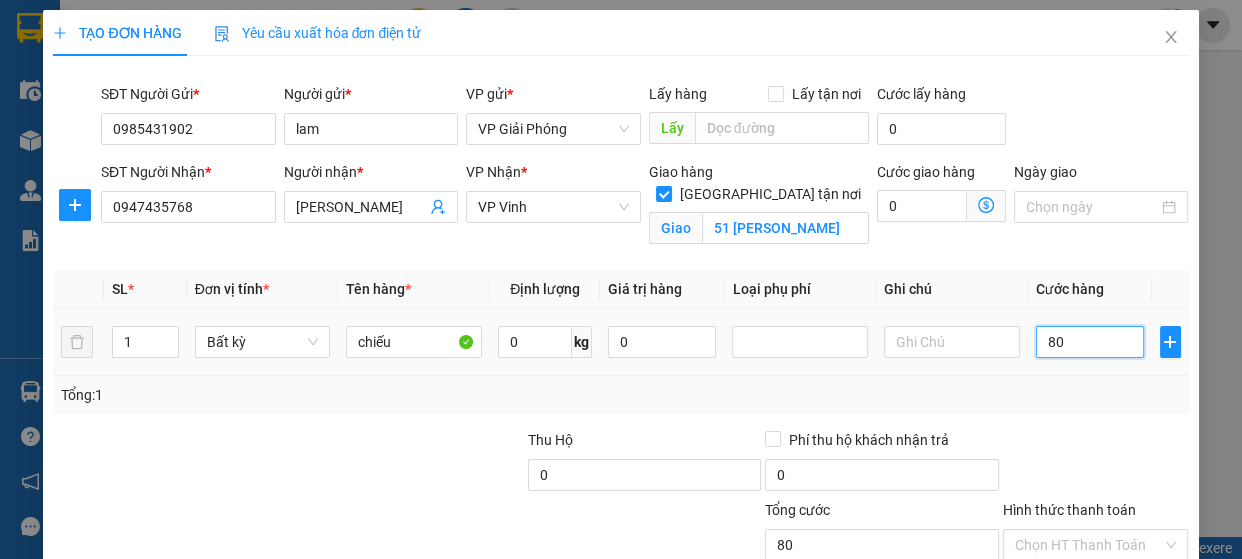 type on "800" 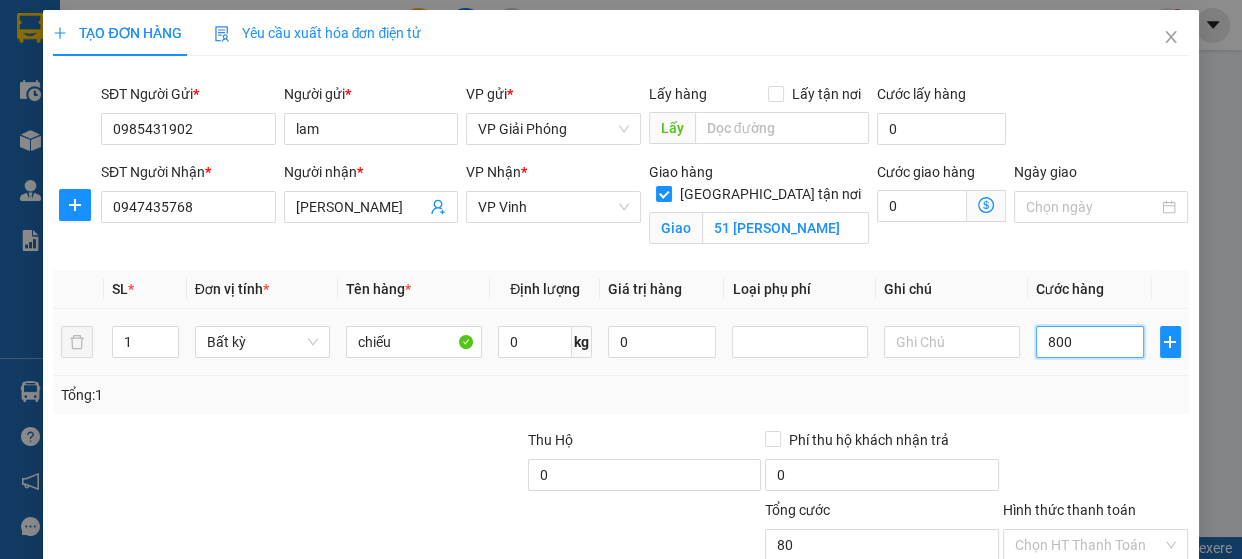 type on "800" 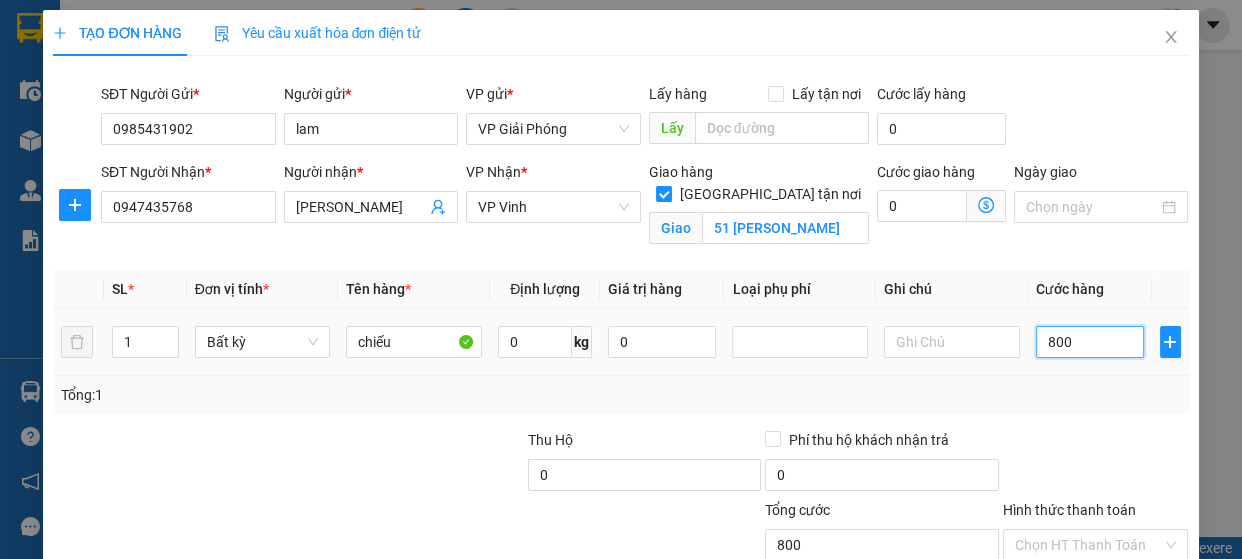 type on "8.000" 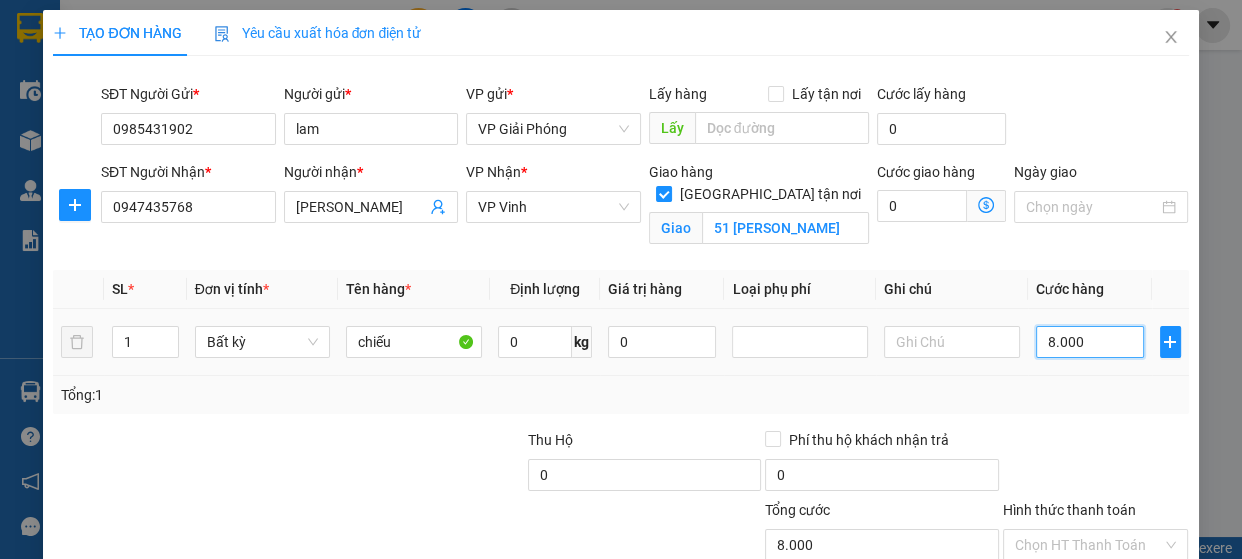 type on "80.000" 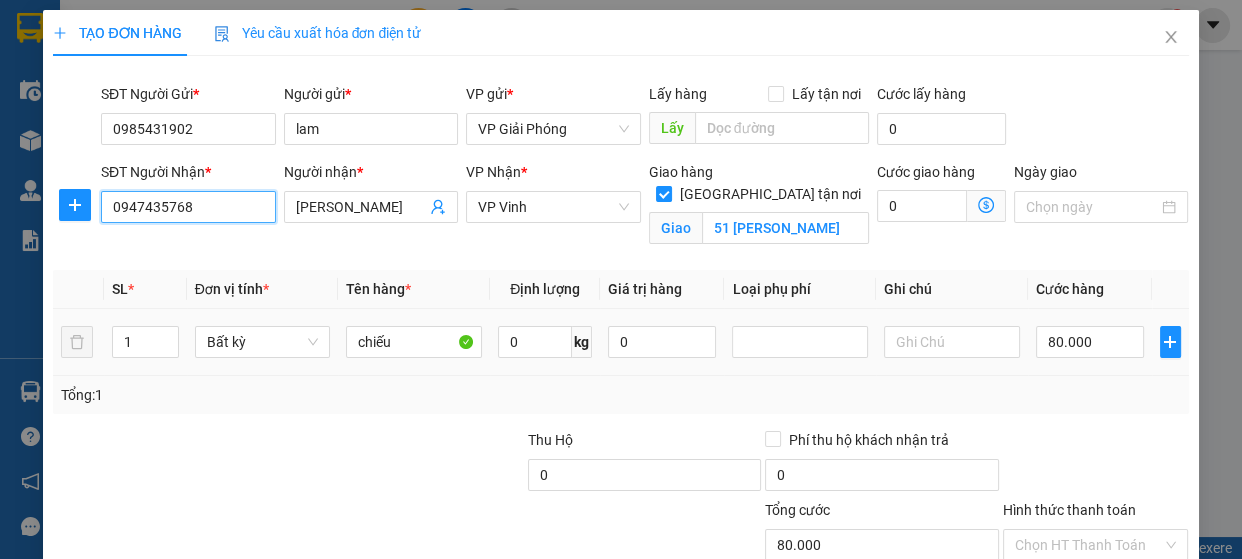 drag, startPoint x: 1071, startPoint y: 335, endPoint x: 191, endPoint y: 214, distance: 888.2798 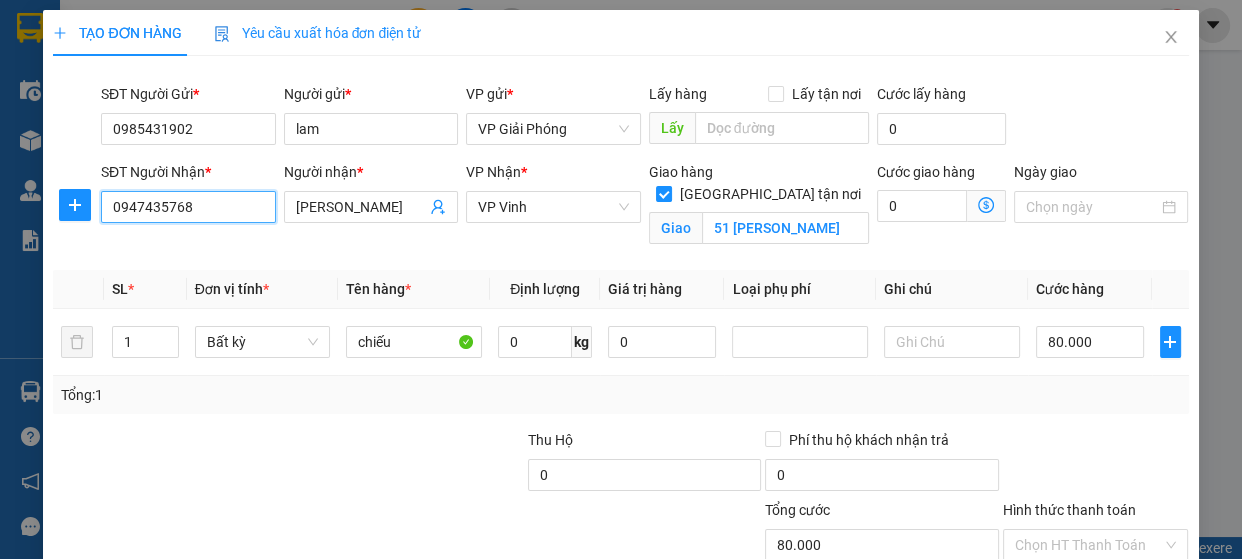click on "0947435768" at bounding box center [188, 207] 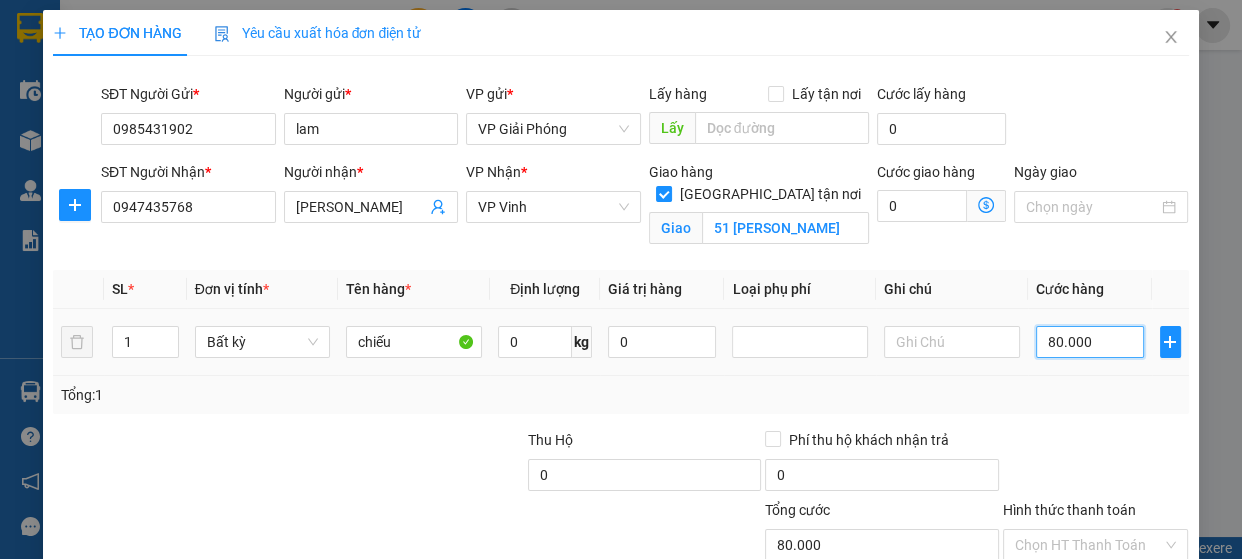 click on "80.000" at bounding box center [1090, 342] 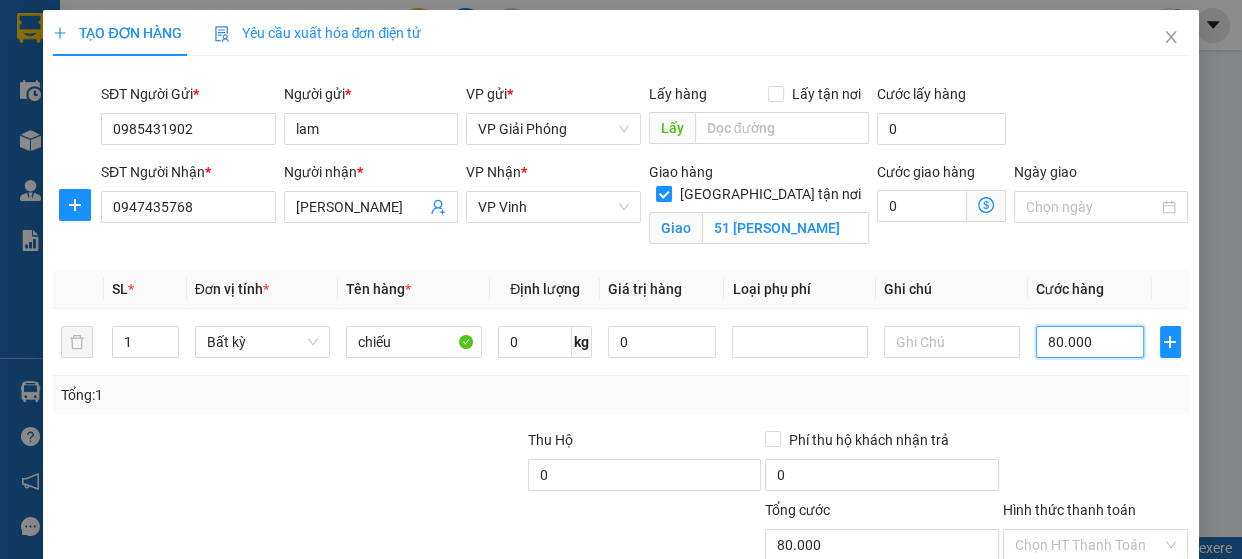 type on "7" 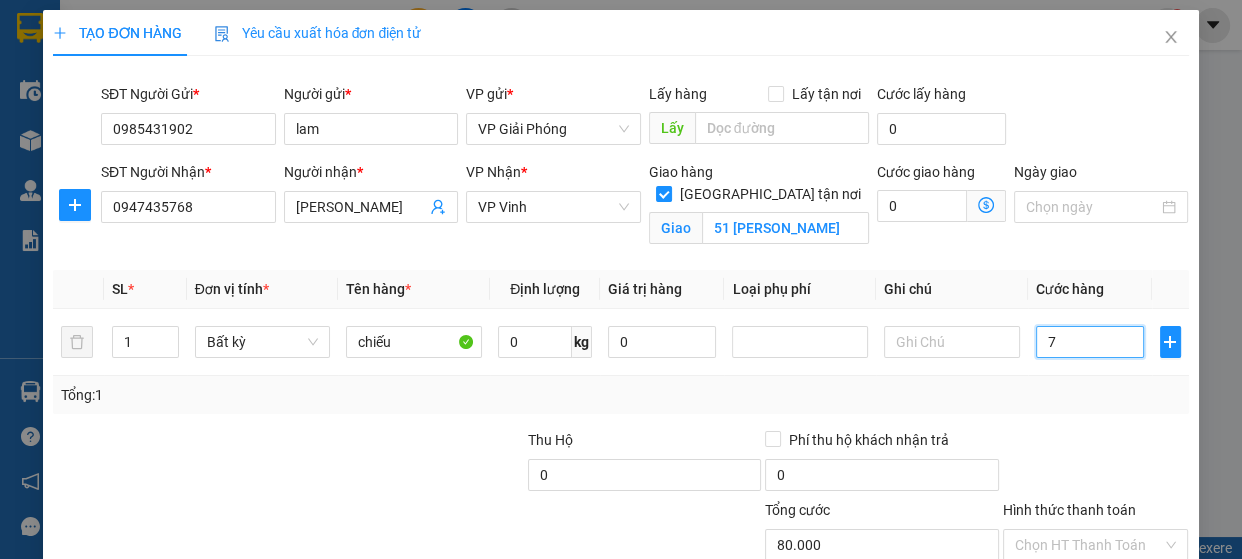 type on "7" 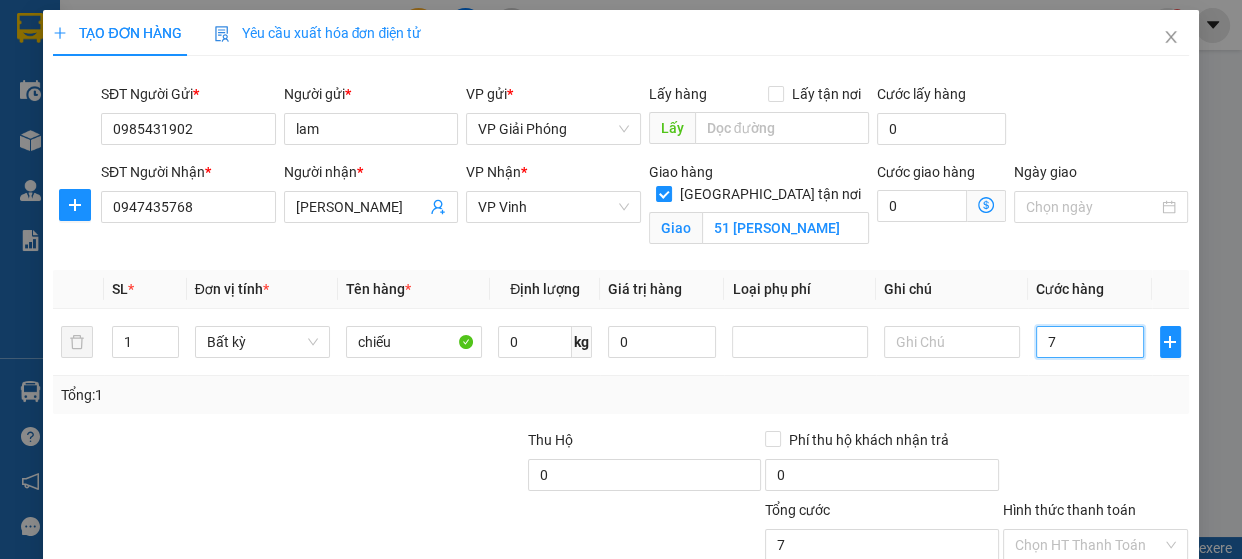 type on "70" 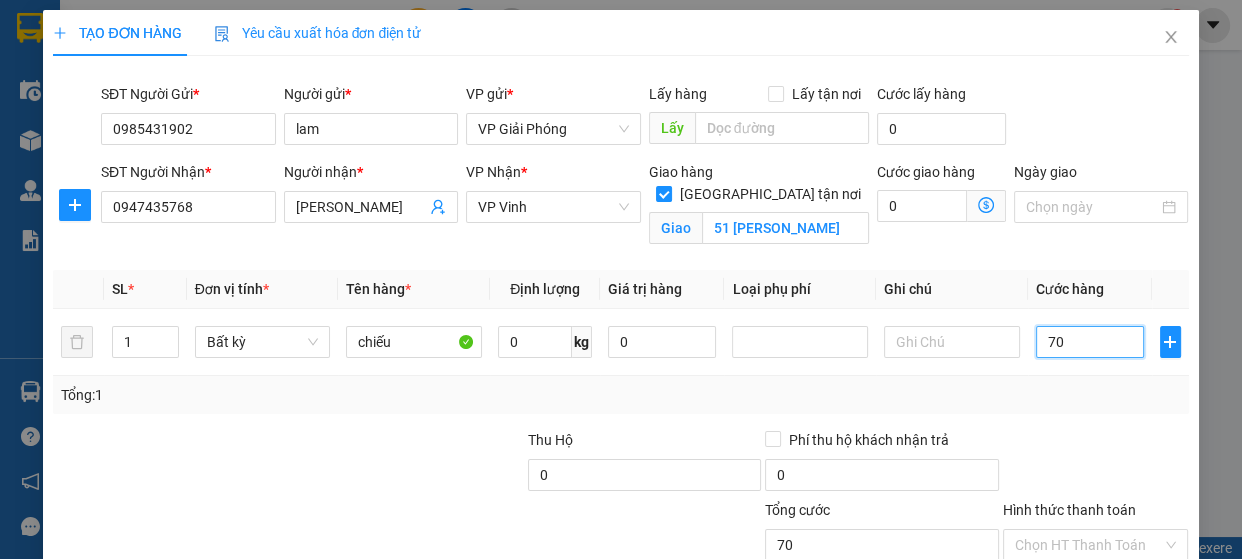 type on "700" 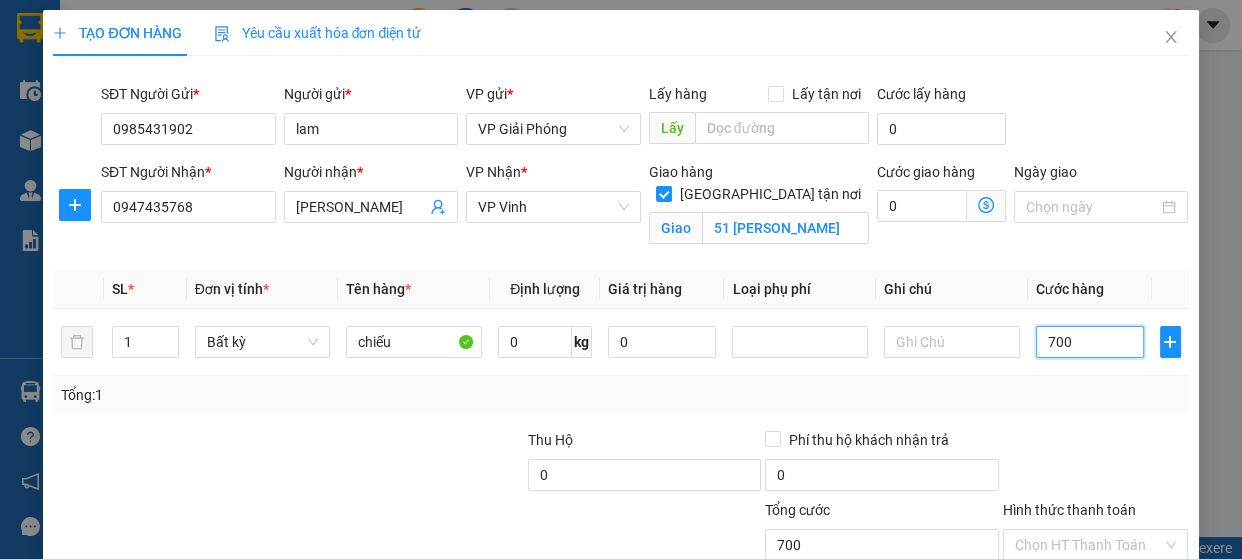 type on "7.000" 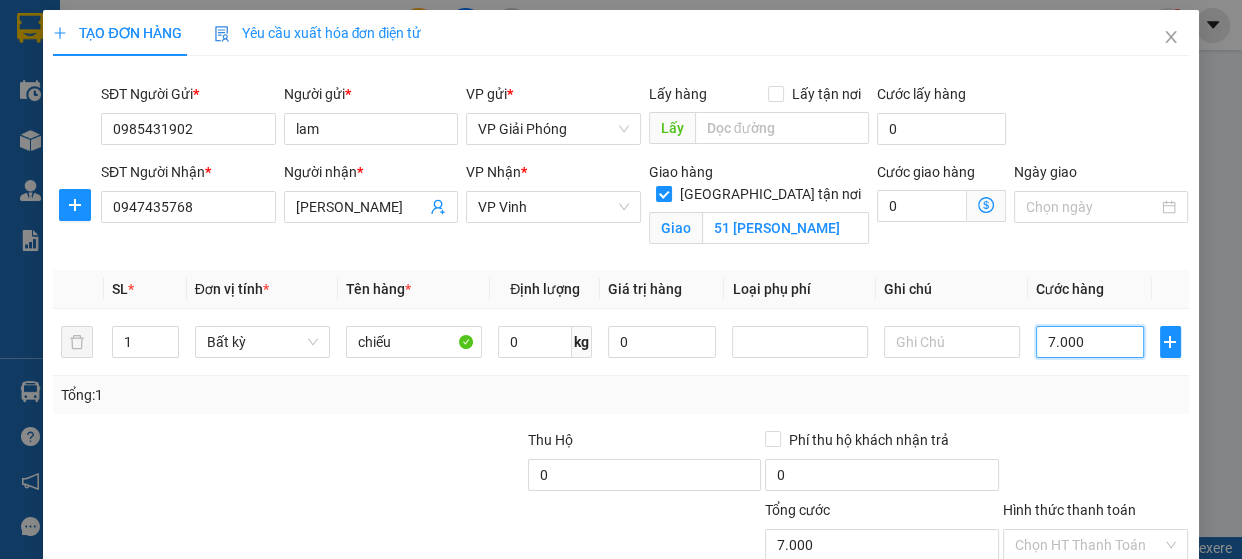 type on "70.000" 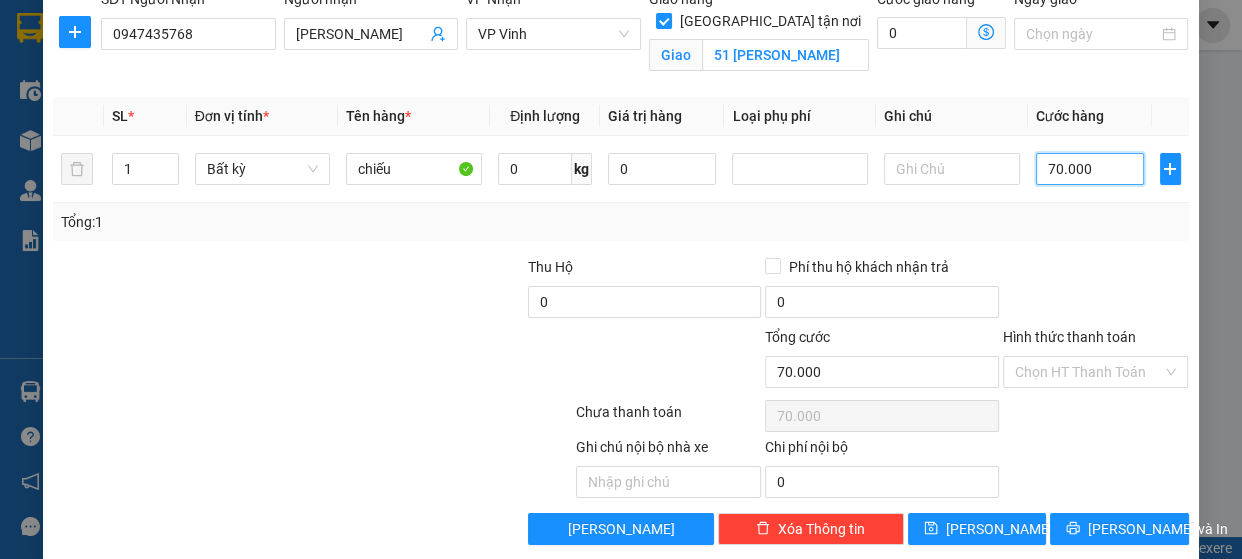 scroll, scrollTop: 196, scrollLeft: 0, axis: vertical 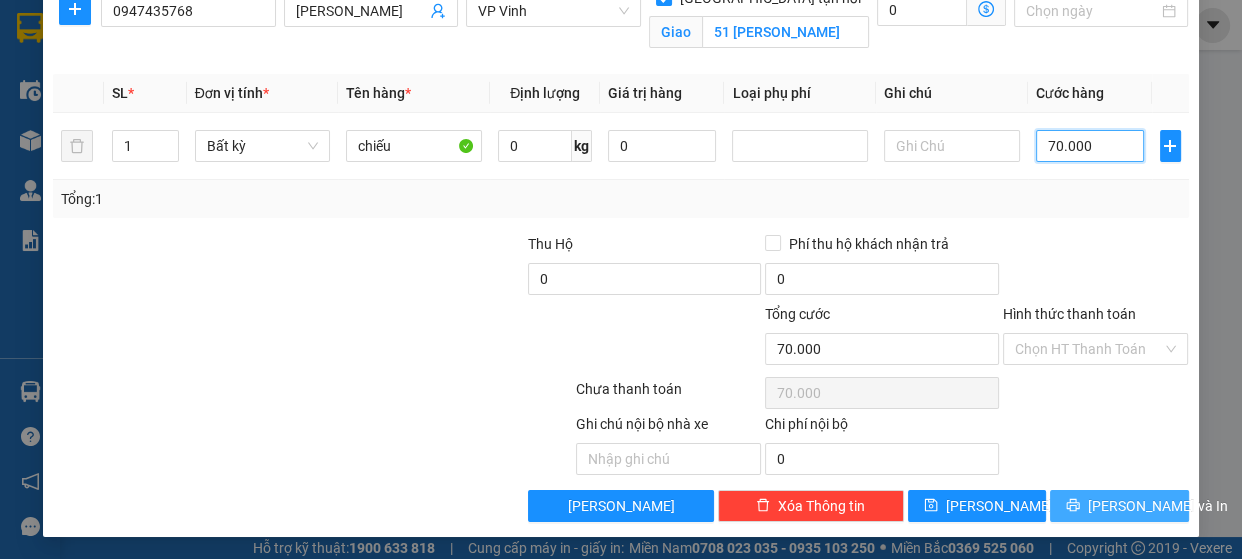 type on "70.000" 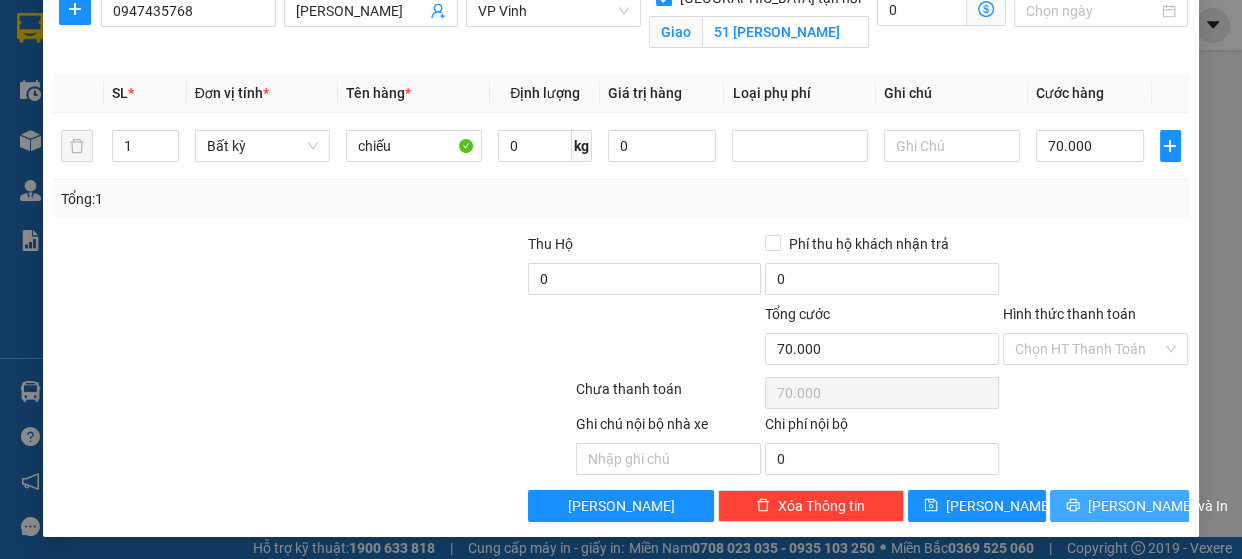 click 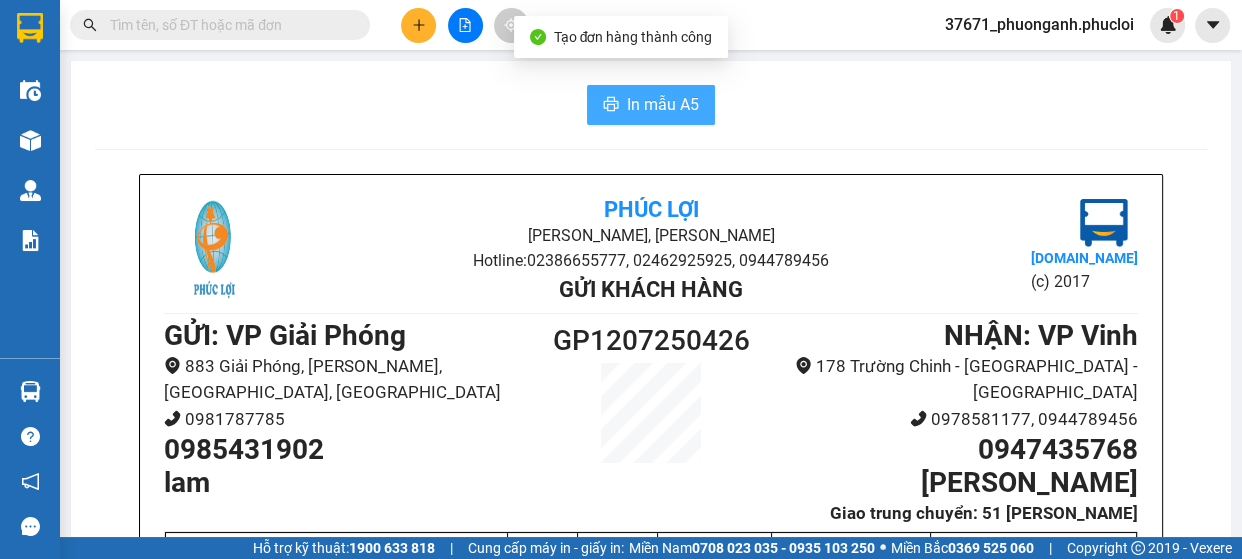 click on "In mẫu A5" at bounding box center (663, 104) 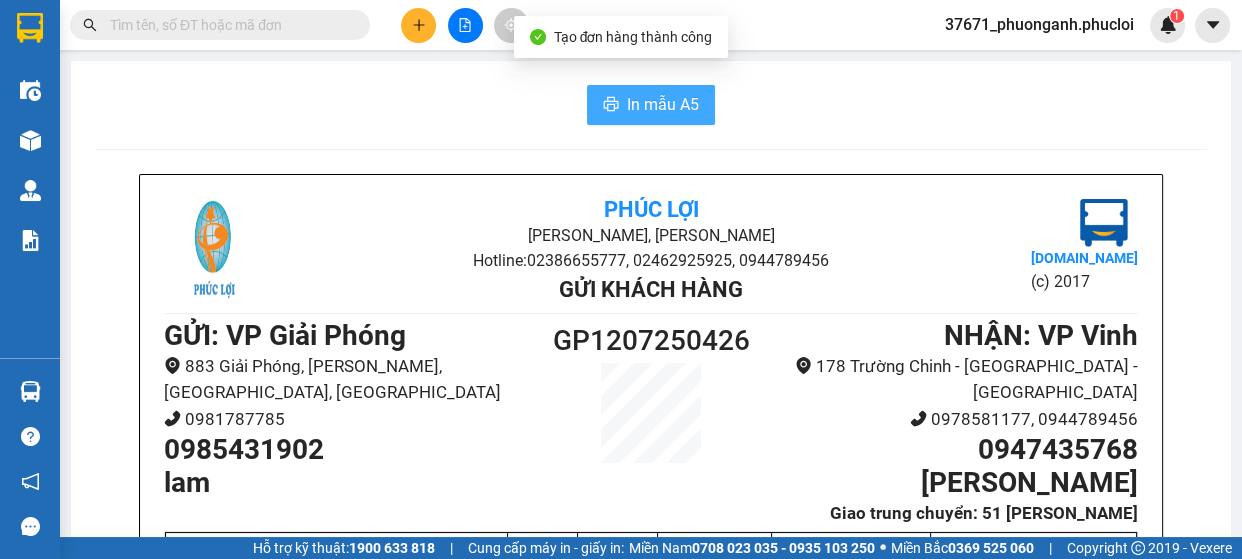 scroll, scrollTop: 0, scrollLeft: 0, axis: both 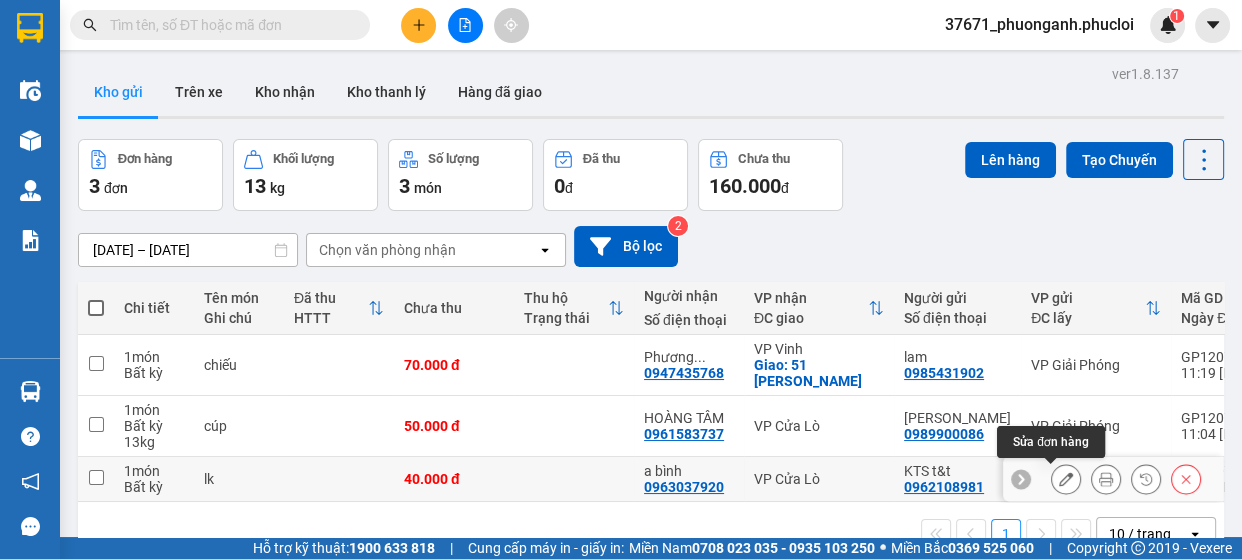 click at bounding box center [1066, 479] 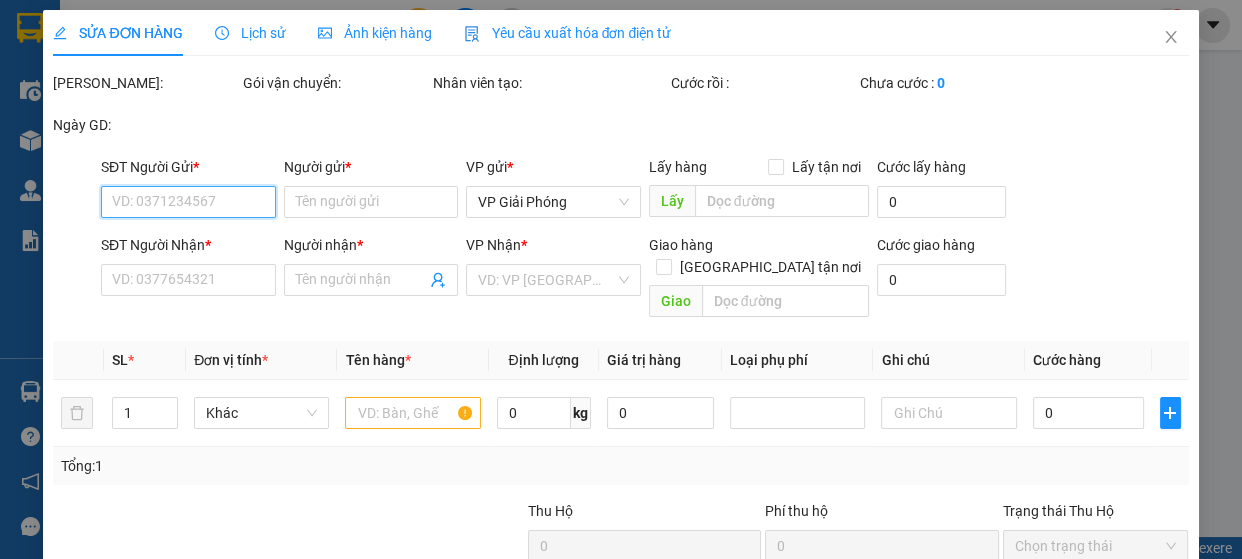 type on "0962108981" 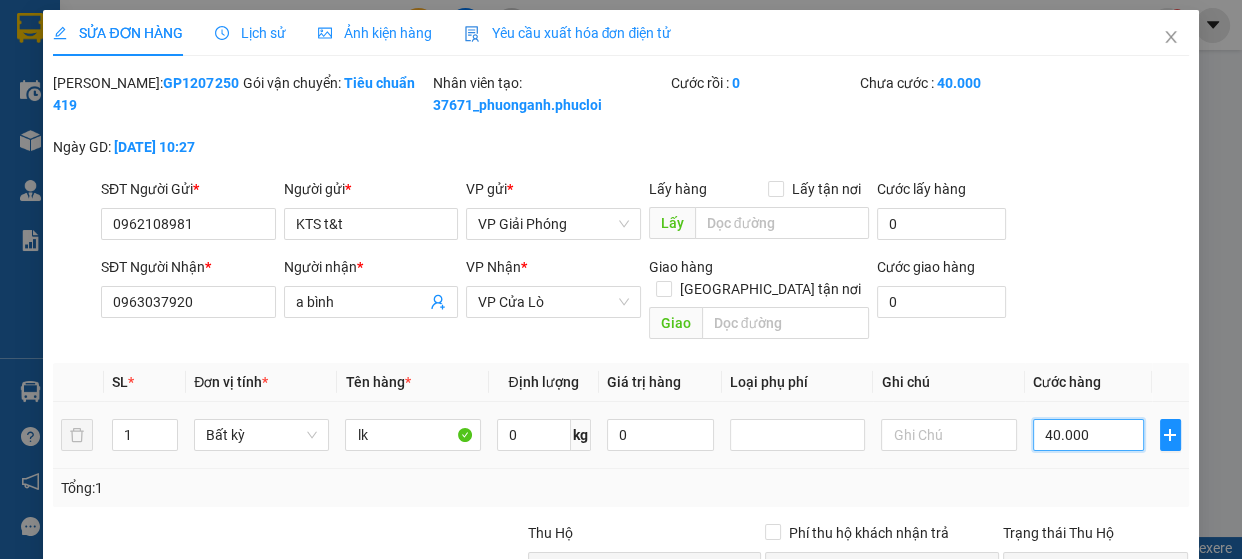 click on "40.000" at bounding box center [1089, 435] 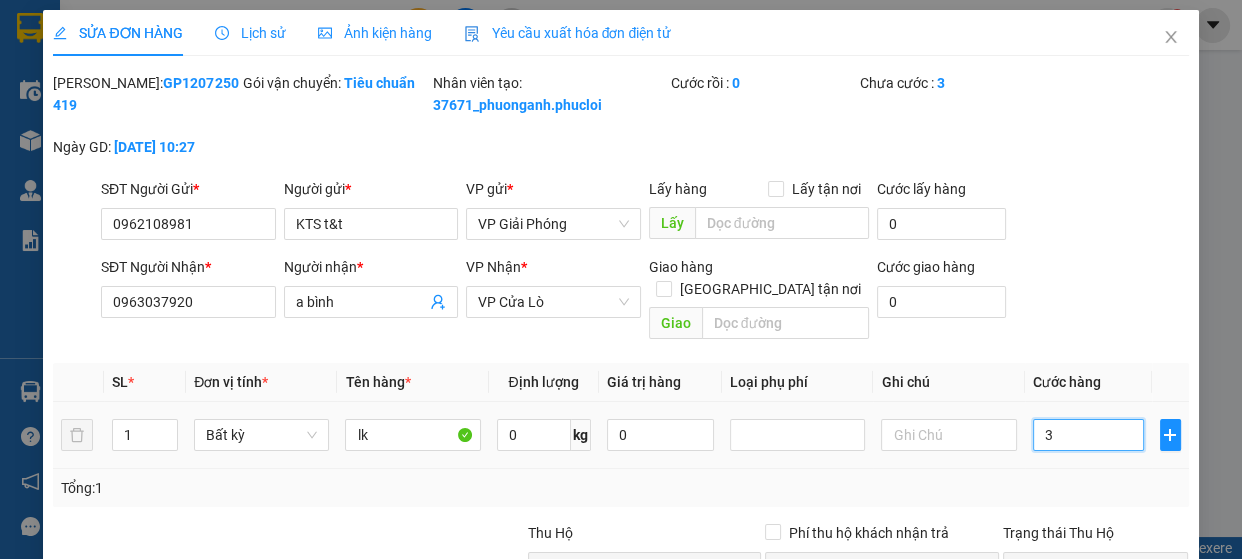 type on "30" 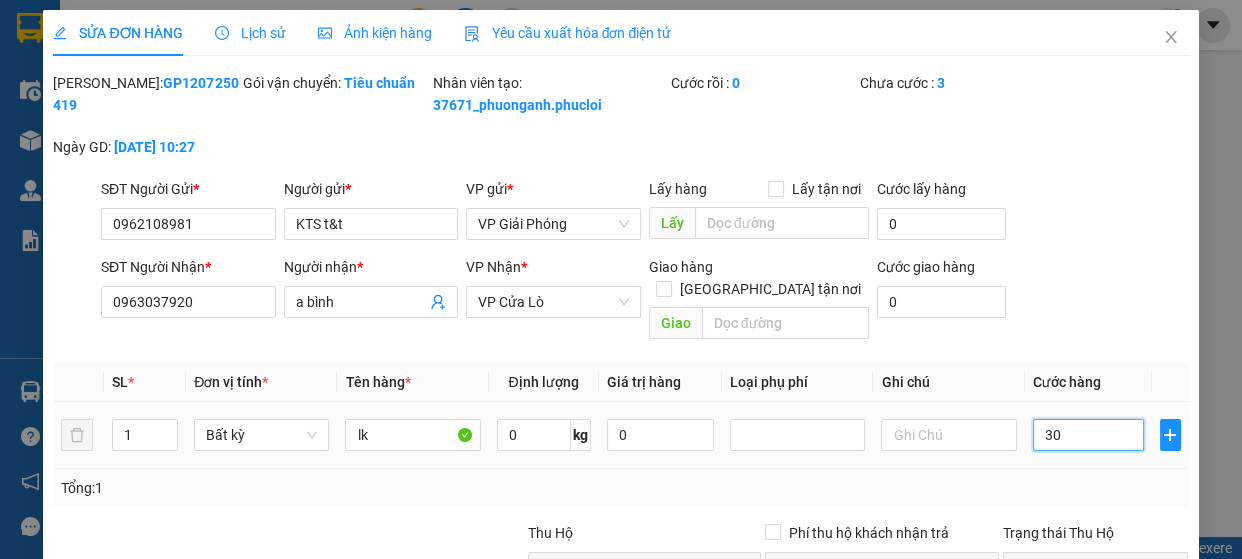 type on "30" 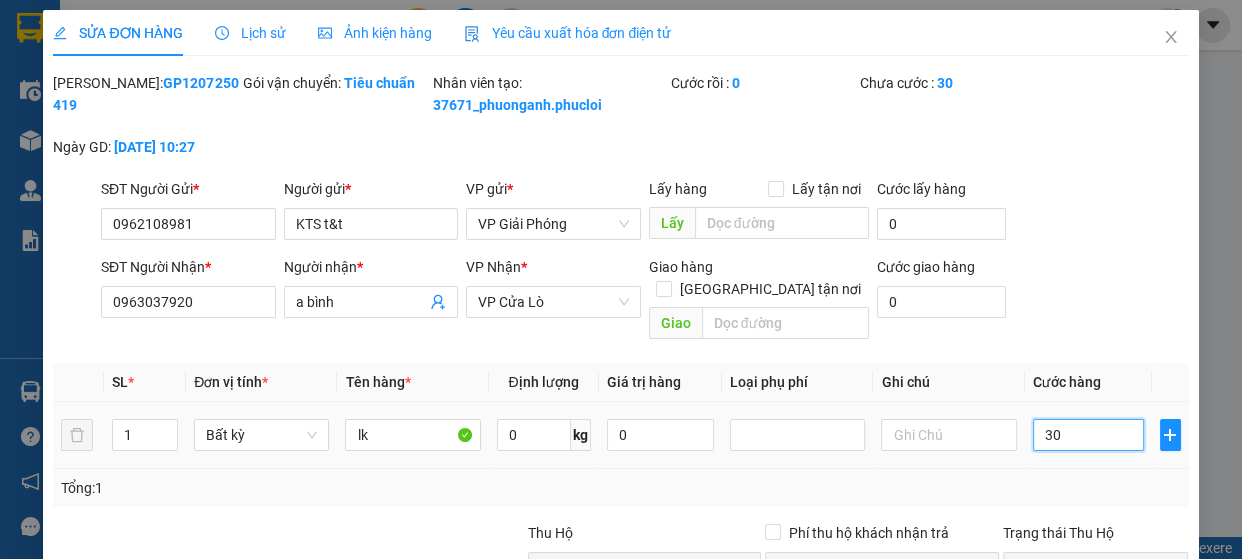type on "300" 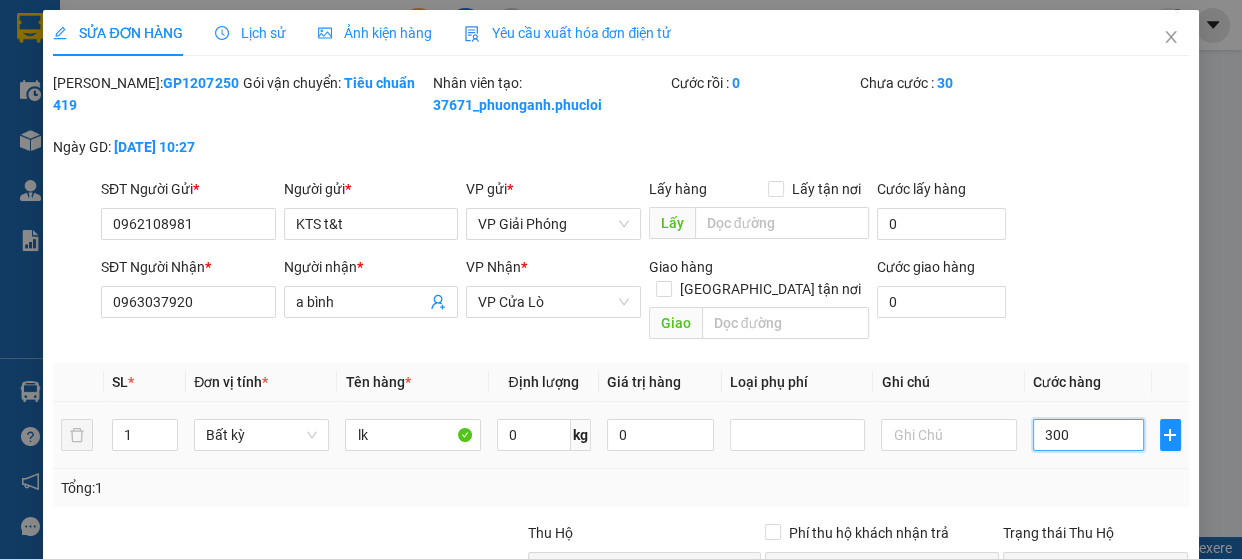type on "3.000" 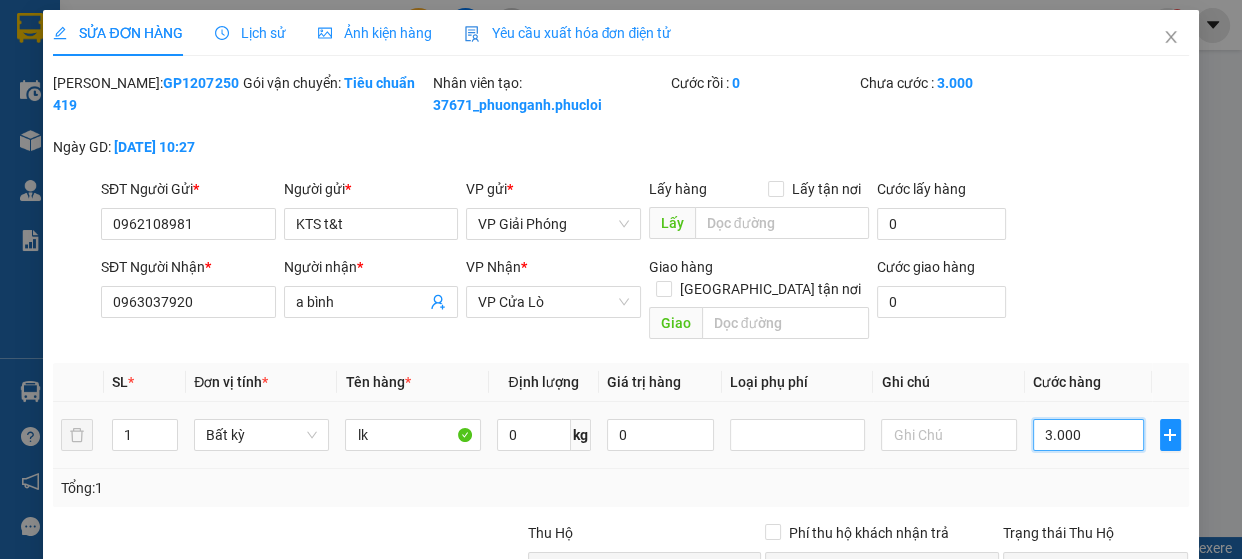 type on "30.000" 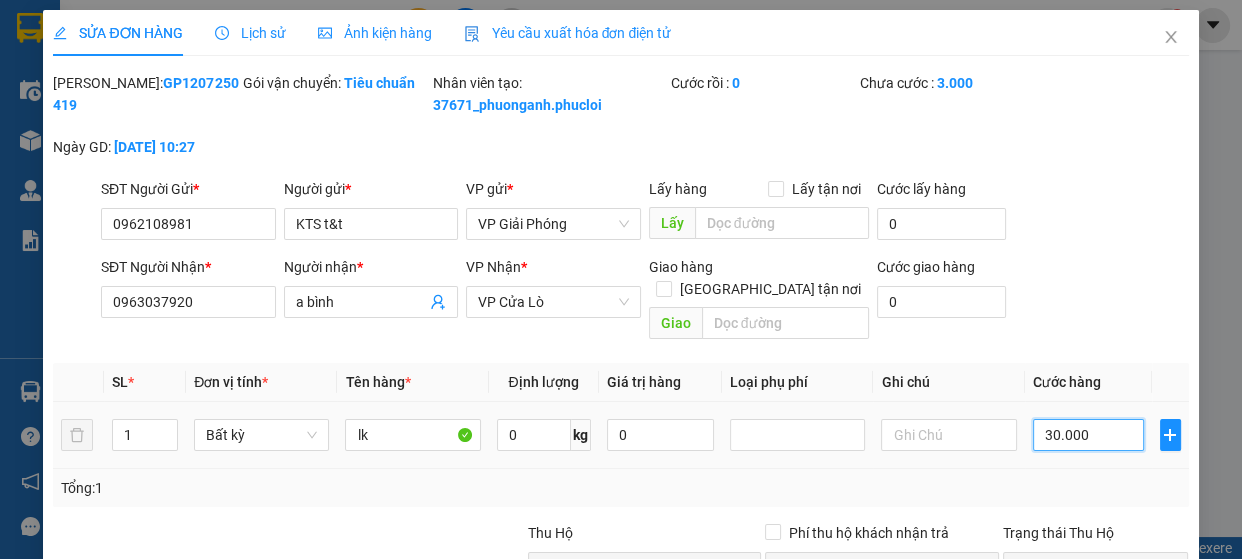 type on "30.000" 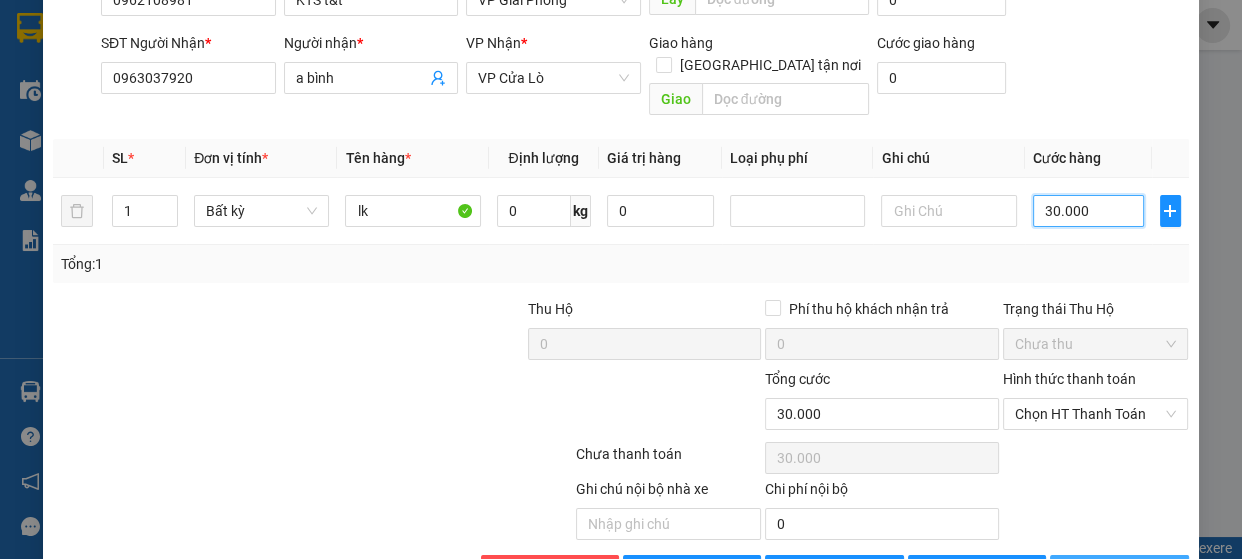 scroll, scrollTop: 290, scrollLeft: 0, axis: vertical 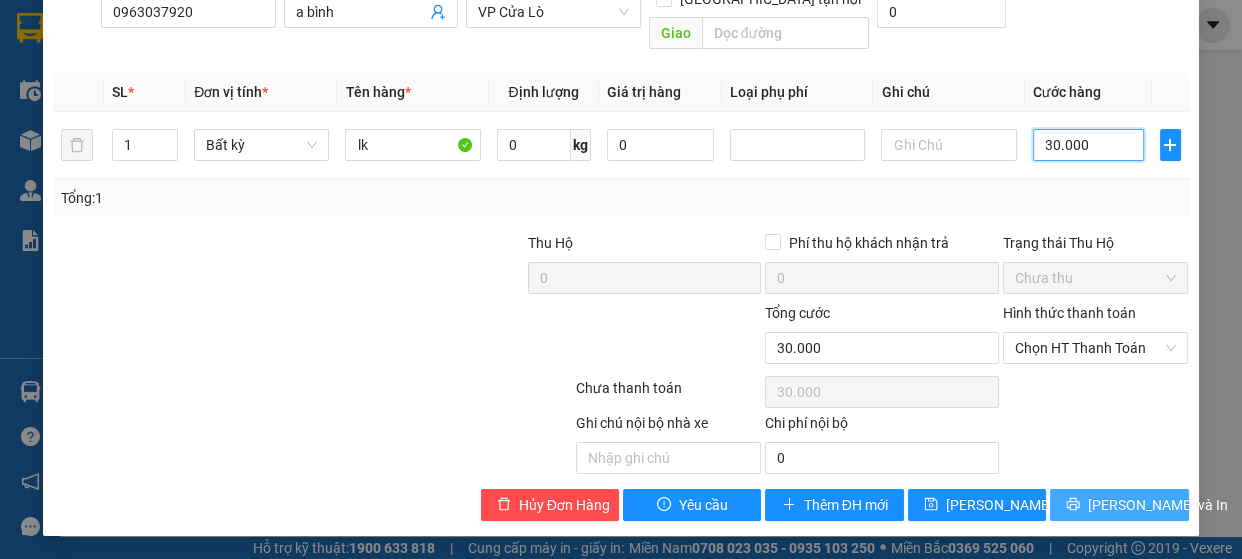 type on "30.000" 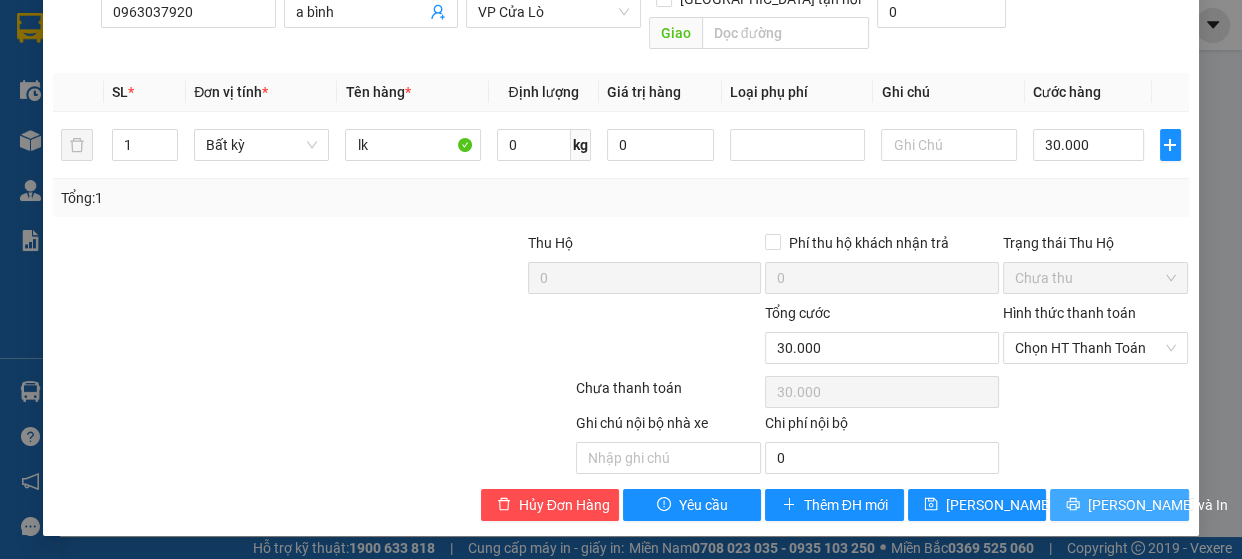 click on "Lưu và In" at bounding box center (1119, 505) 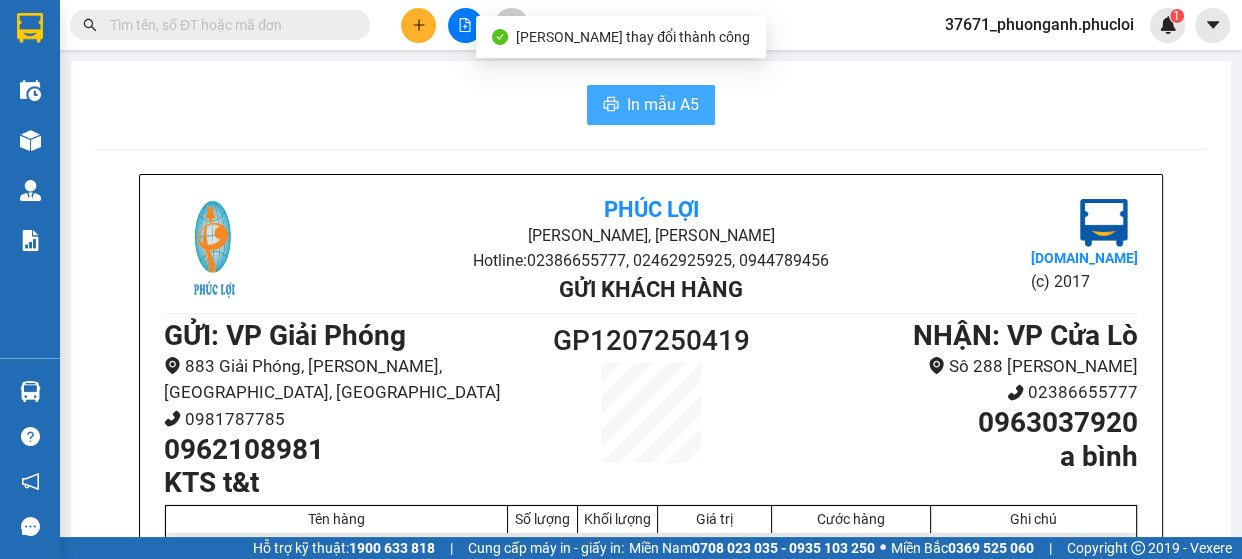 click on "In mẫu A5" at bounding box center (663, 104) 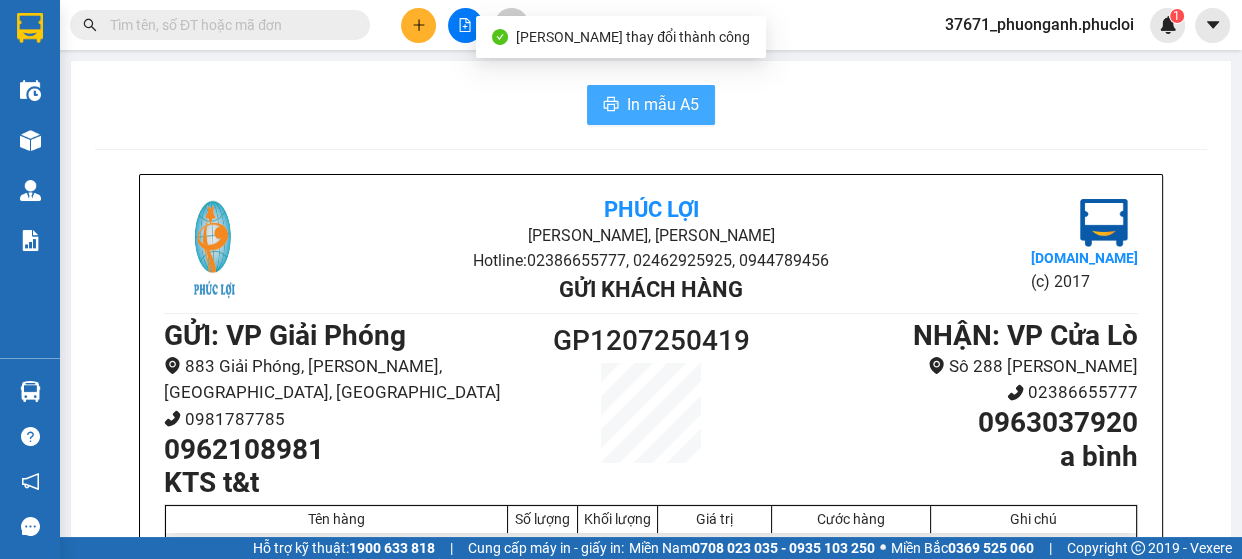scroll, scrollTop: 0, scrollLeft: 0, axis: both 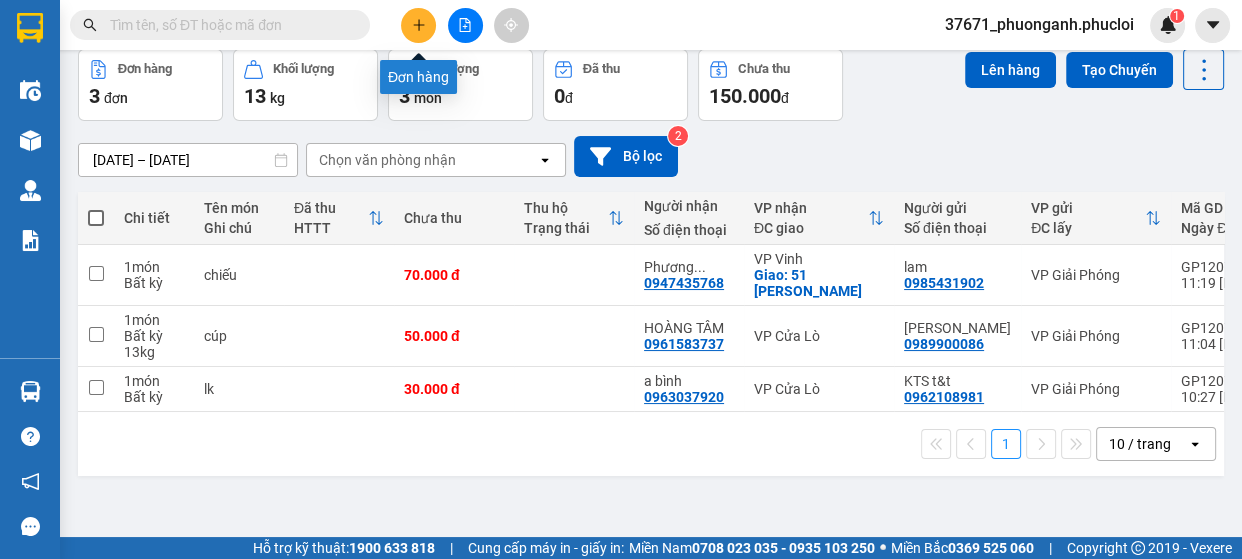 click at bounding box center (418, 25) 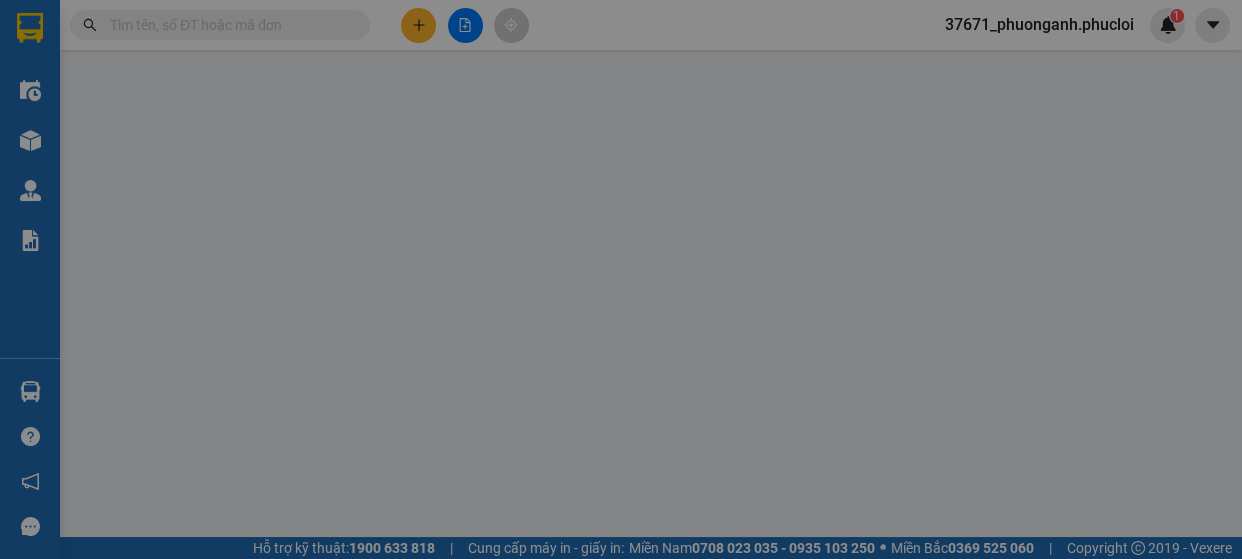 scroll, scrollTop: 0, scrollLeft: 0, axis: both 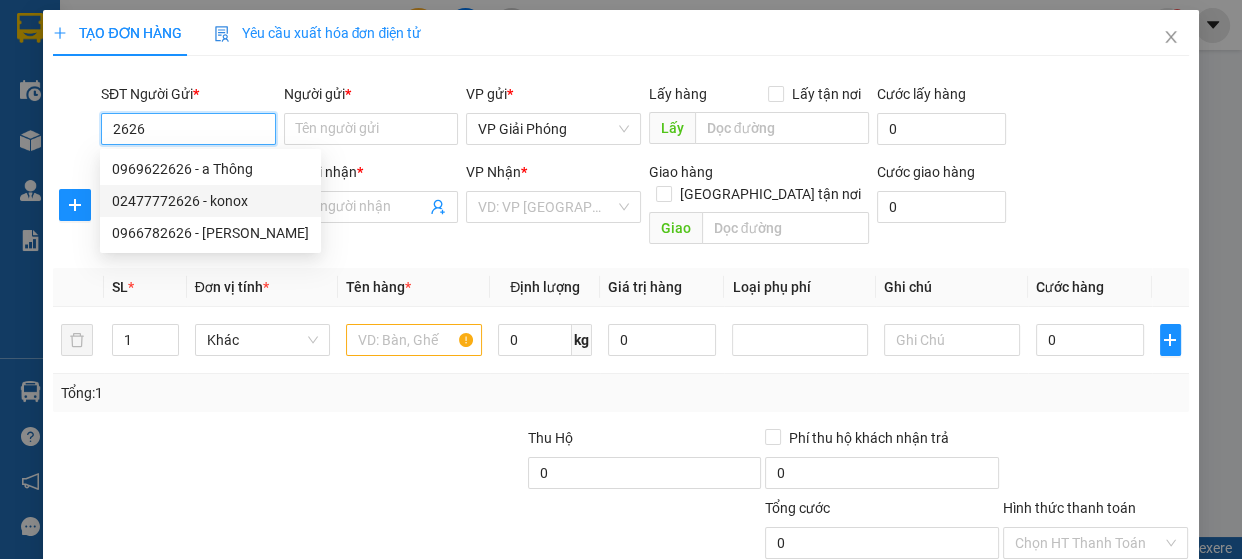 click on "02477772626 - konox" at bounding box center [210, 201] 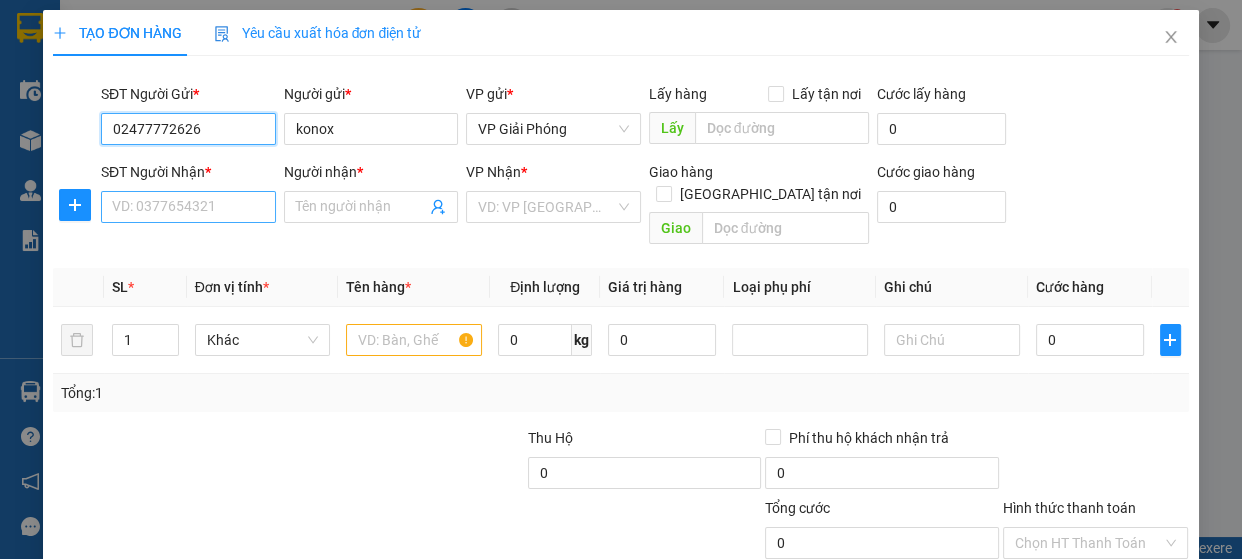 type on "02477772626" 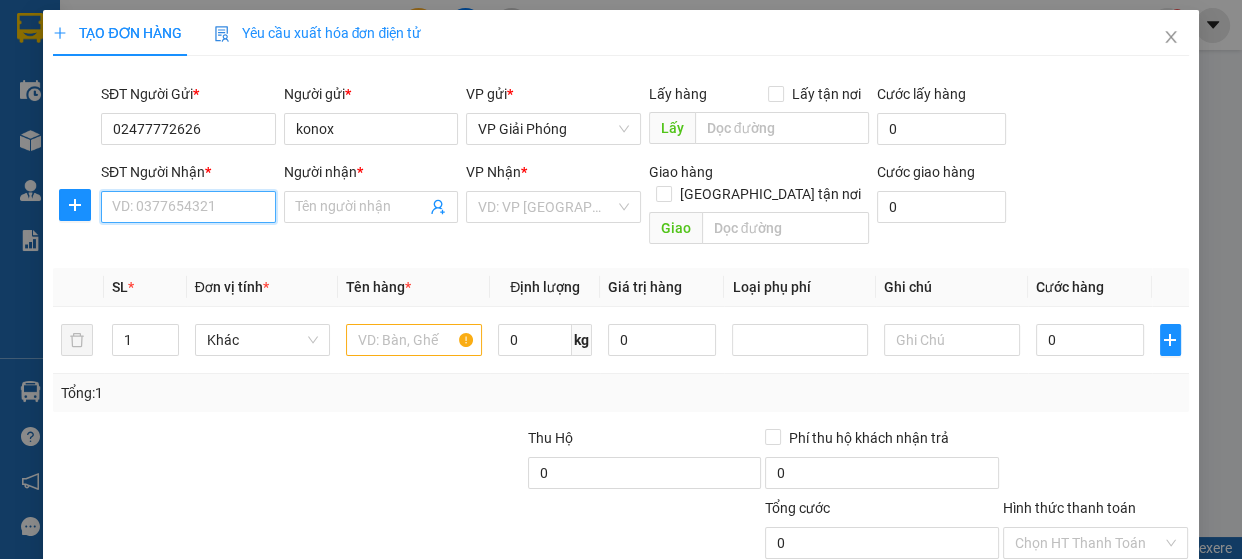 click on "SĐT Người Nhận  *" at bounding box center (188, 207) 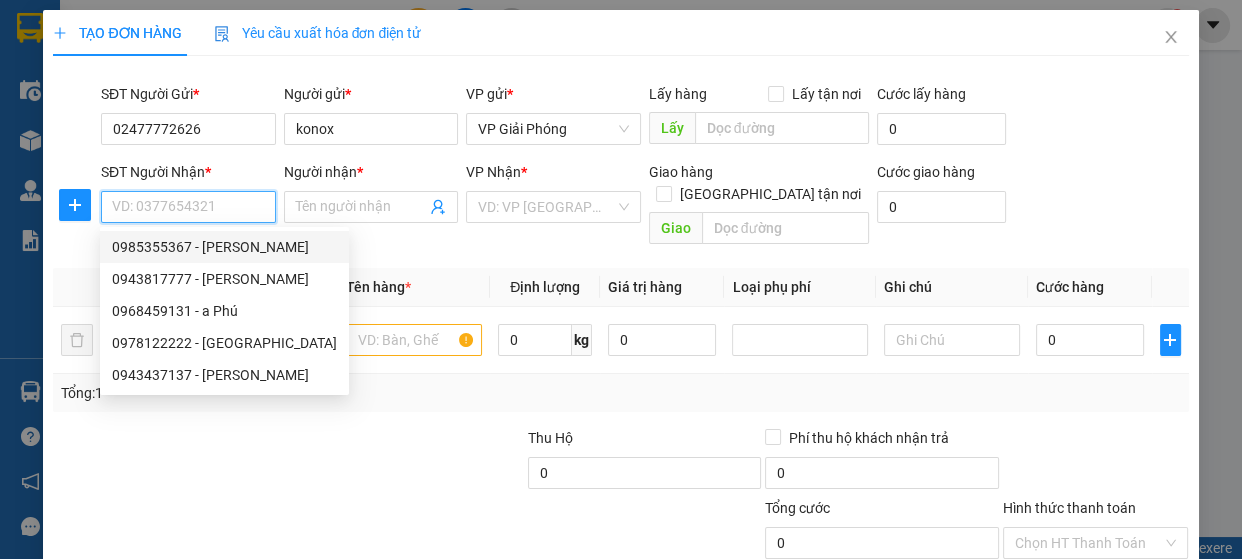 drag, startPoint x: 223, startPoint y: 240, endPoint x: 226, endPoint y: 278, distance: 38.118237 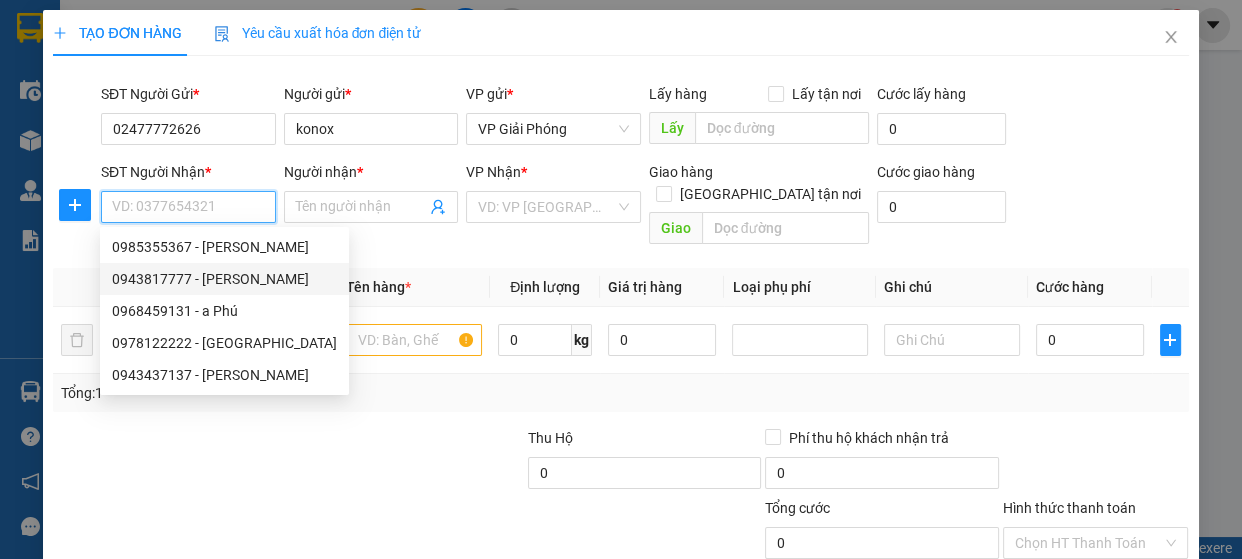 click on "0943817777 - C Linh" at bounding box center (224, 279) 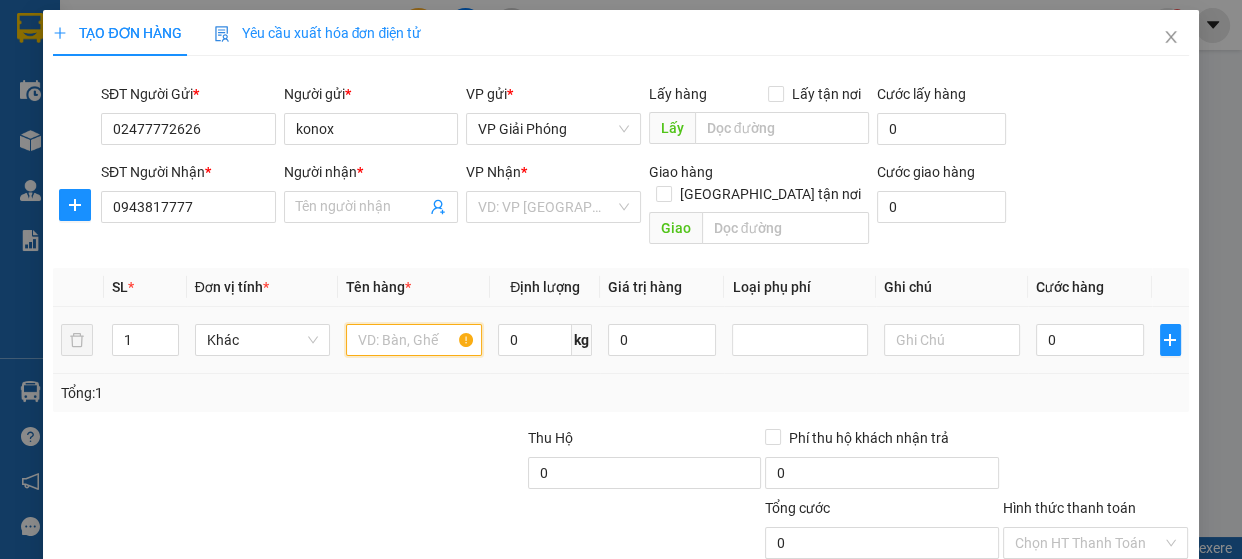 click at bounding box center (414, 340) 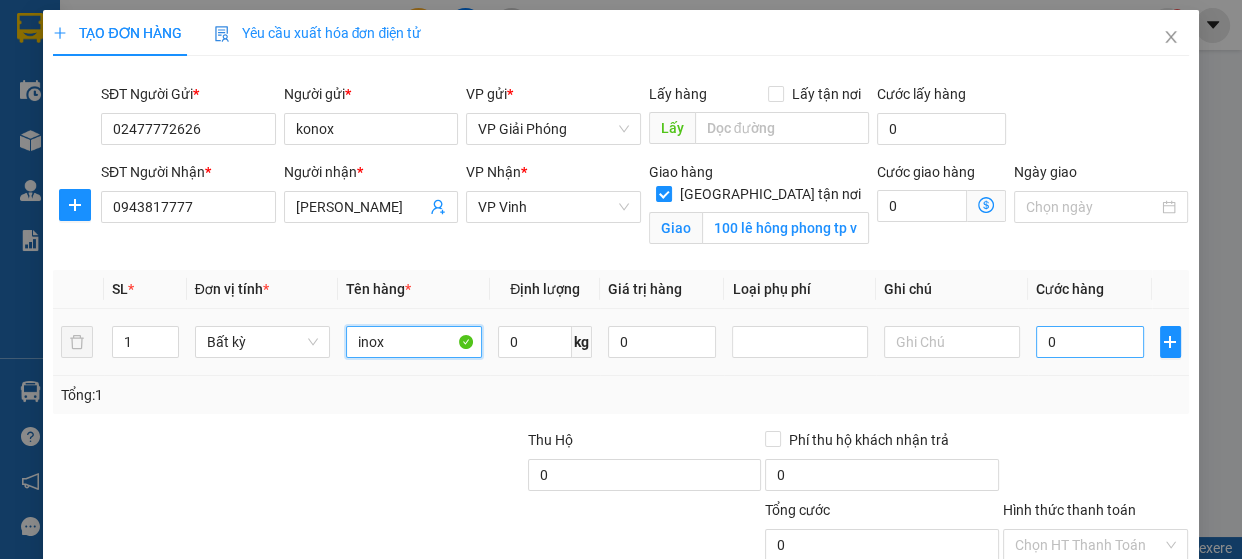 type on "inox" 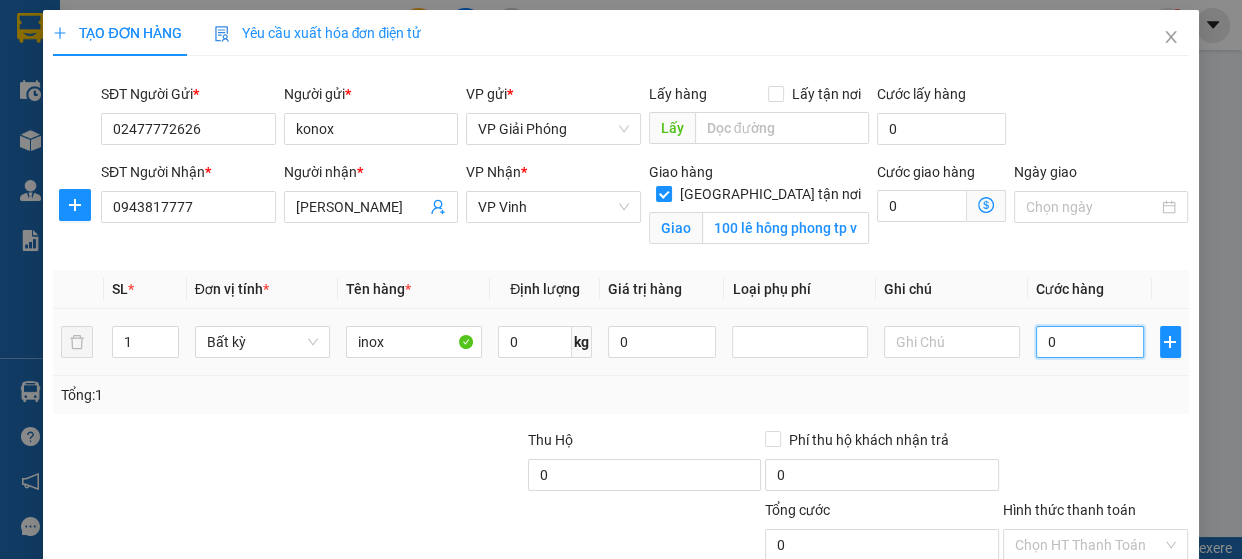 type on "4" 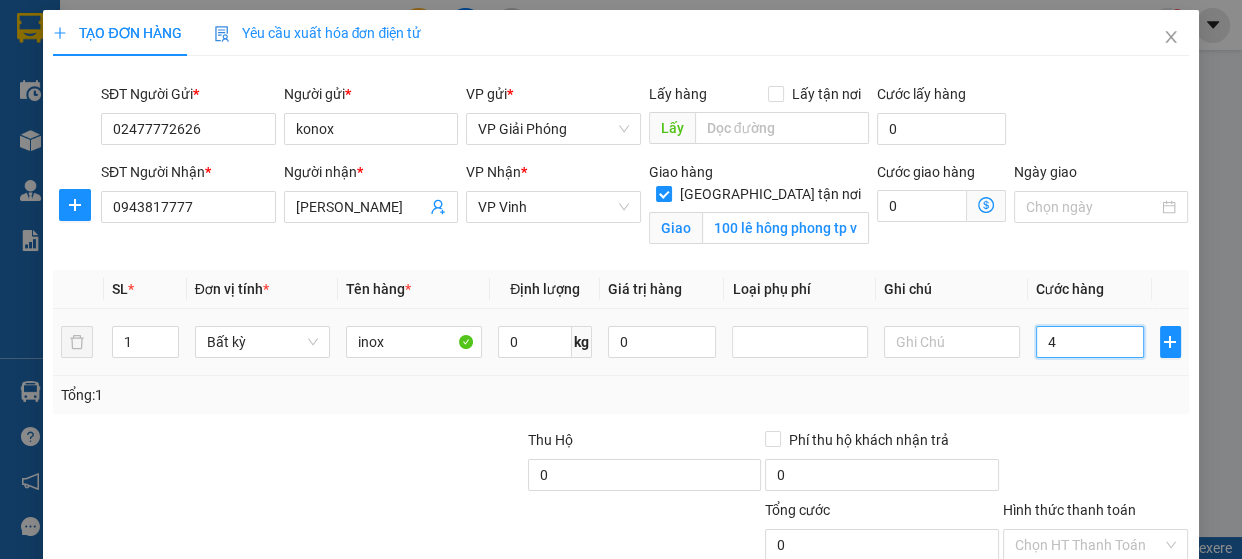 type on "4" 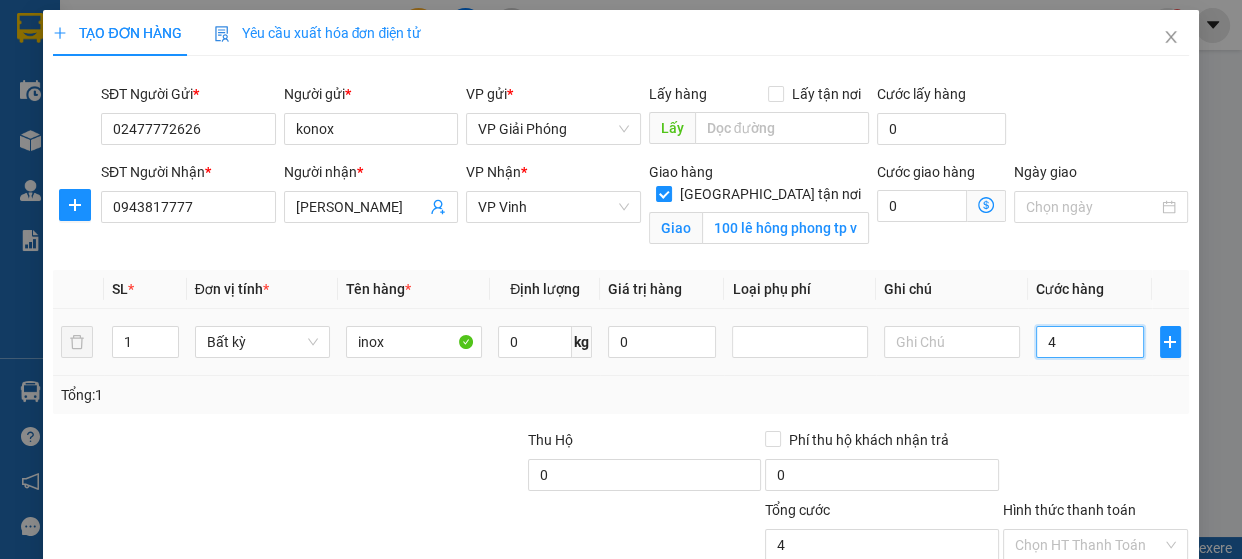 type on "40" 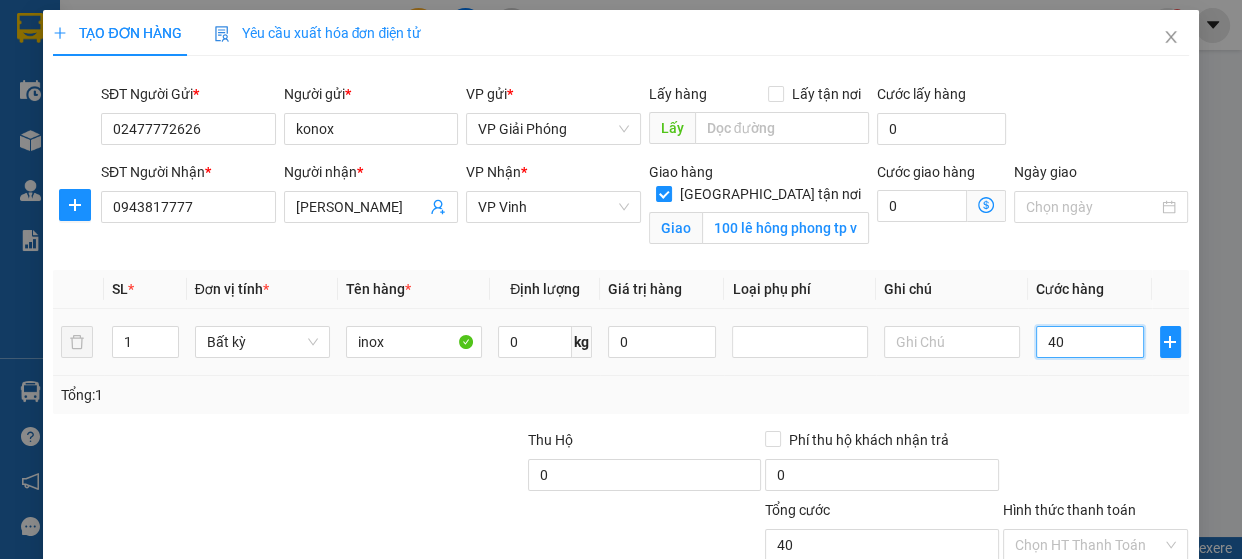 type on "400" 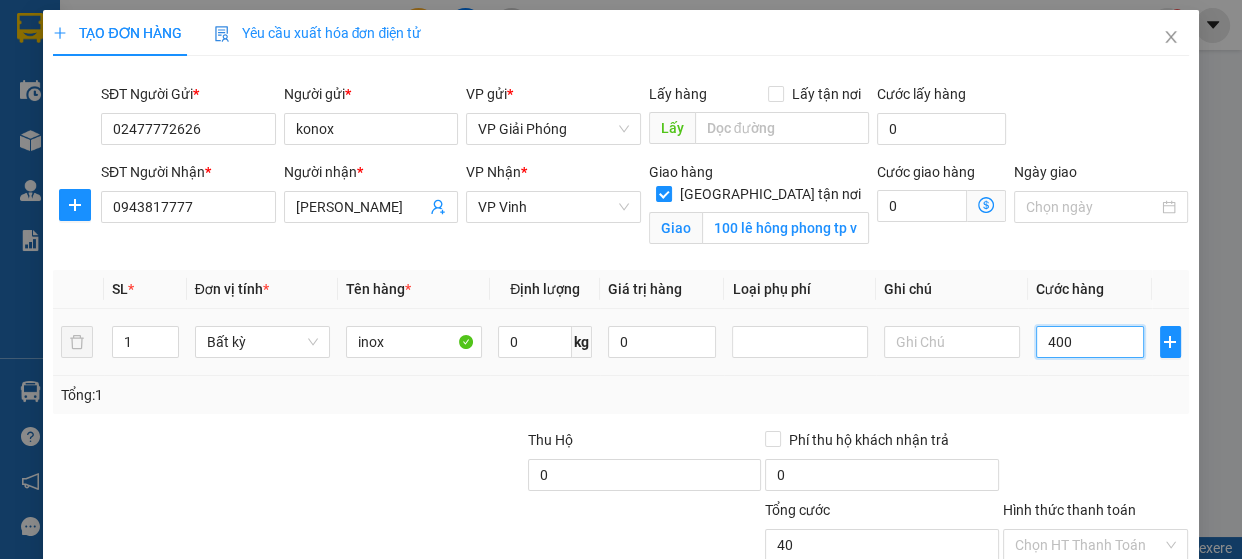 type on "400" 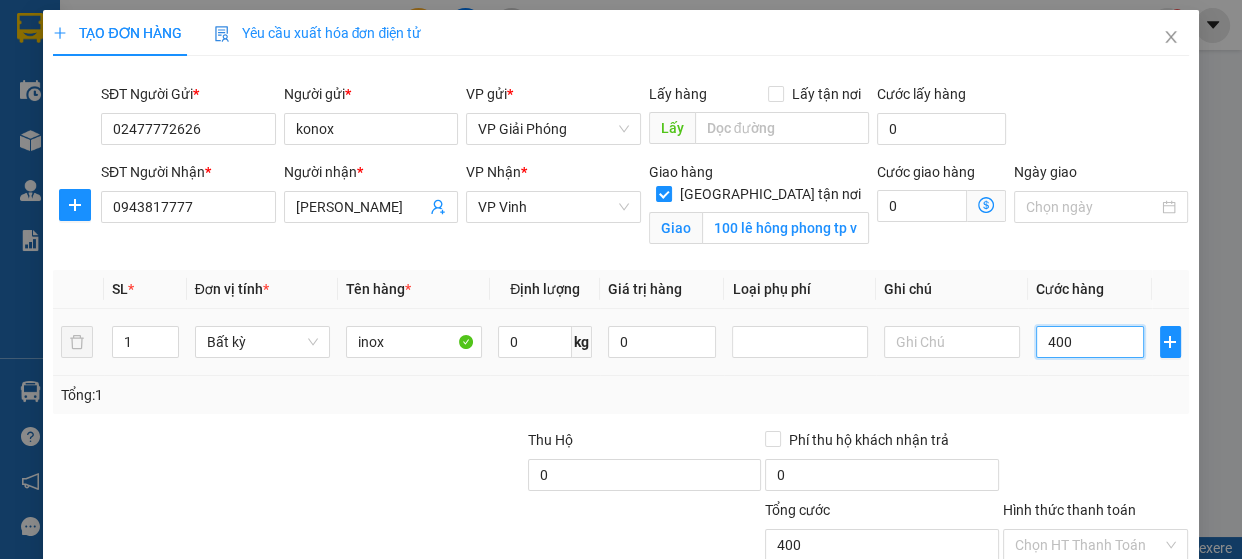 type on "4.000" 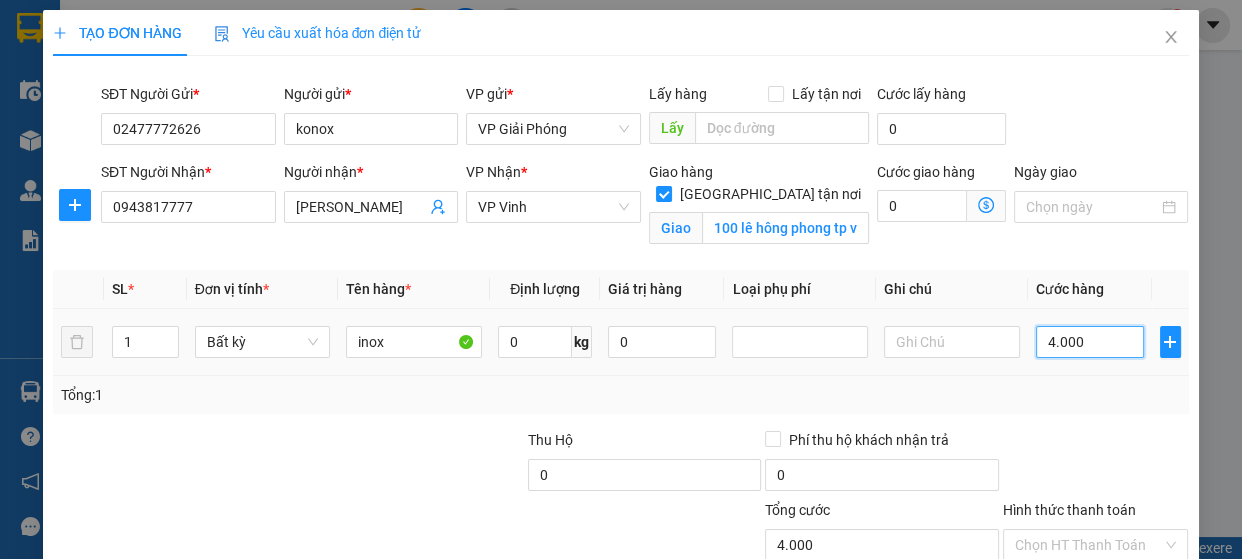 type on "40.000" 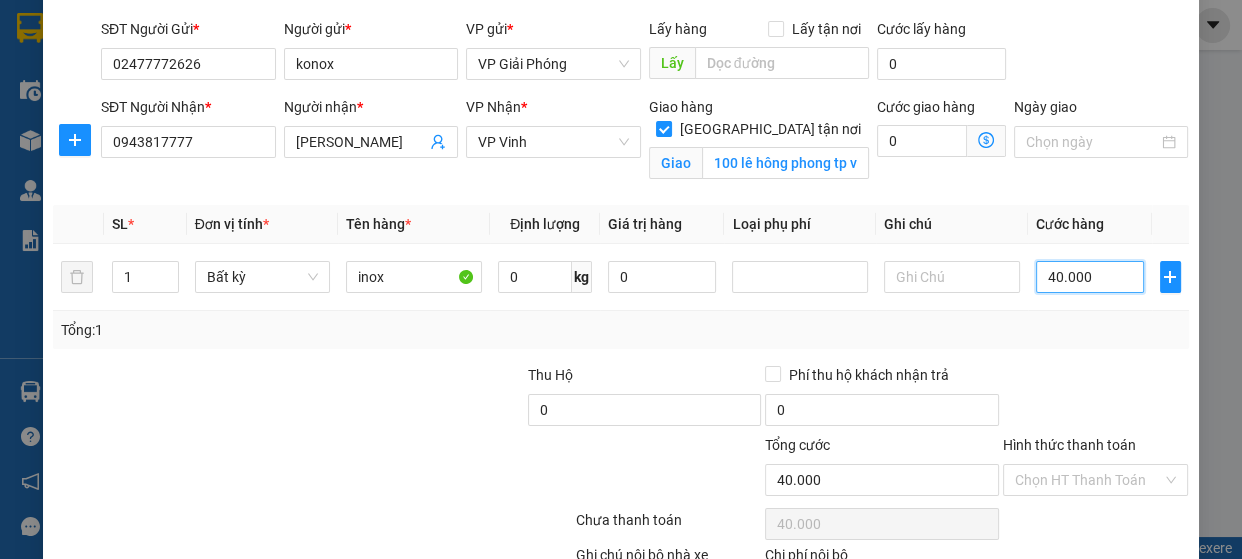 scroll, scrollTop: 196, scrollLeft: 0, axis: vertical 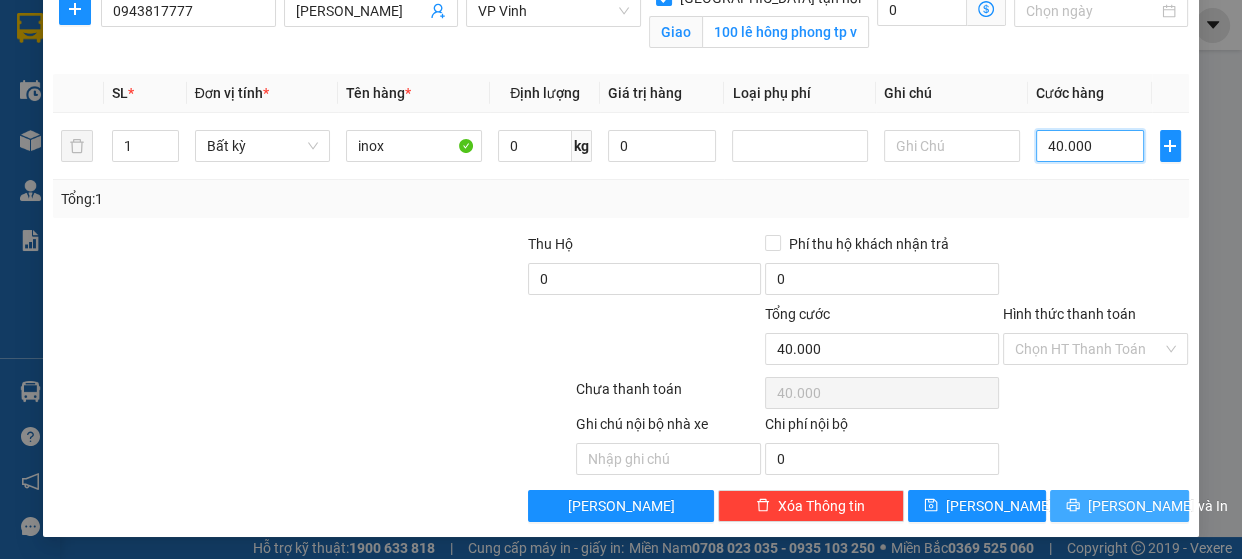 type on "40.000" 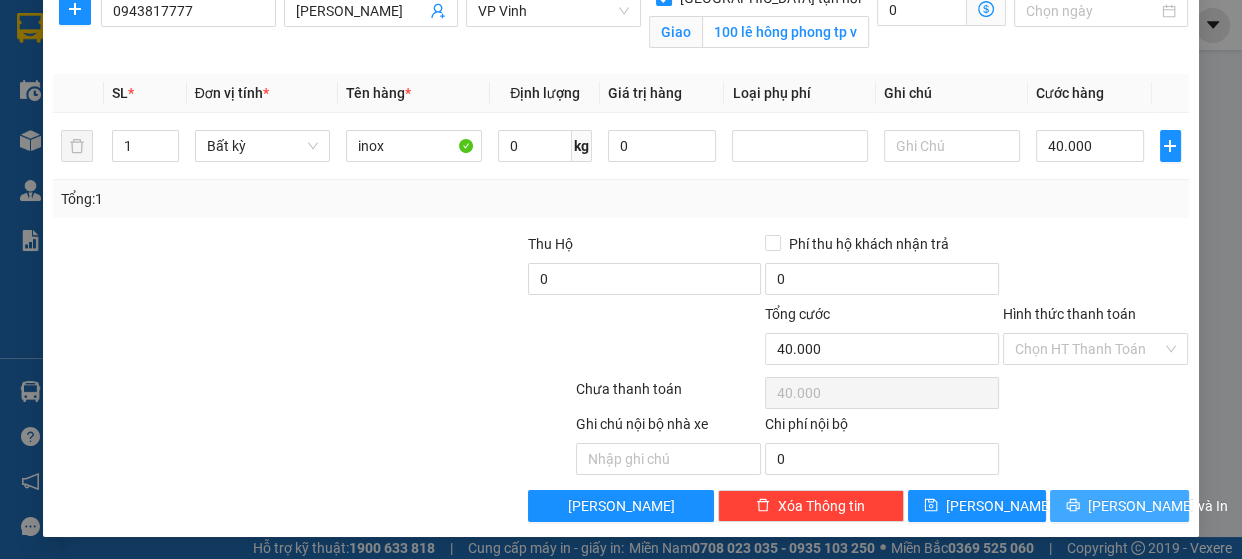 click on "Lưu và In" at bounding box center [1158, 506] 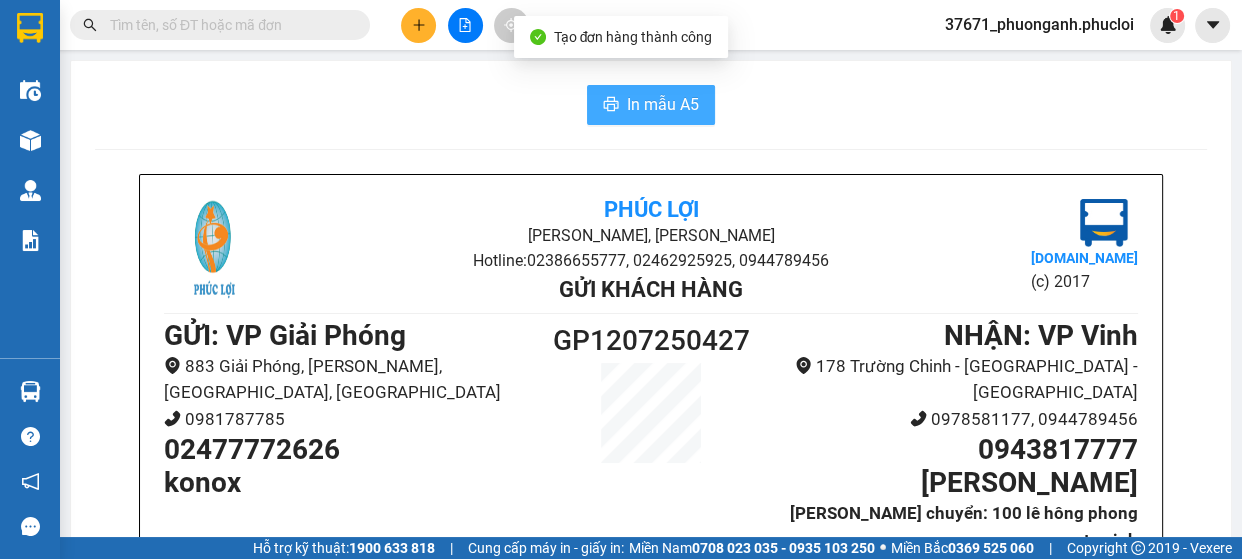 drag, startPoint x: 669, startPoint y: 100, endPoint x: 754, endPoint y: 219, distance: 146.23953 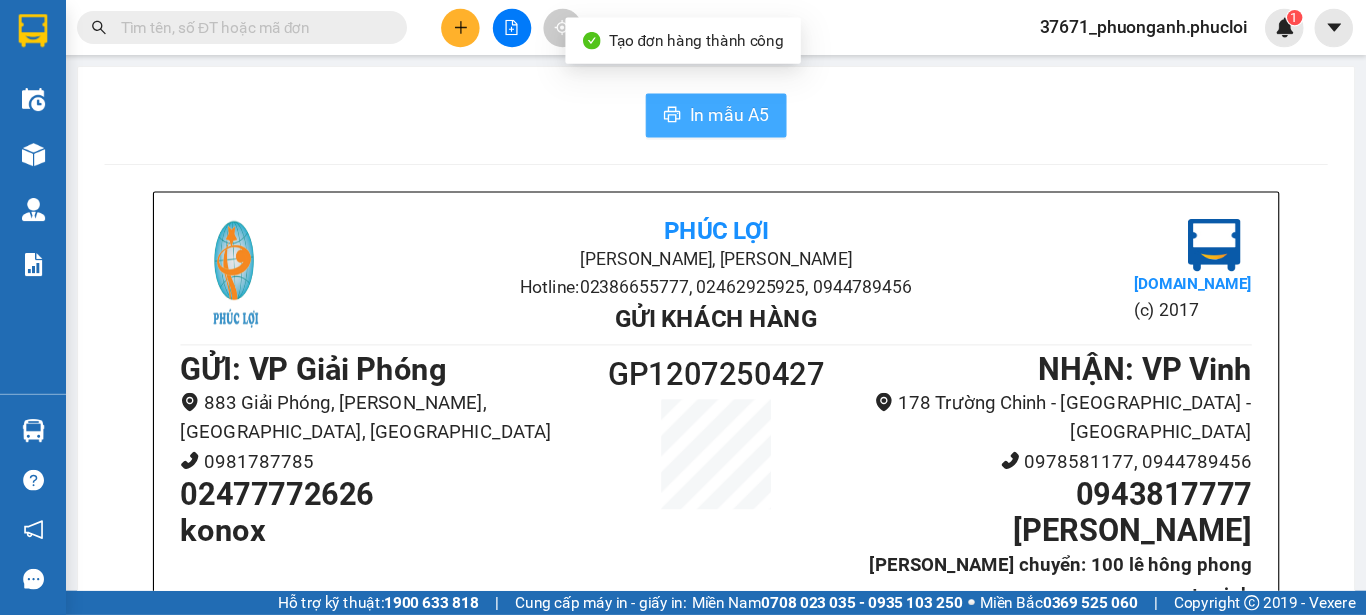 scroll, scrollTop: 0, scrollLeft: 0, axis: both 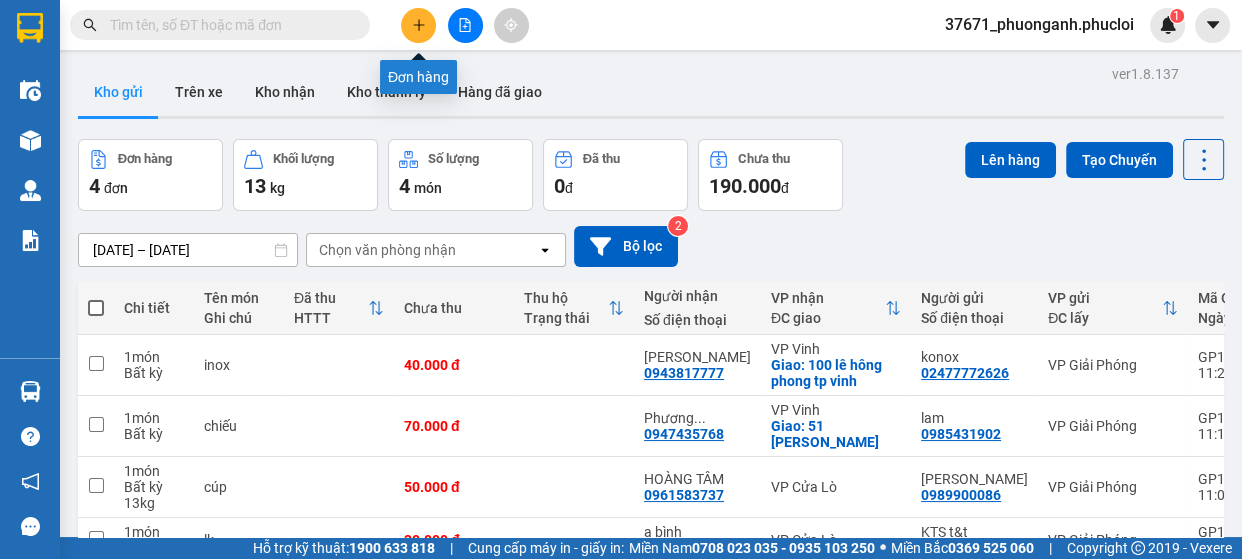 click 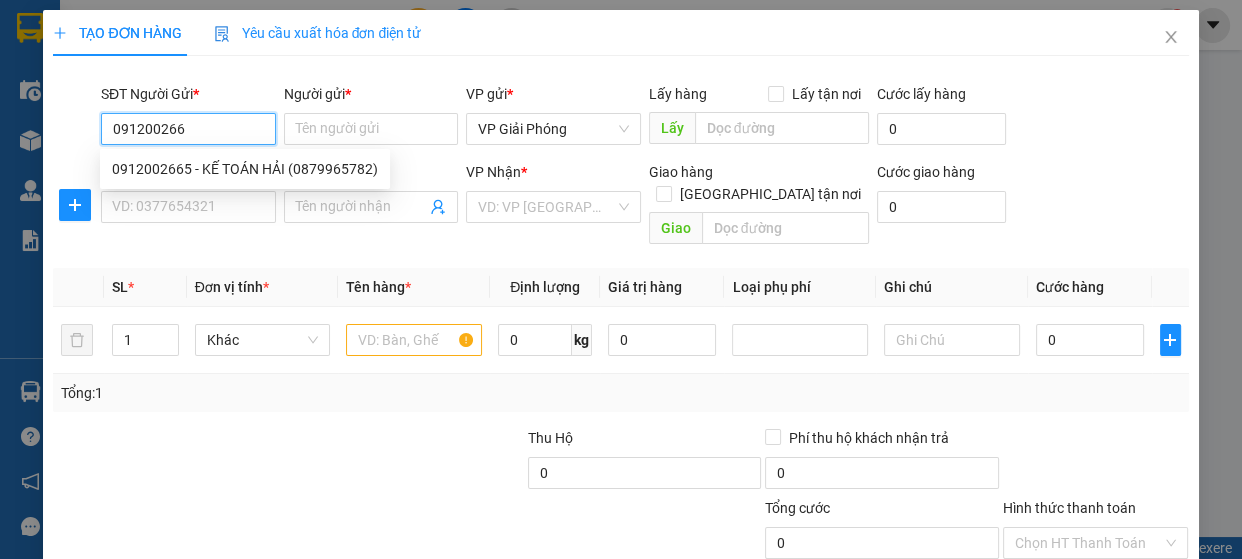 type on "0912002665" 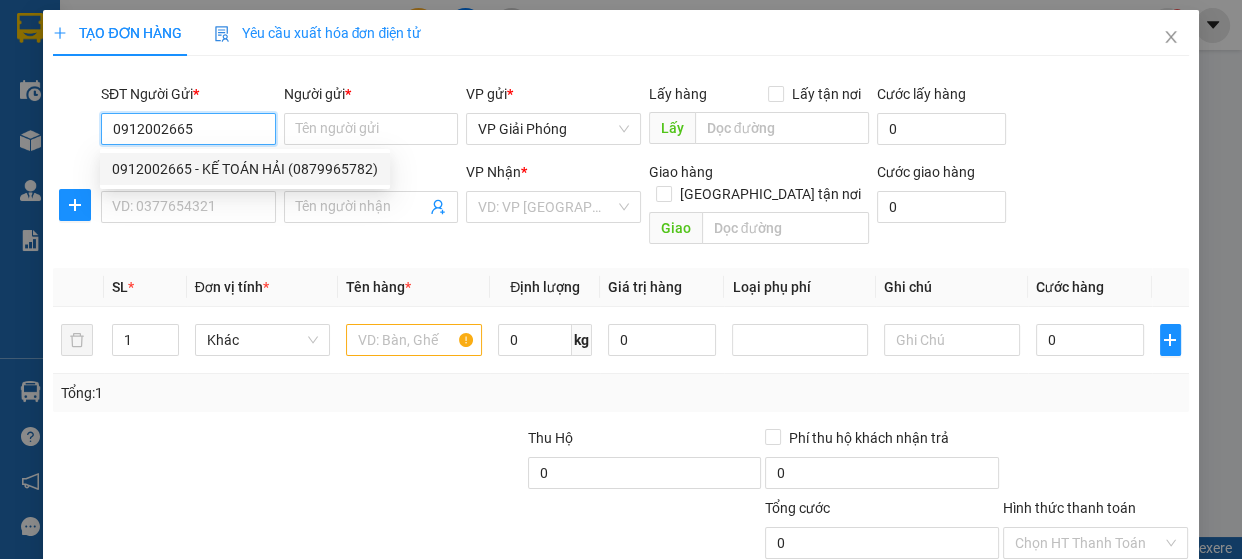 click on "0912002665 - KẾ TOÁN HẢI (0879965782)" at bounding box center (245, 169) 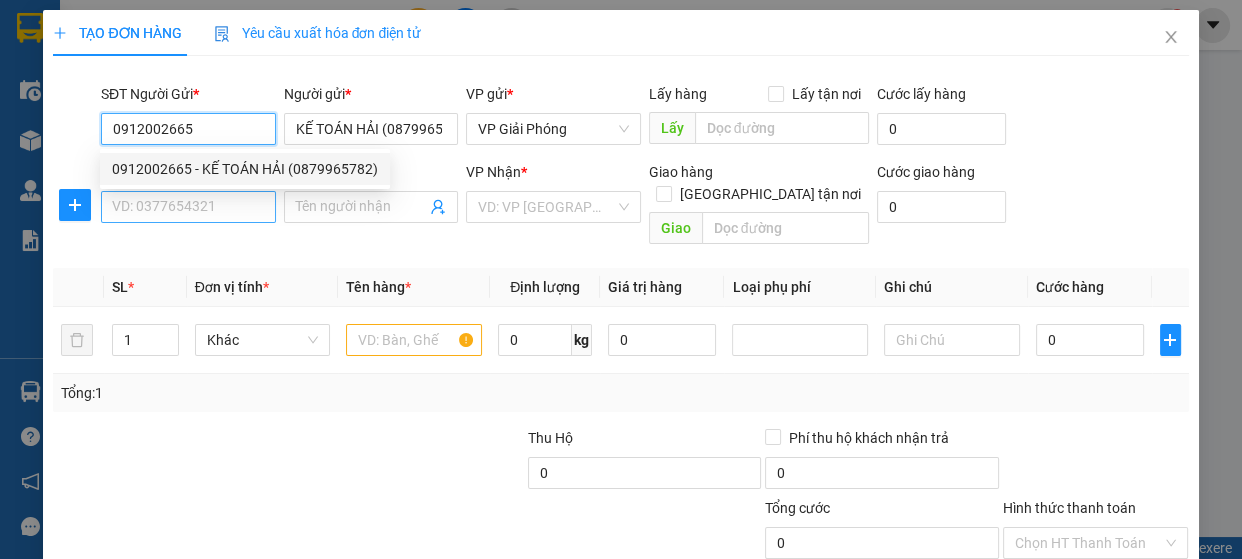 type on "0912002665" 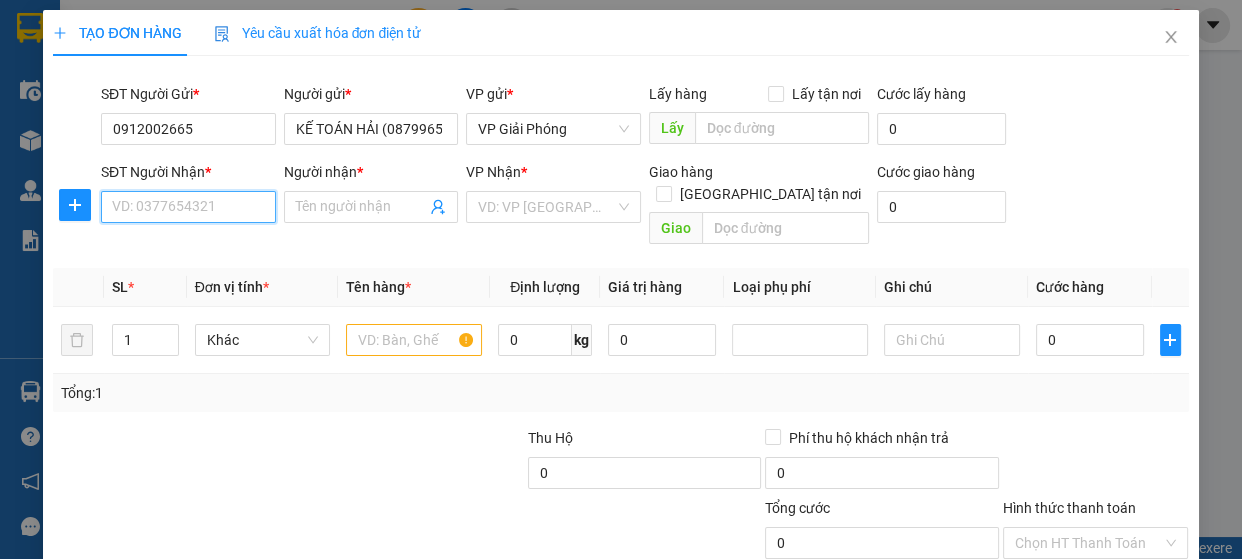 click on "SĐT Người Nhận  *" at bounding box center [188, 207] 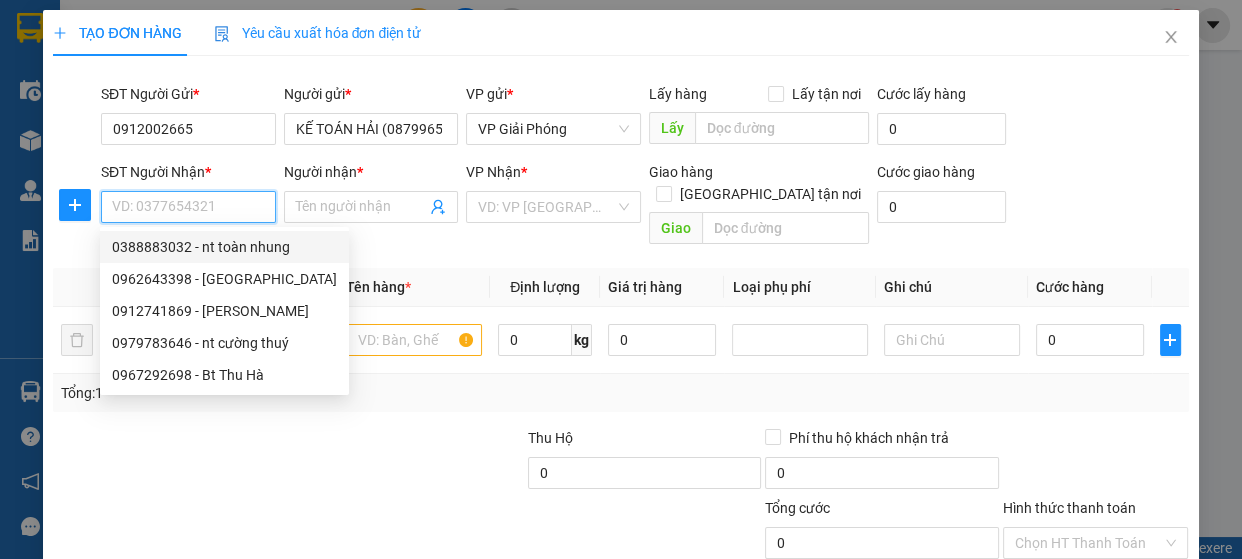 click on "SĐT Người Nhận  *" at bounding box center (188, 207) 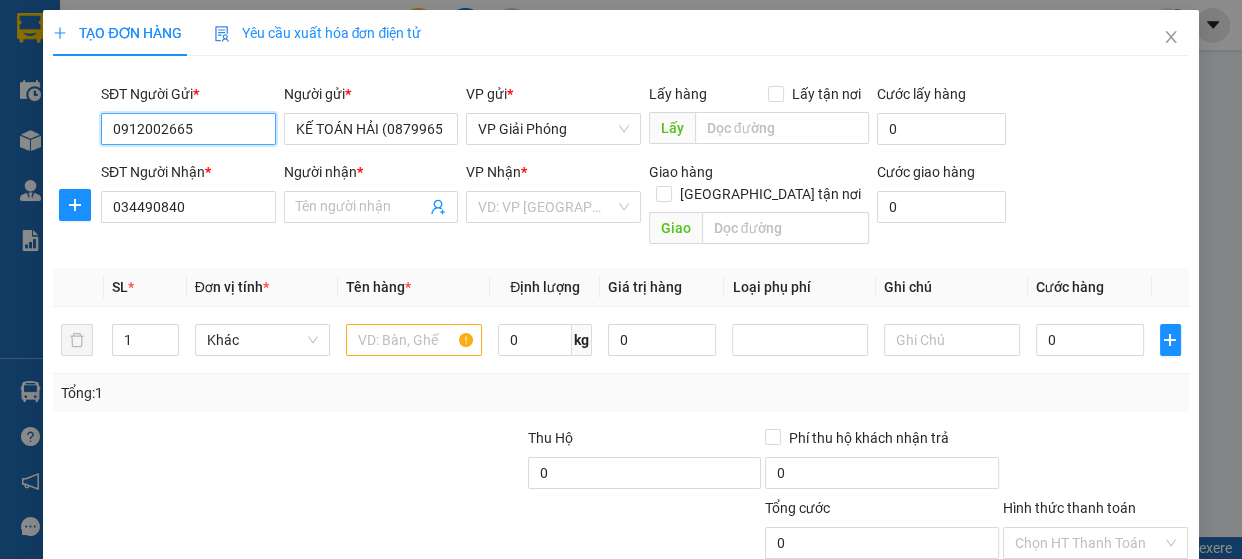 click on "0912002665" at bounding box center (188, 129) 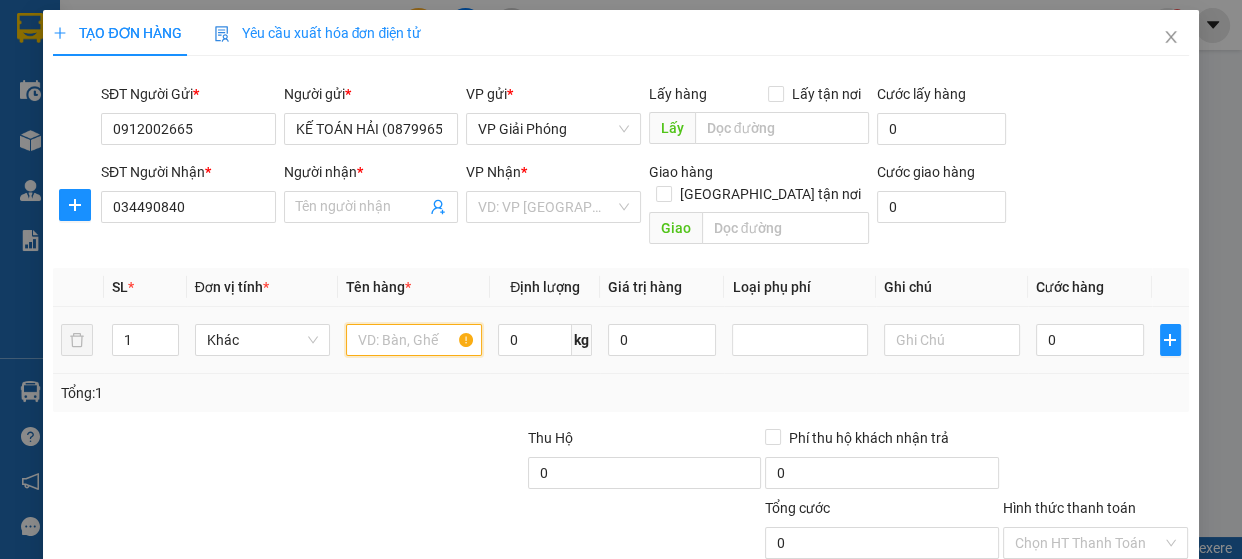 click at bounding box center (414, 340) 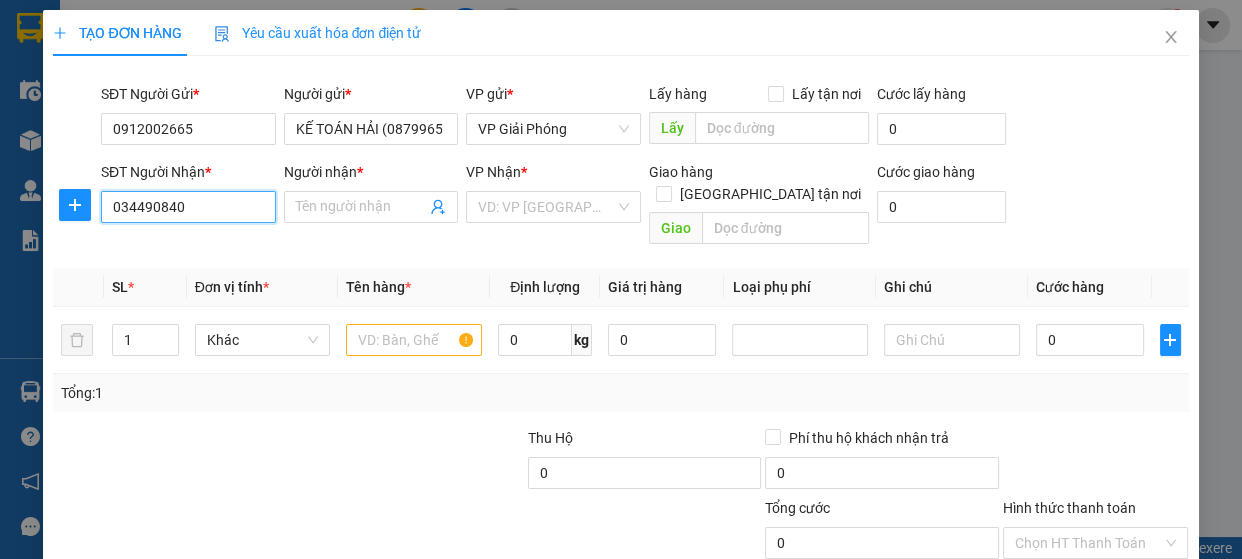 click on "034490840" at bounding box center (188, 207) 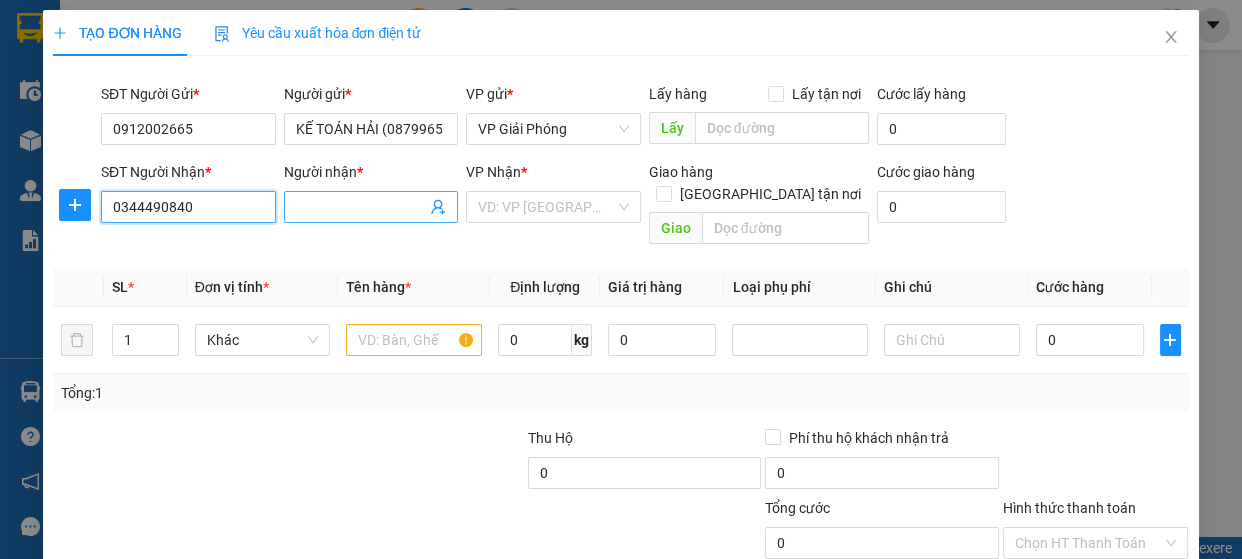 type on "0344490840" 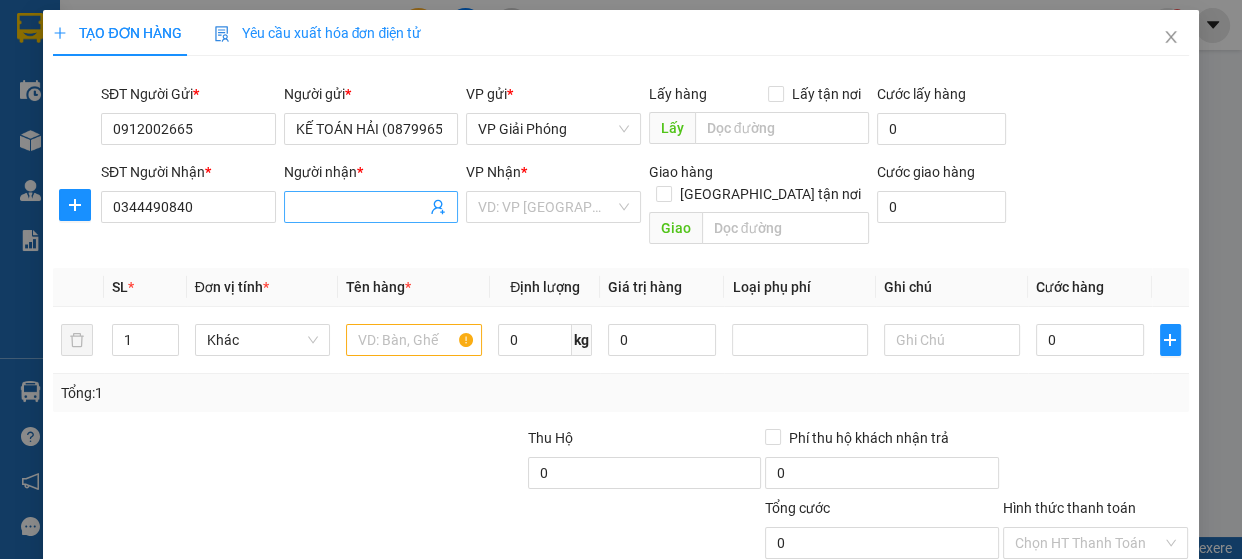 click on "Người nhận  *" at bounding box center [361, 207] 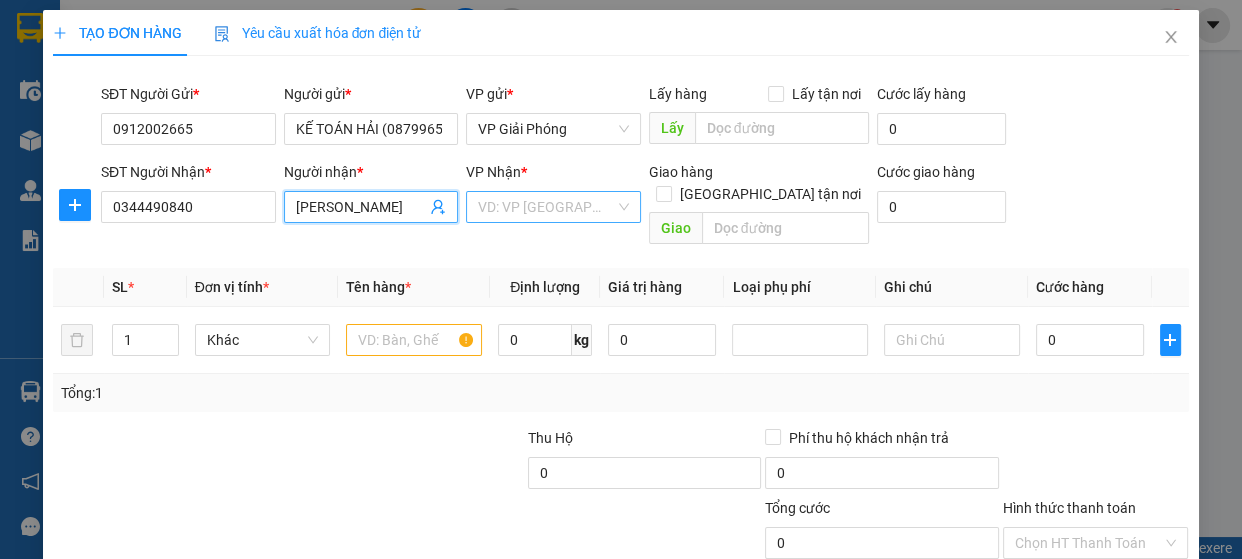 type on "phan phúc nguyên" 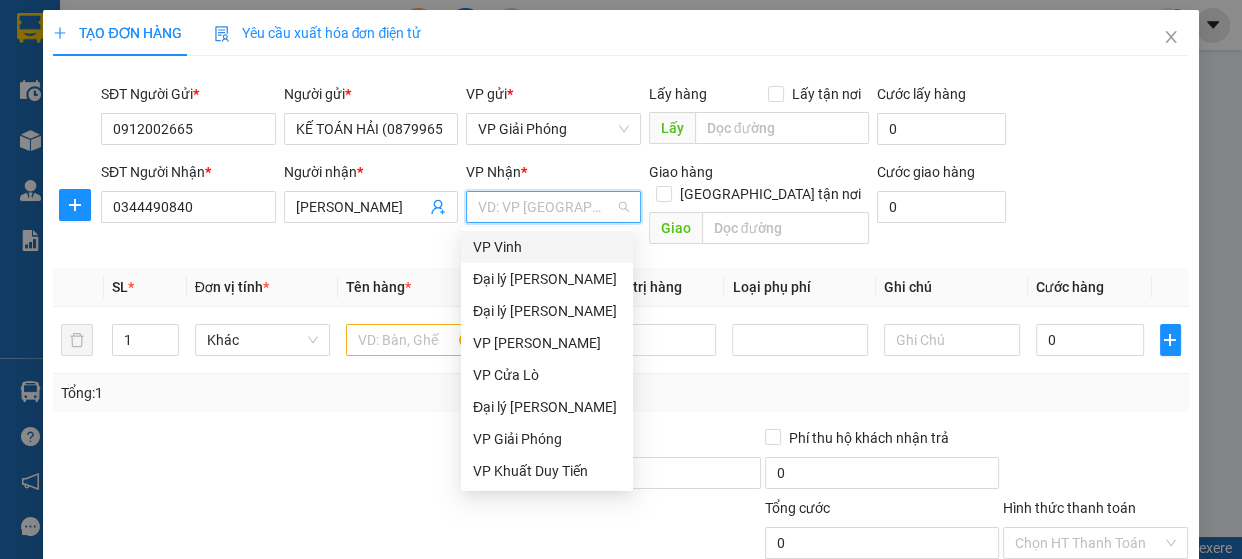 click on "VP Vinh" at bounding box center (547, 247) 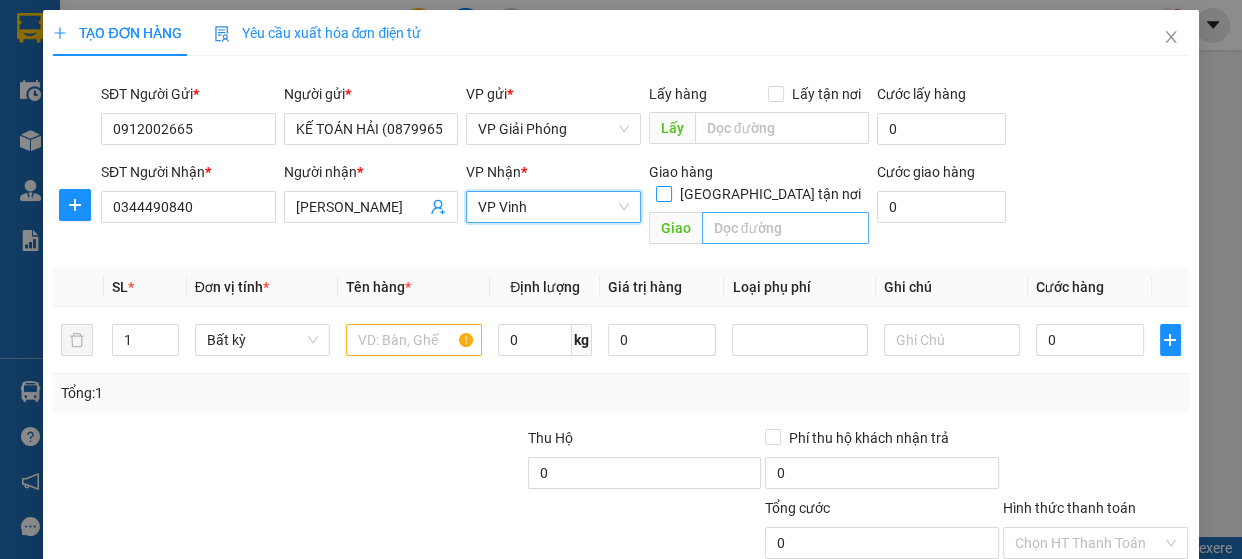 drag, startPoint x: 760, startPoint y: 168, endPoint x: 767, endPoint y: 198, distance: 30.805843 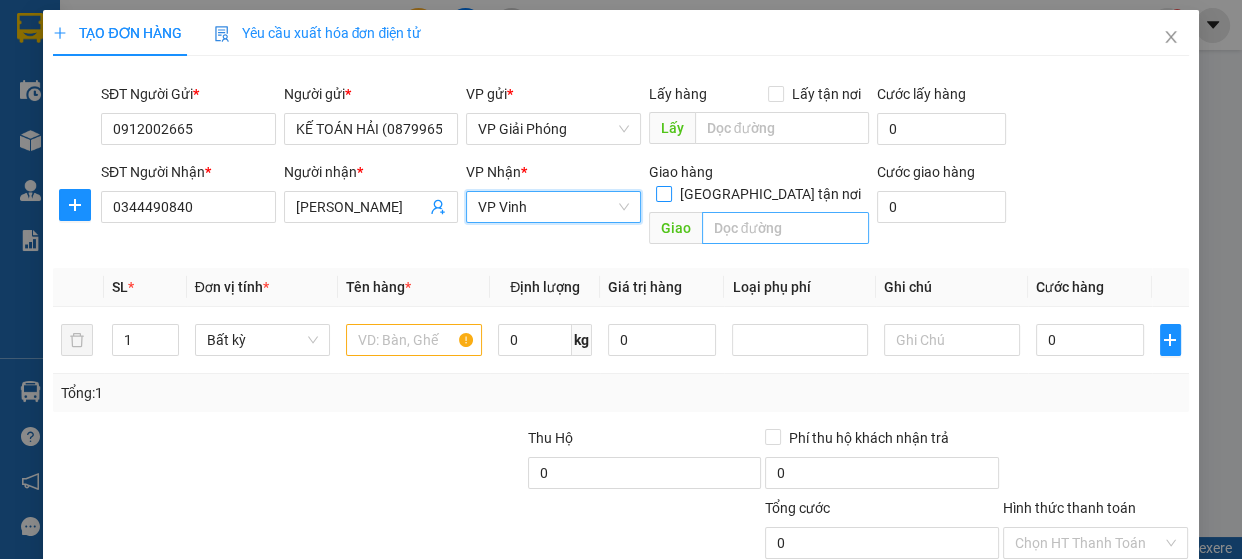 click on "Giao tận nơi" at bounding box center (663, 193) 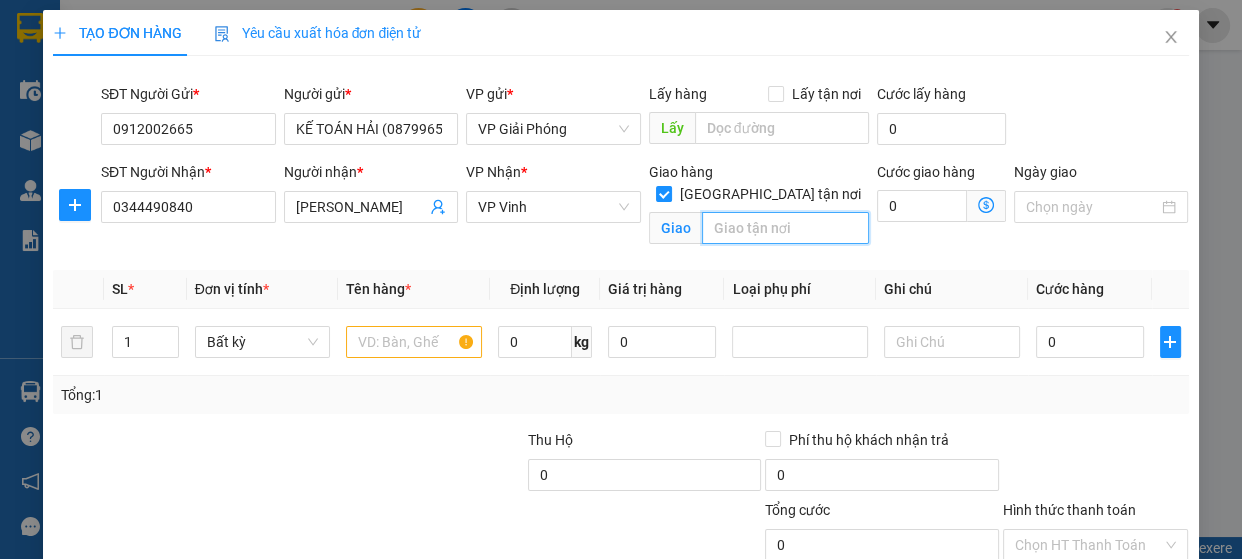 click at bounding box center (785, 228) 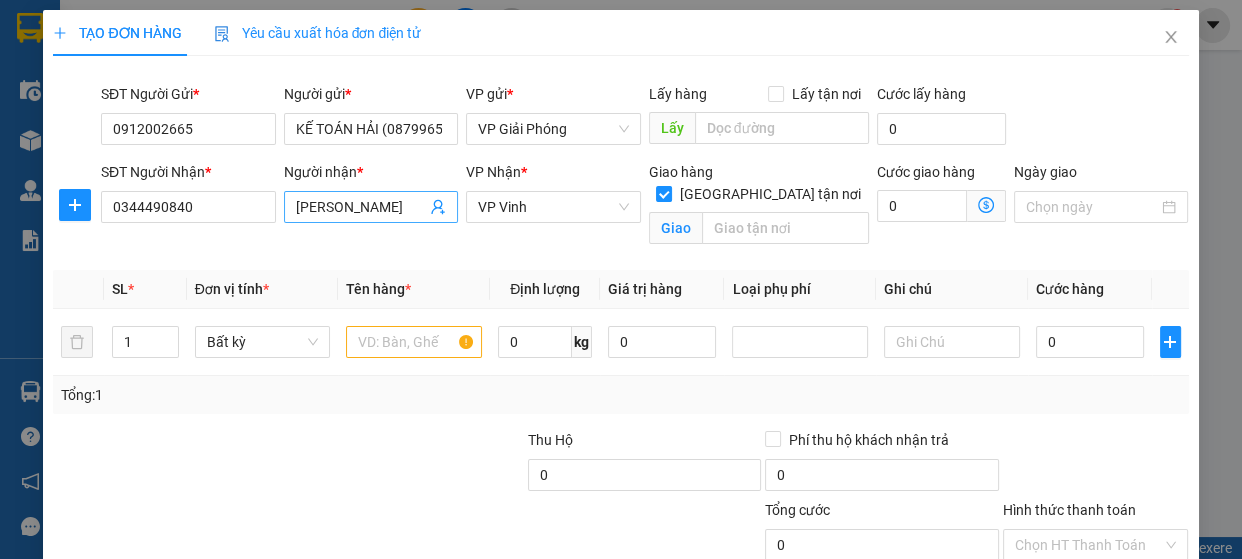 click on "Người nhận  * phan phúc nguyên" at bounding box center (371, 196) 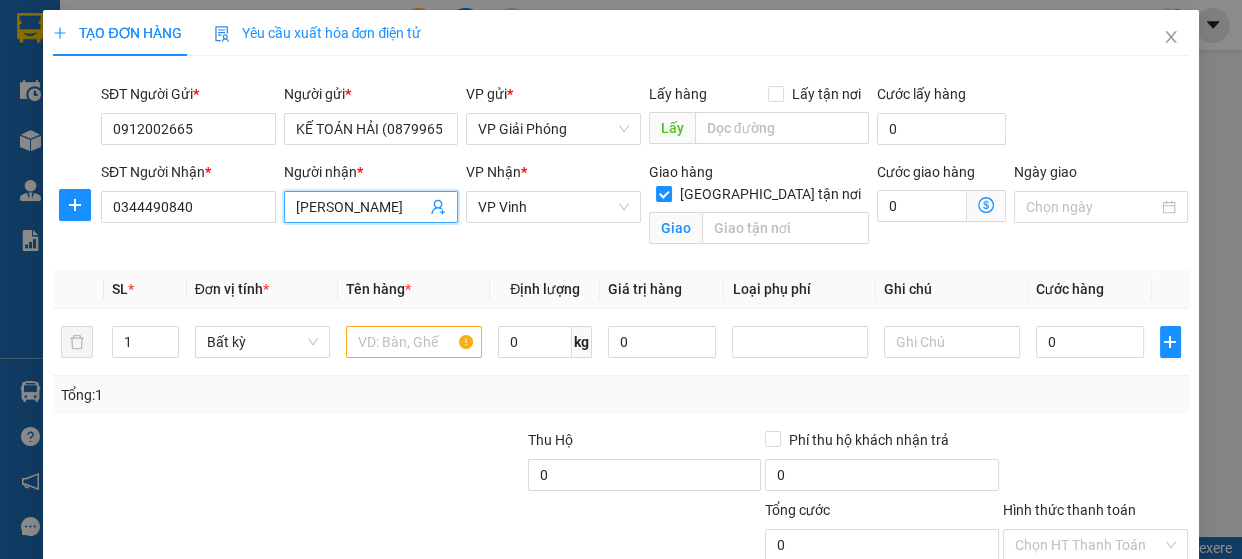 click on "phan phúc nguyên" at bounding box center (361, 207) 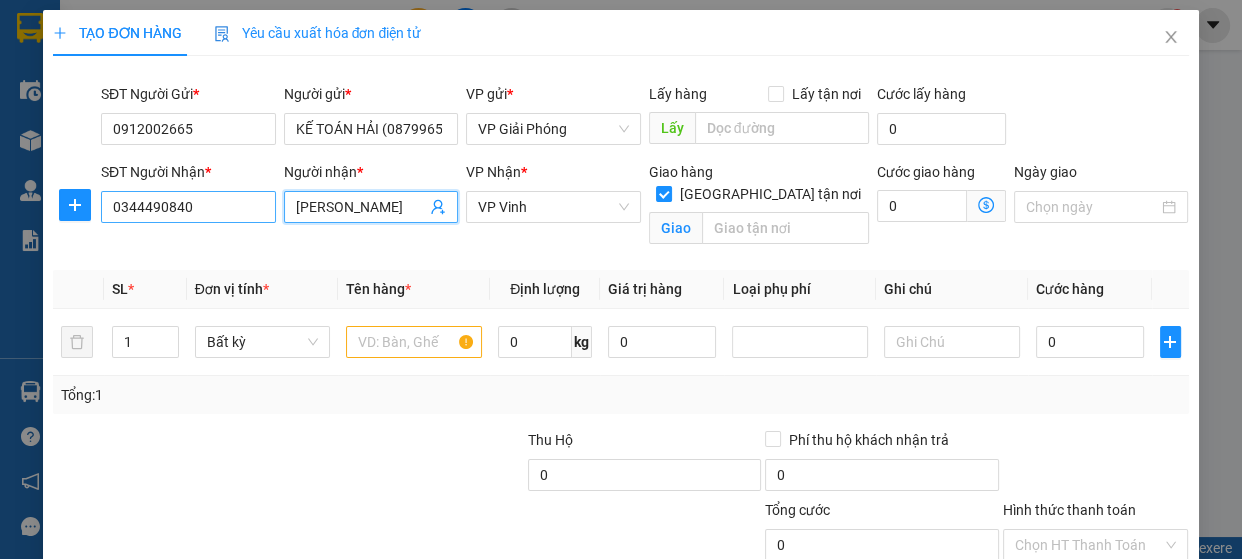 drag, startPoint x: 407, startPoint y: 213, endPoint x: 245, endPoint y: 192, distance: 163.35544 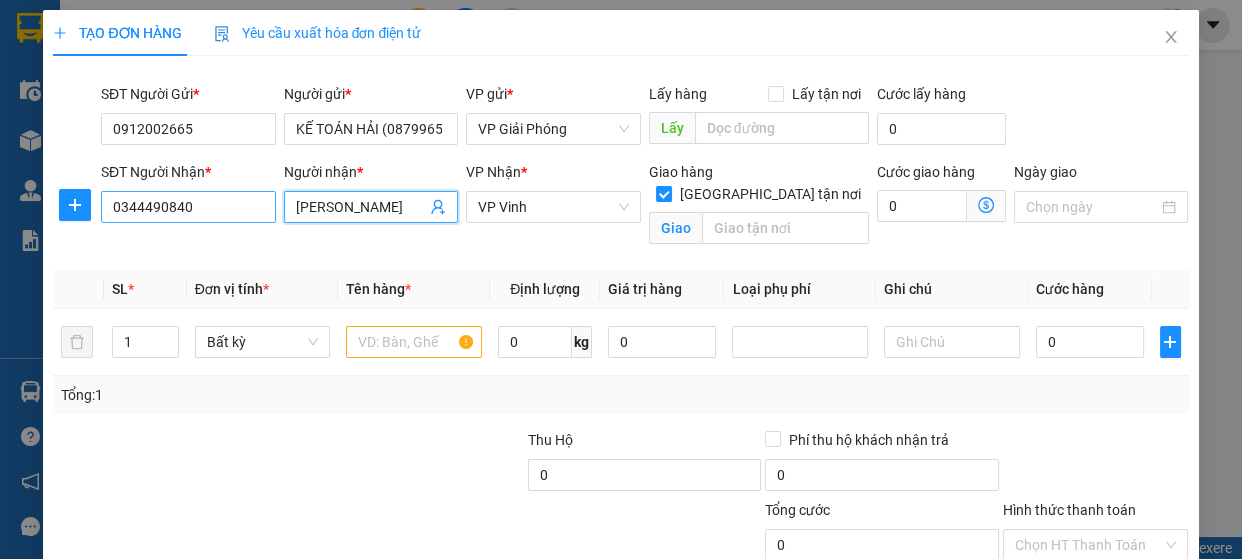 click on "SĐT Người Nhận  * 0344490840 Người nhận  * phan phúc nguyên phan phúc nguyên VP Nhận  * VP Vinh Giao hàng Giao tận nơi Giao Cước giao hàng 0 Ngày giao" at bounding box center (645, 208) 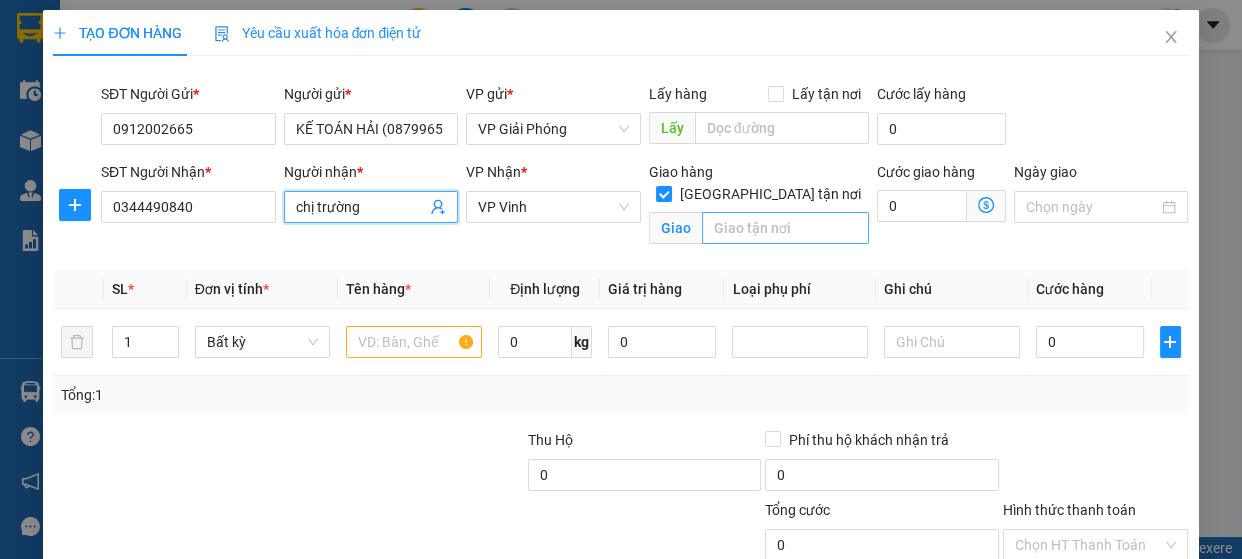 type on "chị trường" 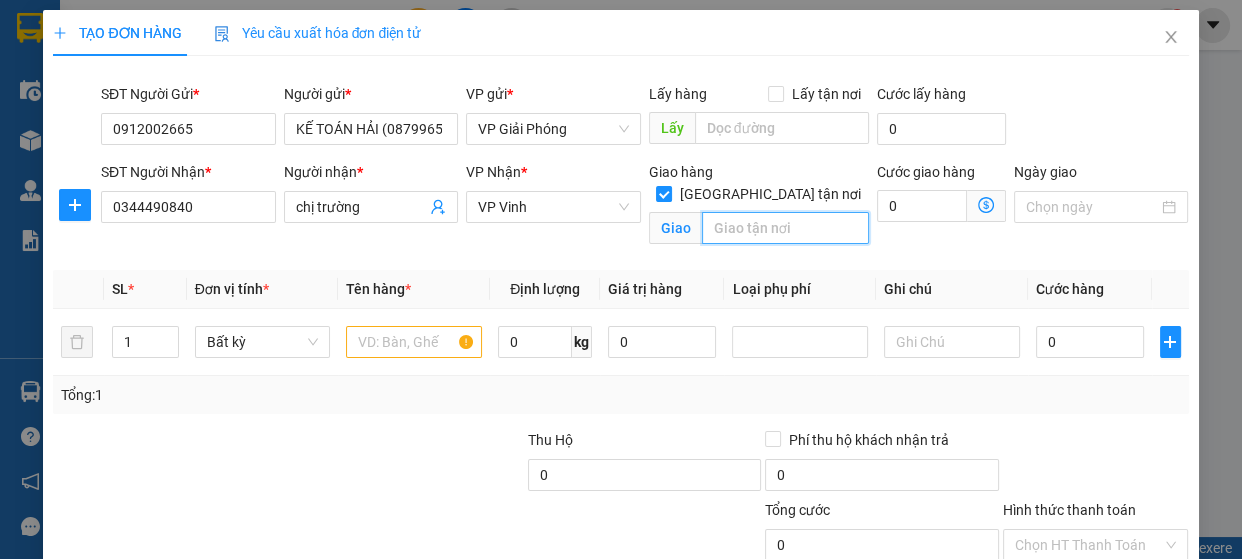 click at bounding box center [785, 228] 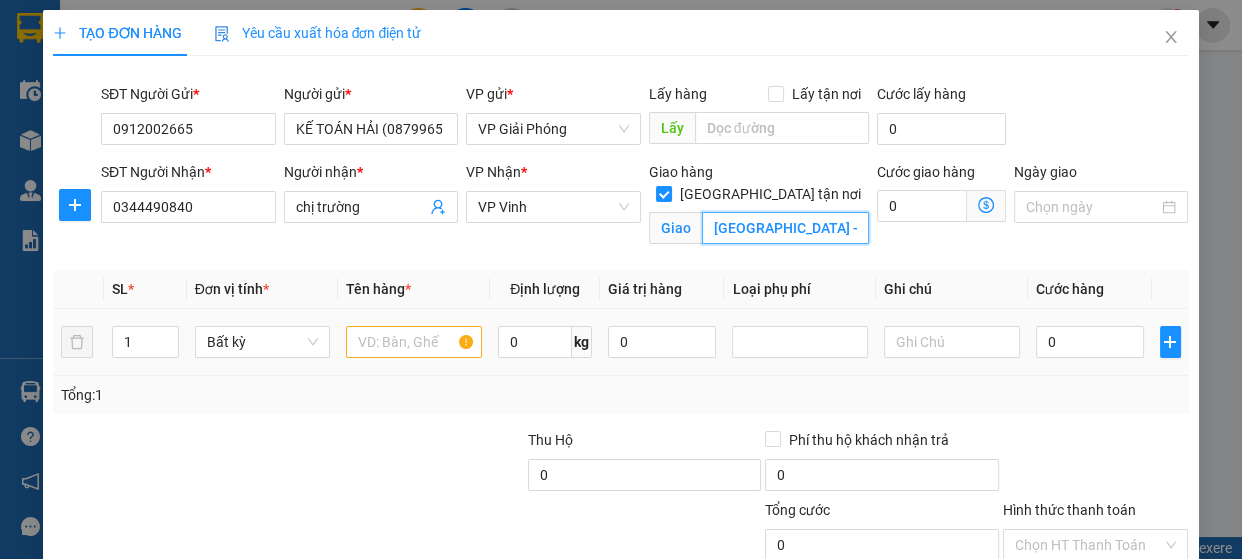 type on "chợ bông - bảo thành - yên thành" 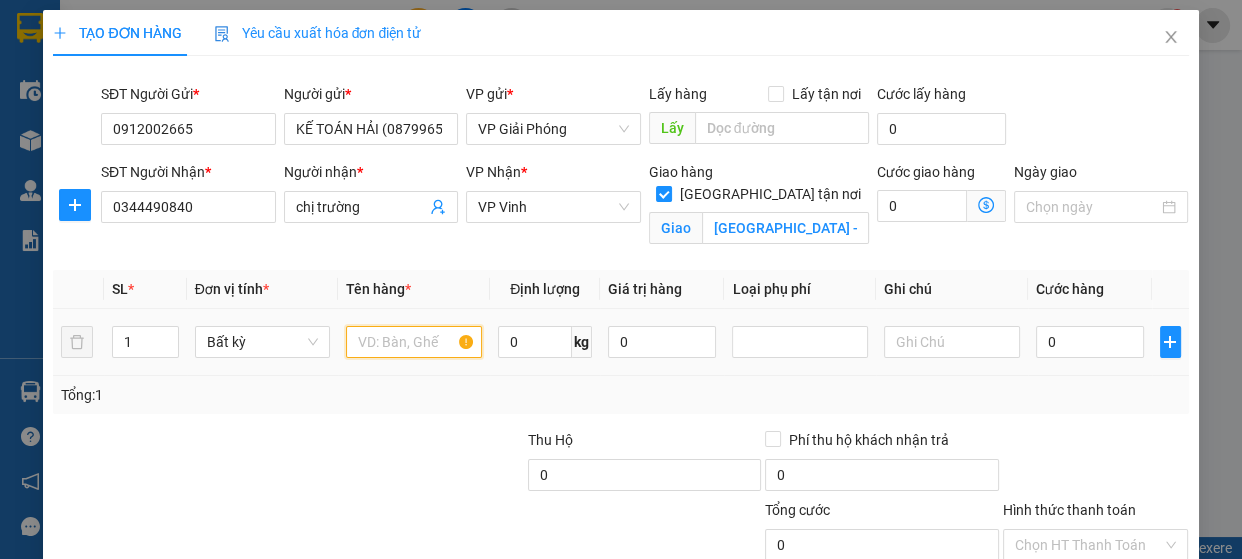 click at bounding box center (414, 342) 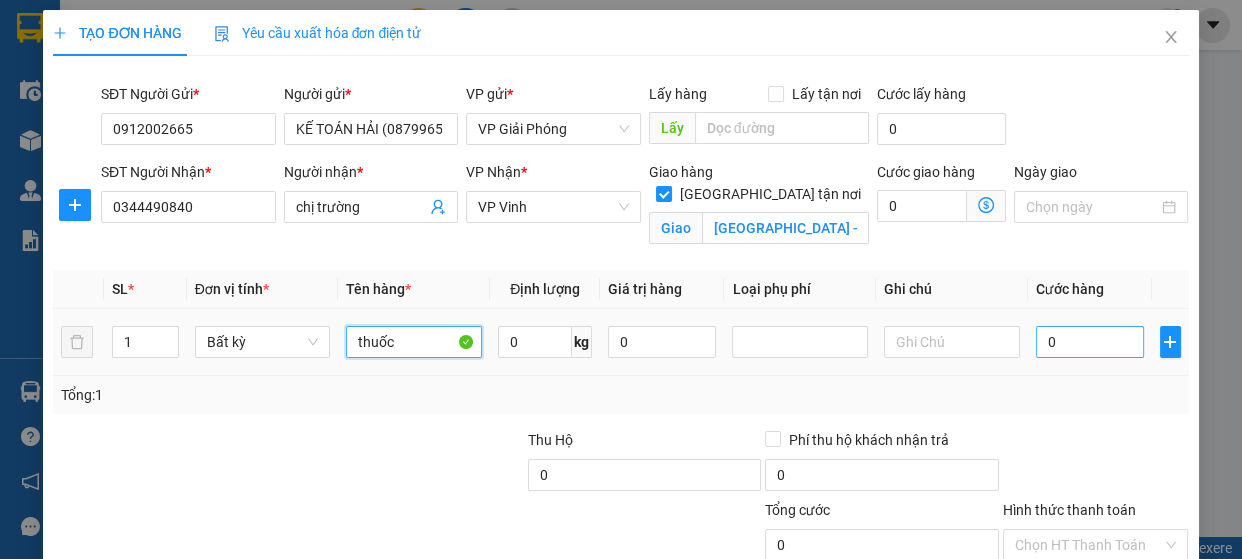 type on "thuốc" 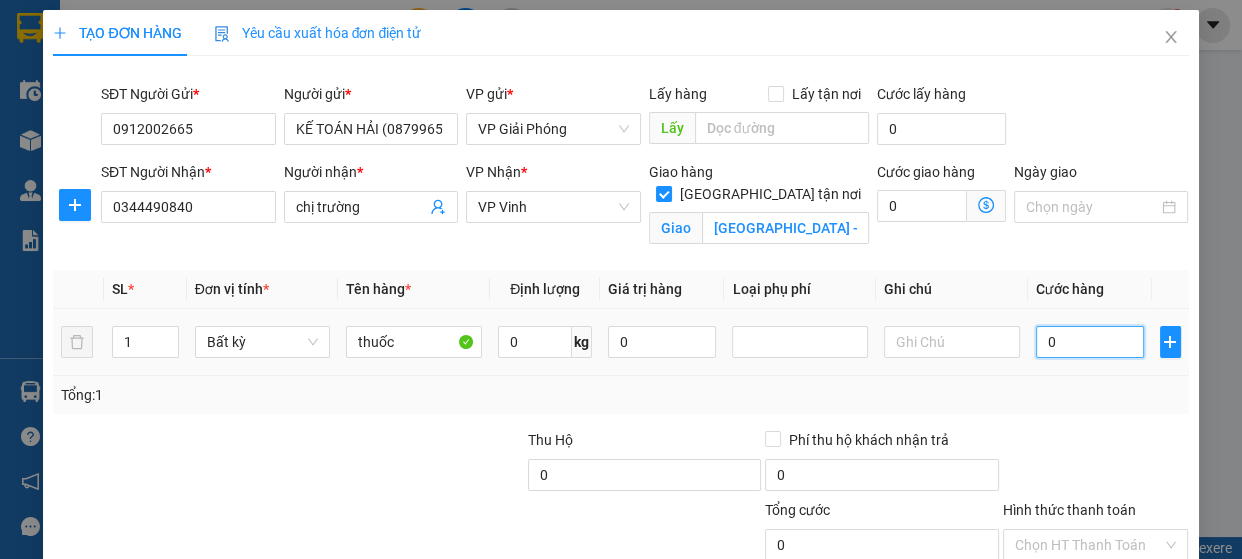 click on "0" at bounding box center (1090, 342) 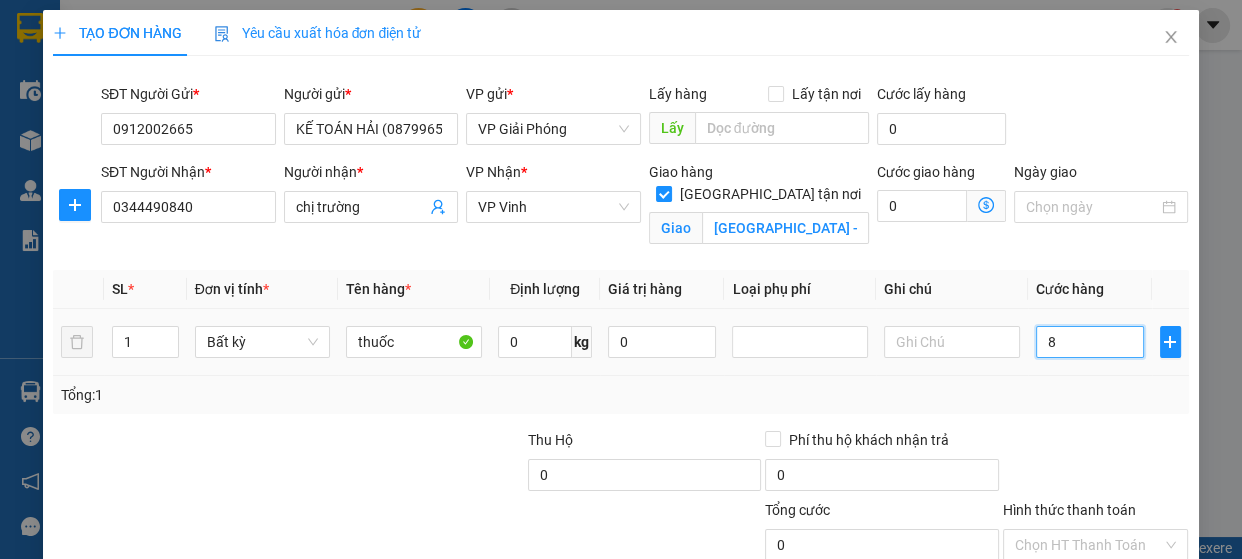 type on "8" 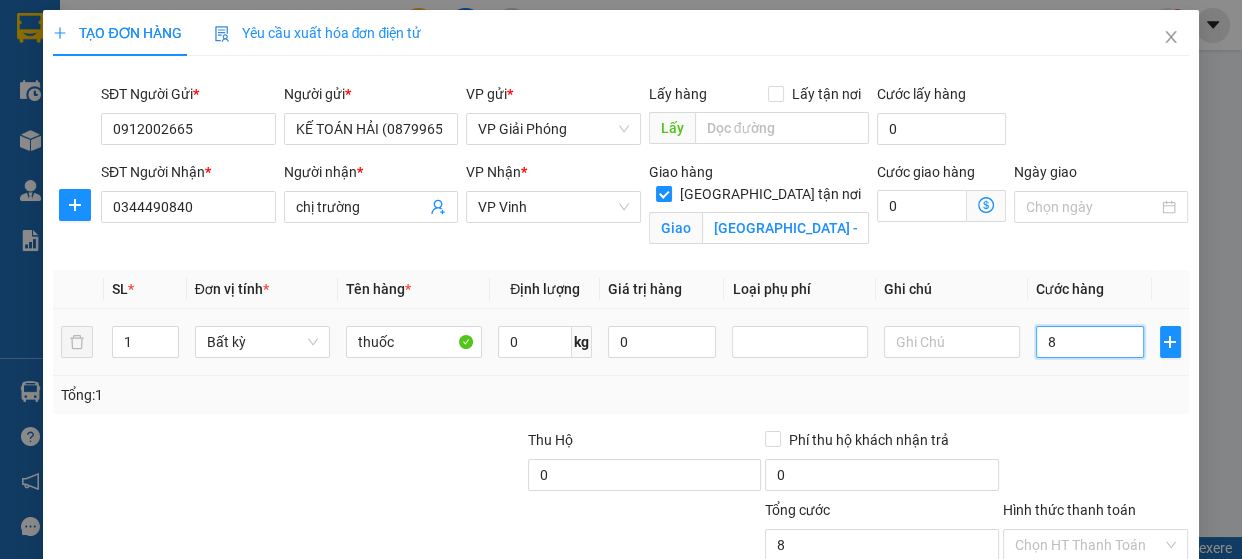type on "80" 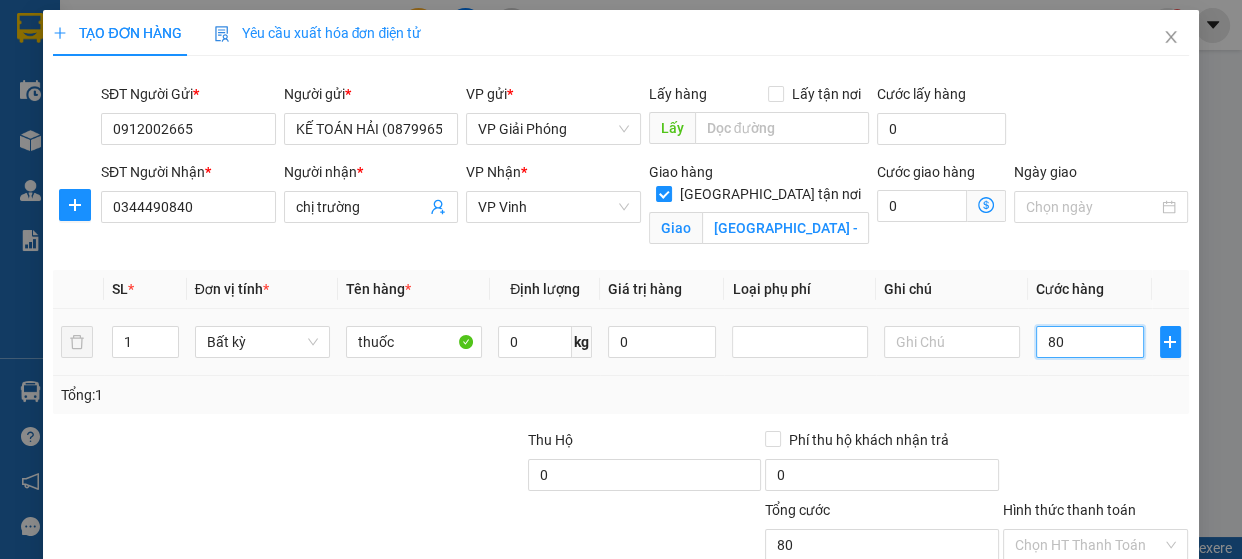 type on "800" 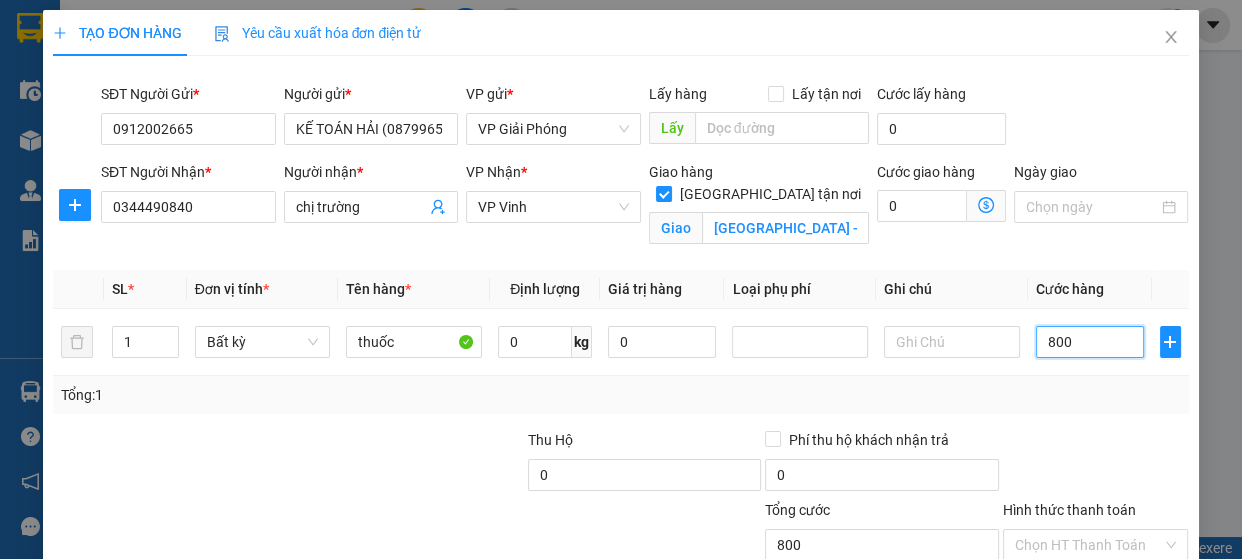 type on "8.000" 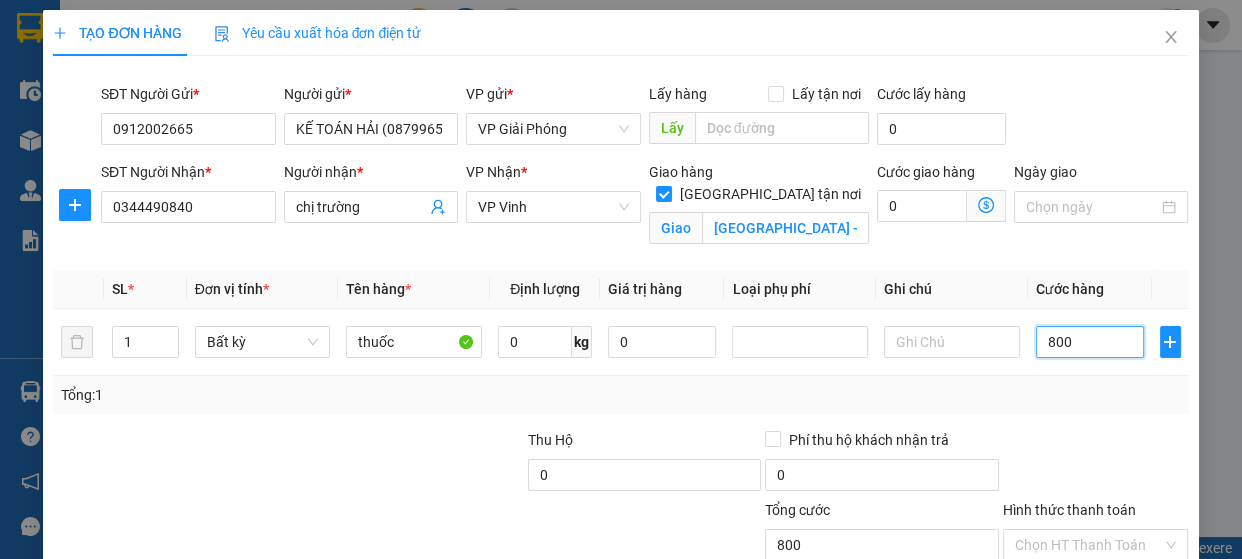 type on "8.000" 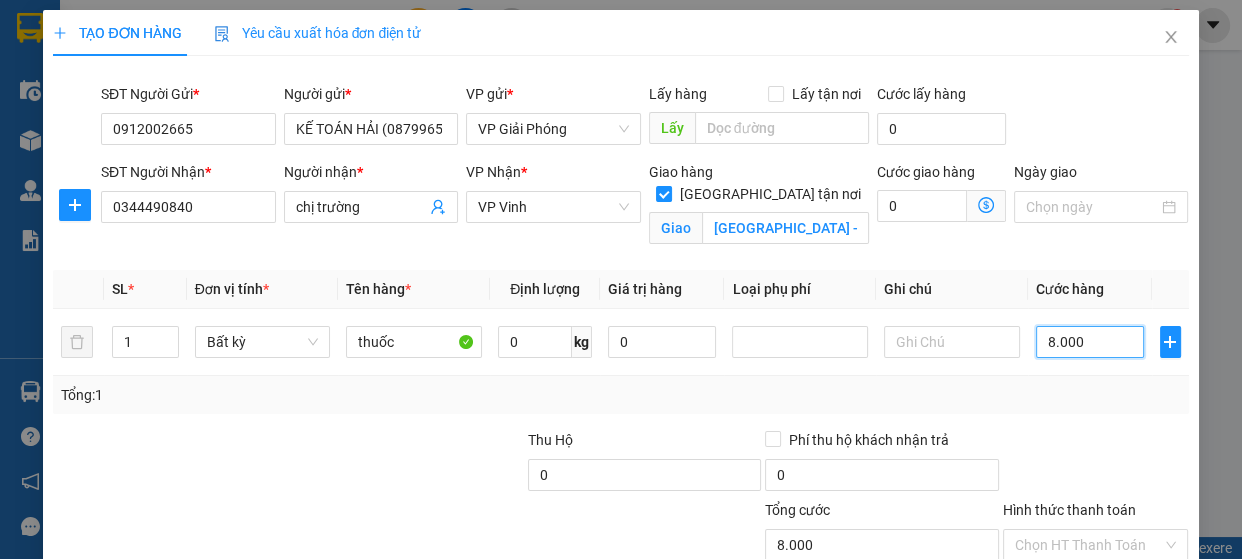 type on "80.000" 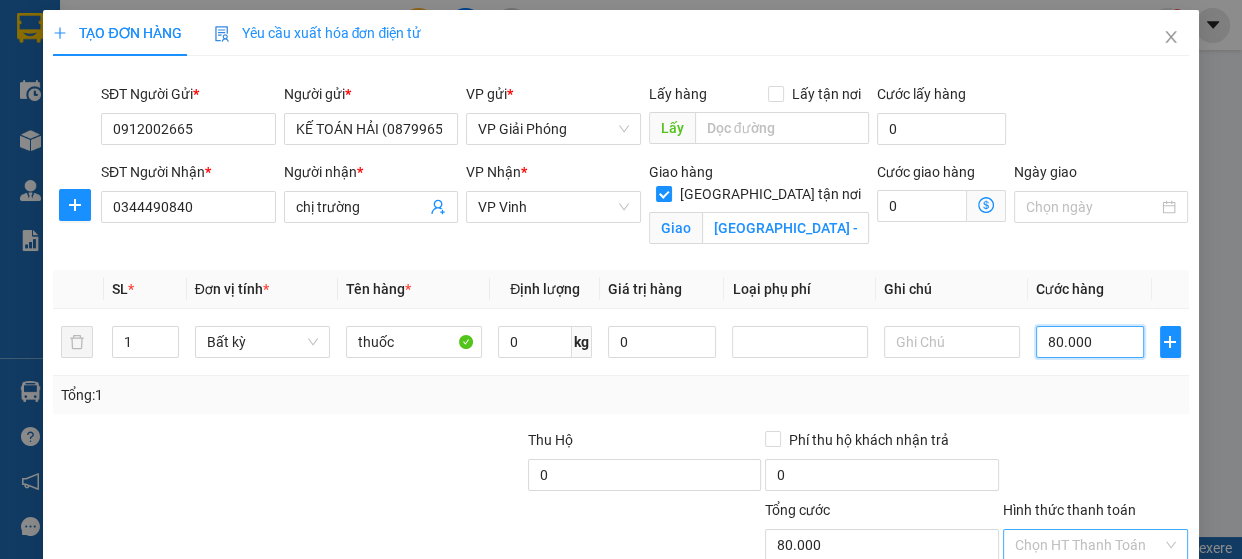type on "80.000" 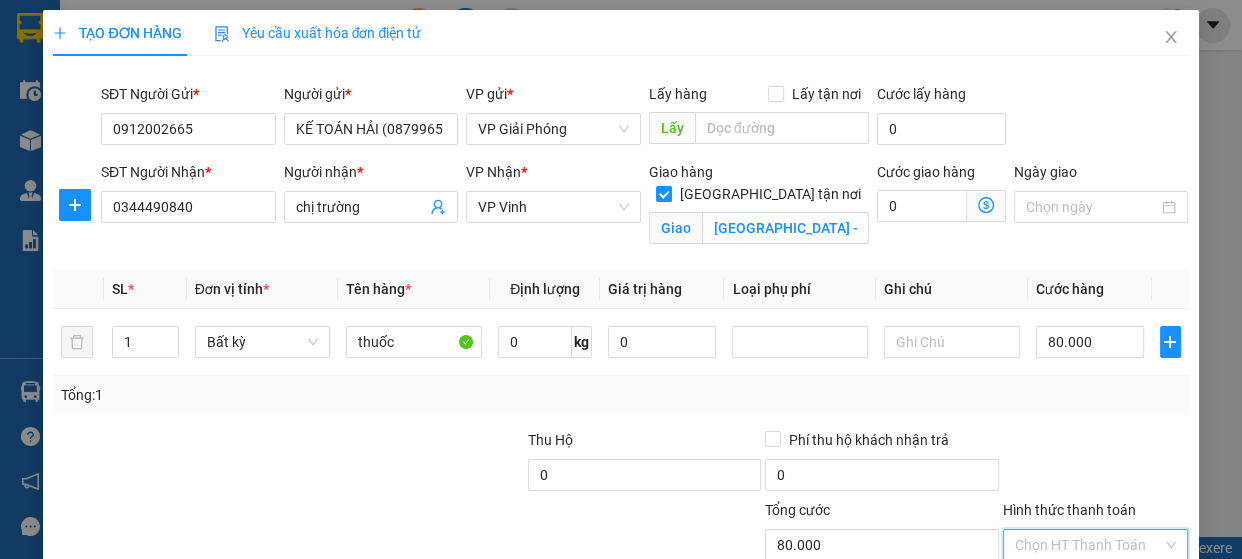 click on "Hình thức thanh toán" at bounding box center [1089, 545] 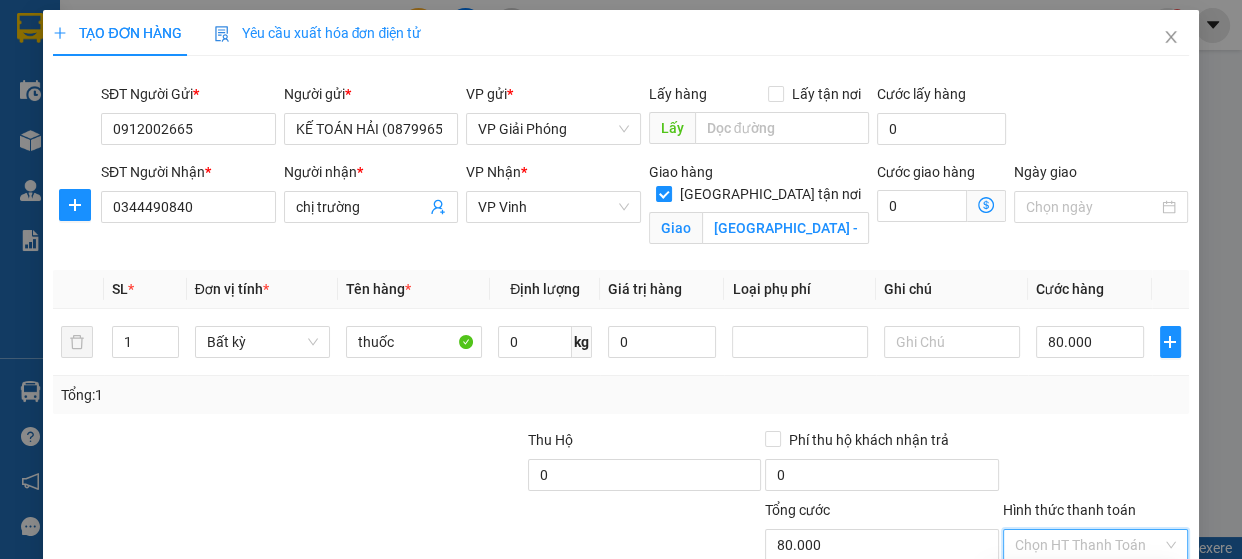 click on "Tại văn phòng" at bounding box center [1084, 583] 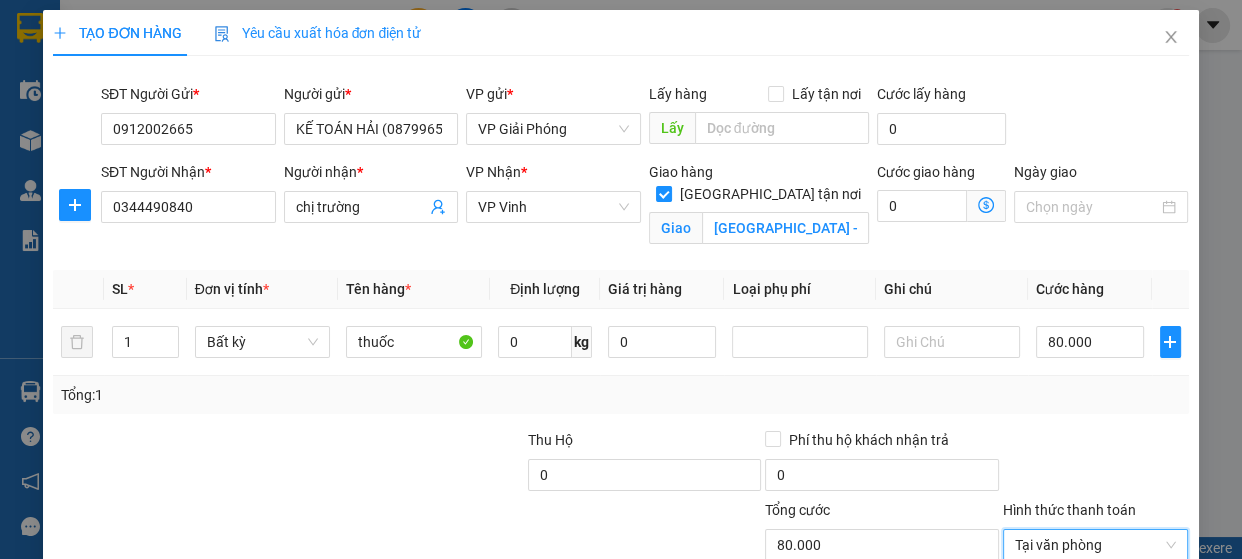 click on "Lưu và In" at bounding box center (1158, 702) 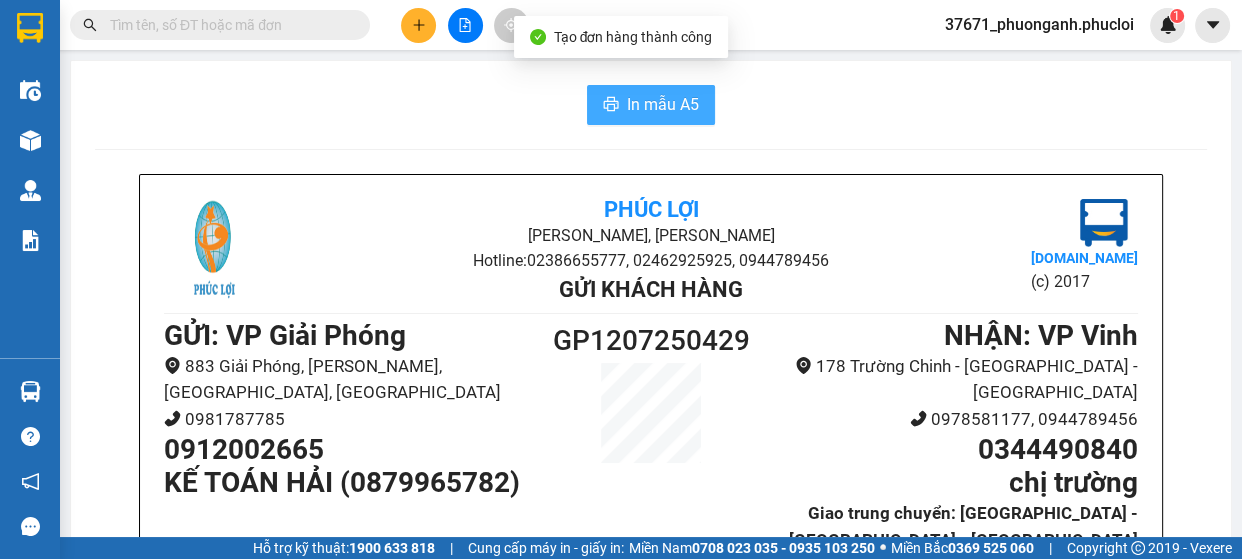 click on "In mẫu A5" at bounding box center [663, 104] 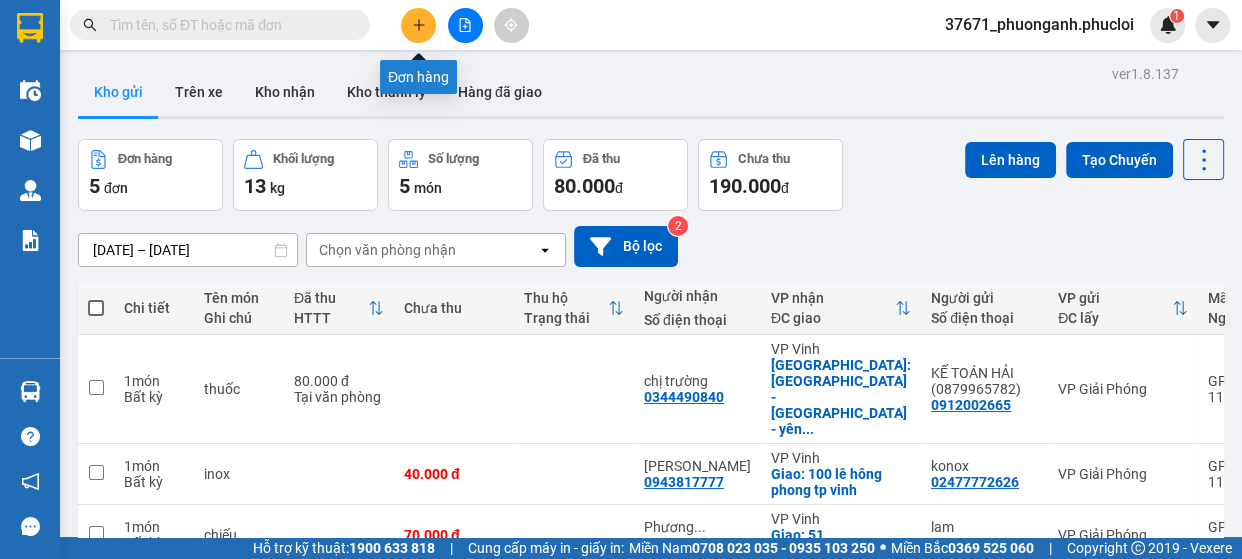 click at bounding box center [418, 25] 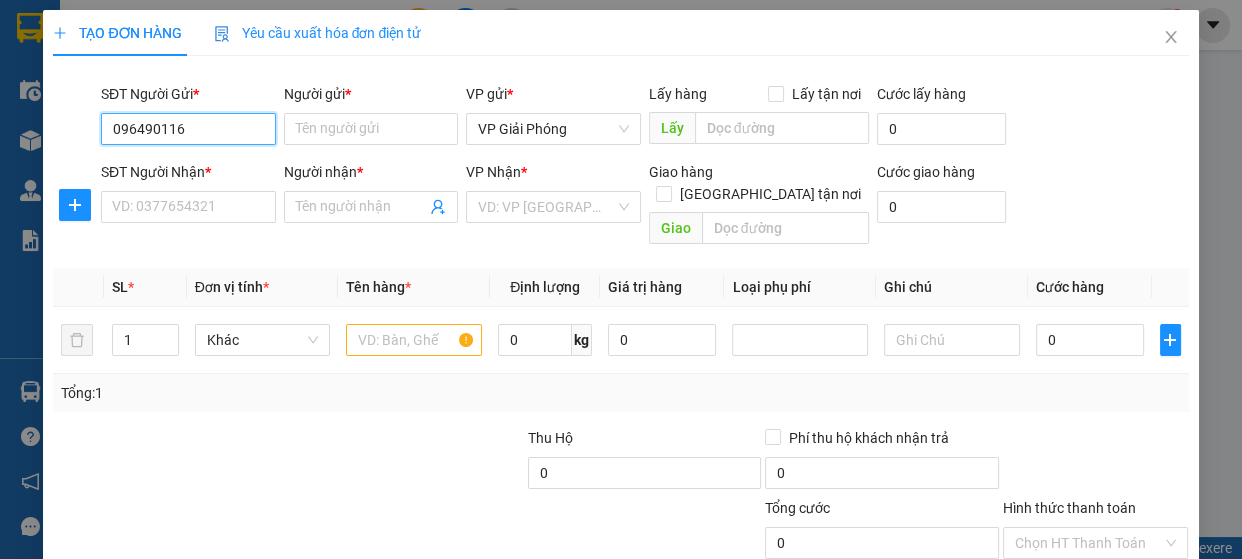 type on "0964901166" 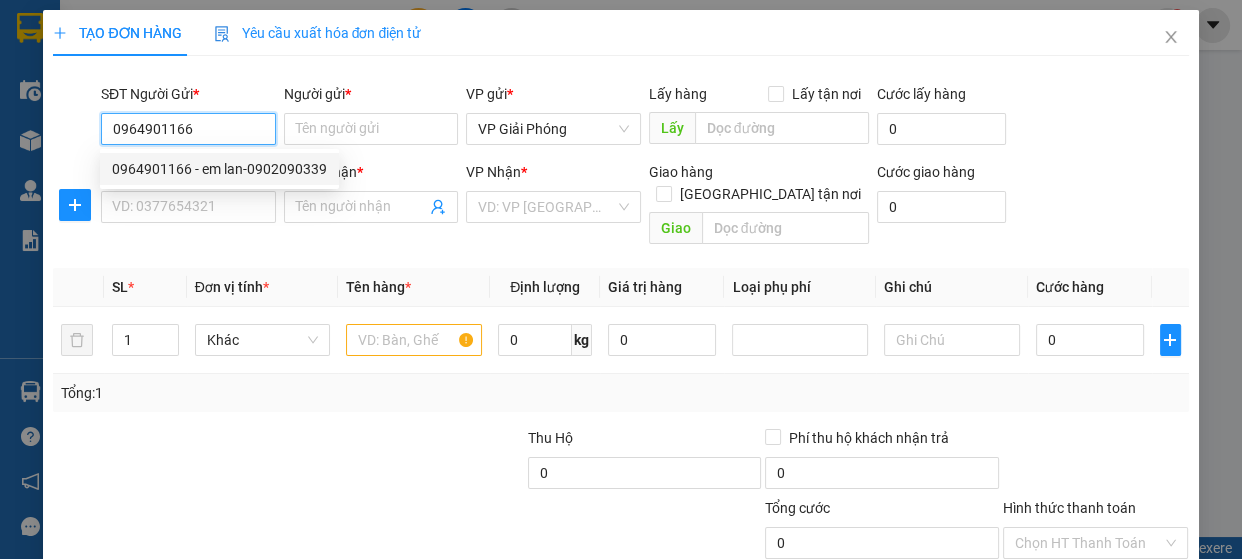 drag, startPoint x: 231, startPoint y: 167, endPoint x: 230, endPoint y: 188, distance: 21.023796 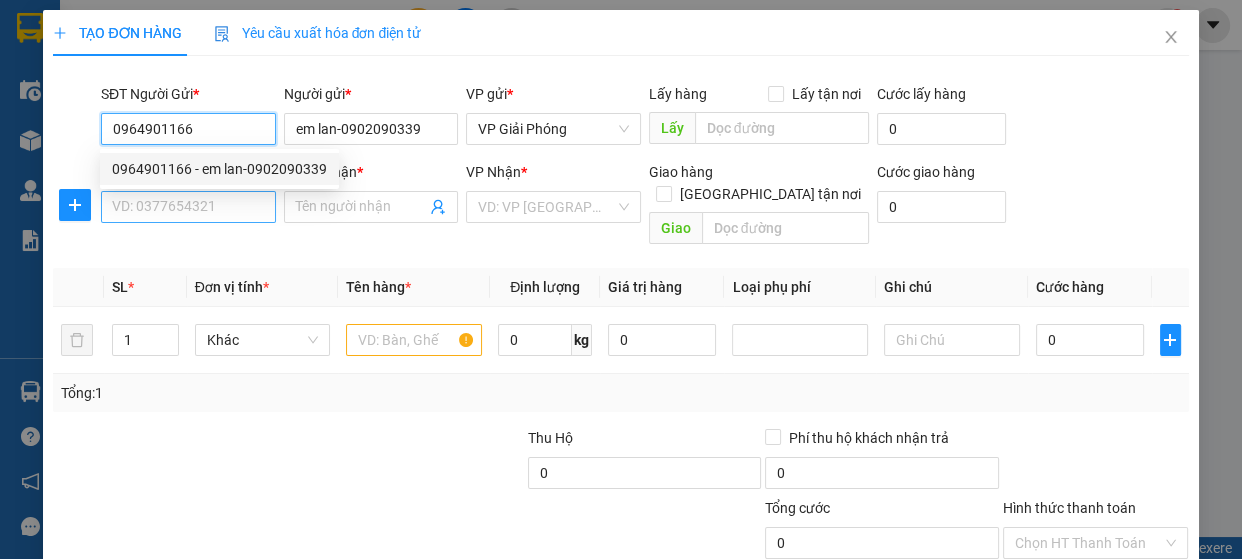 type on "0964901166" 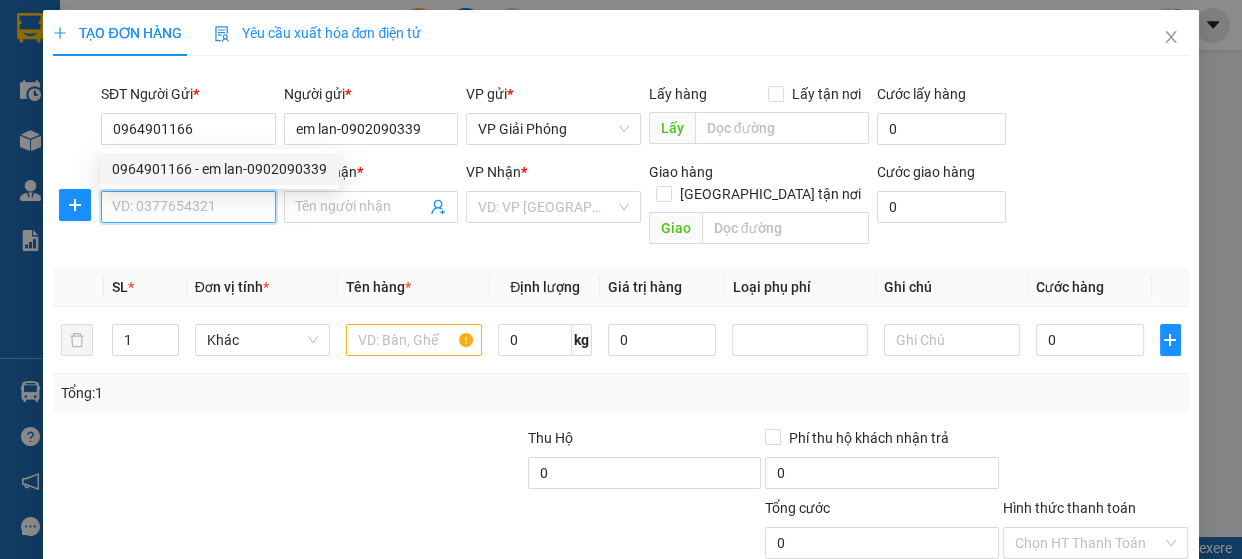 click on "SĐT Người Nhận  *" at bounding box center [188, 207] 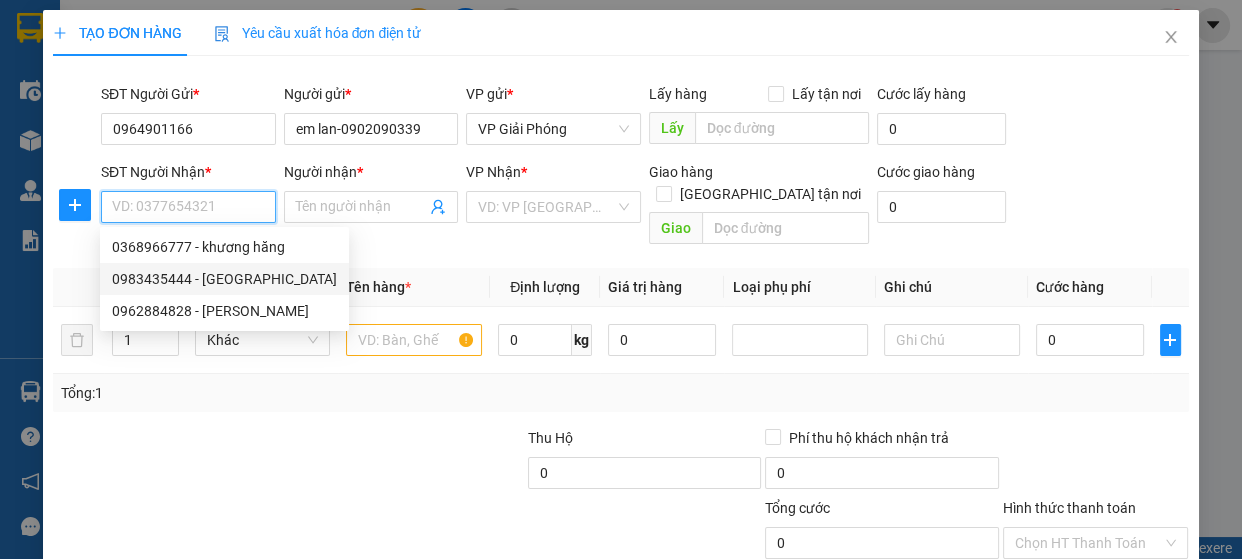 click on "0983435444 - ST bảo châu" at bounding box center [224, 279] 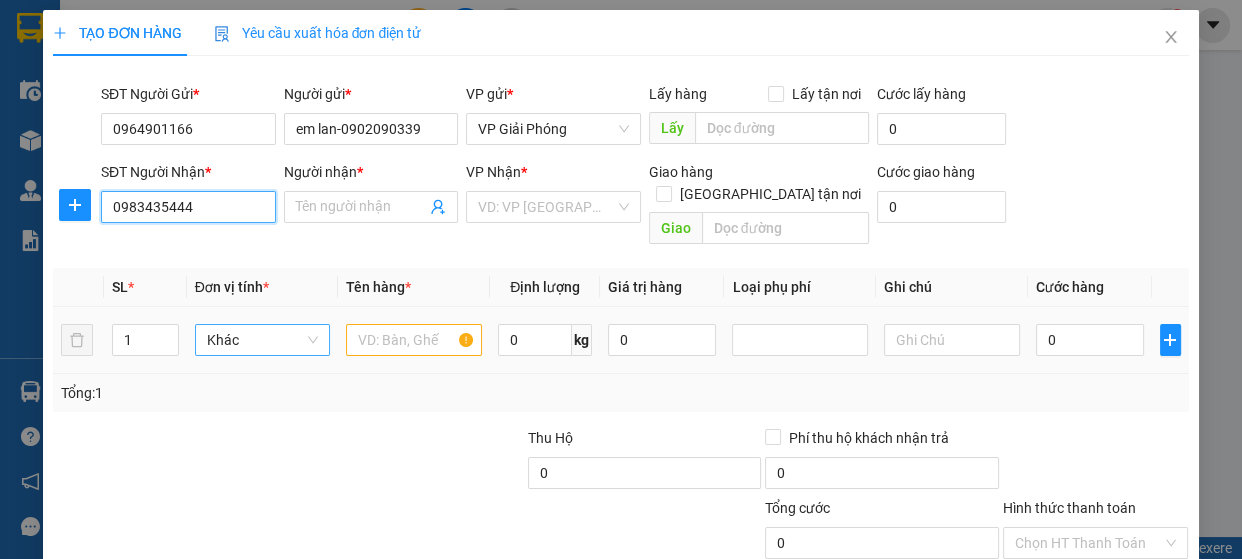 type on "[GEOGRAPHIC_DATA][PERSON_NAME]" 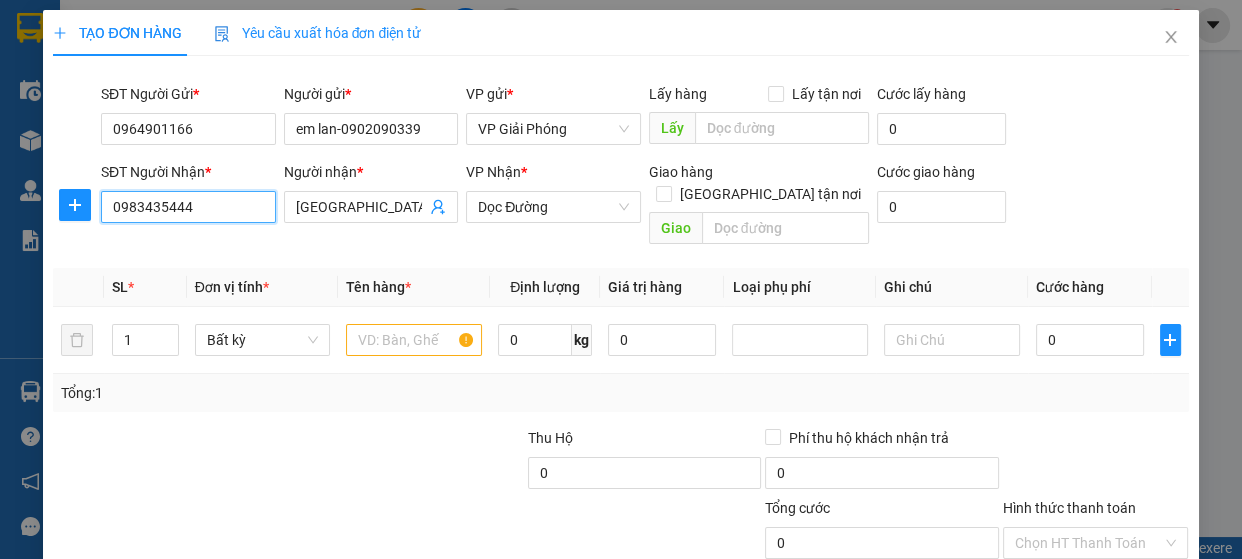 click on "0983435444" at bounding box center [188, 207] 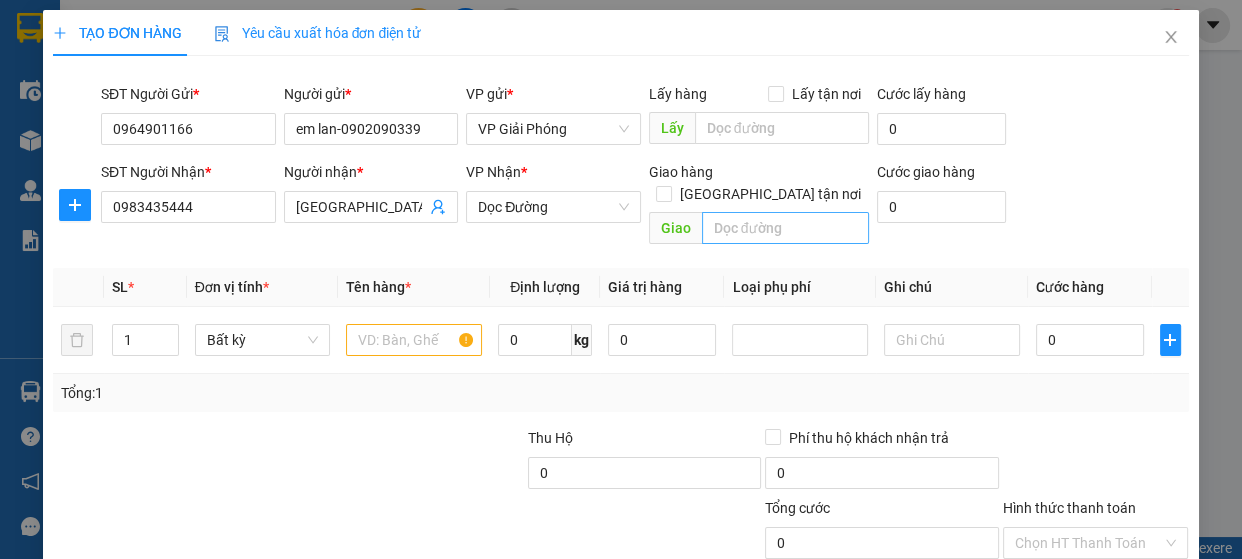 drag, startPoint x: 754, startPoint y: 162, endPoint x: 756, endPoint y: 207, distance: 45.044422 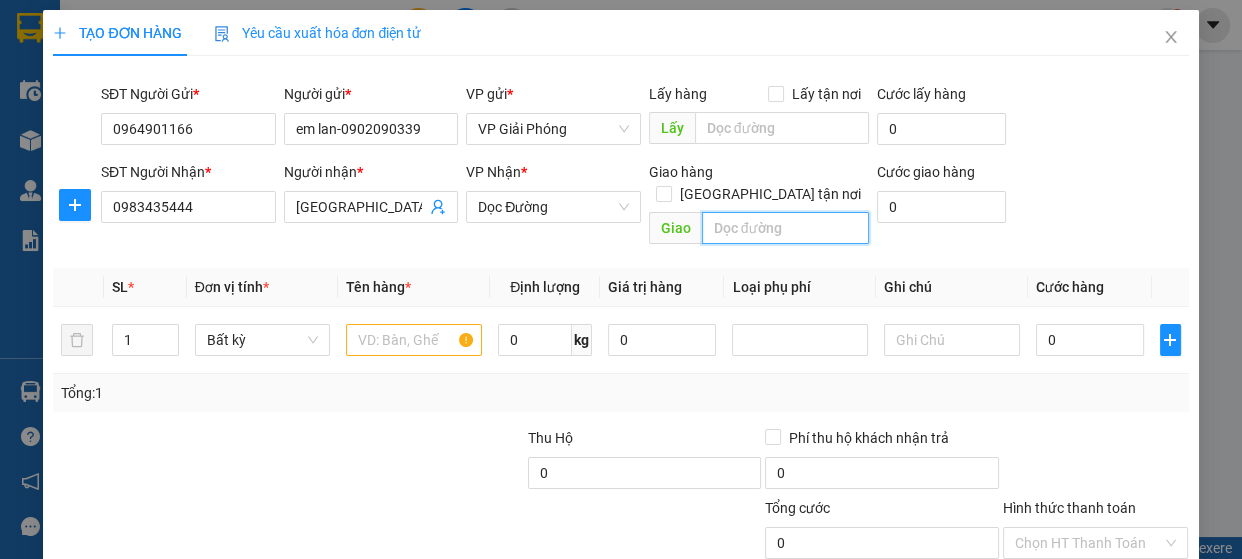 click at bounding box center [785, 228] 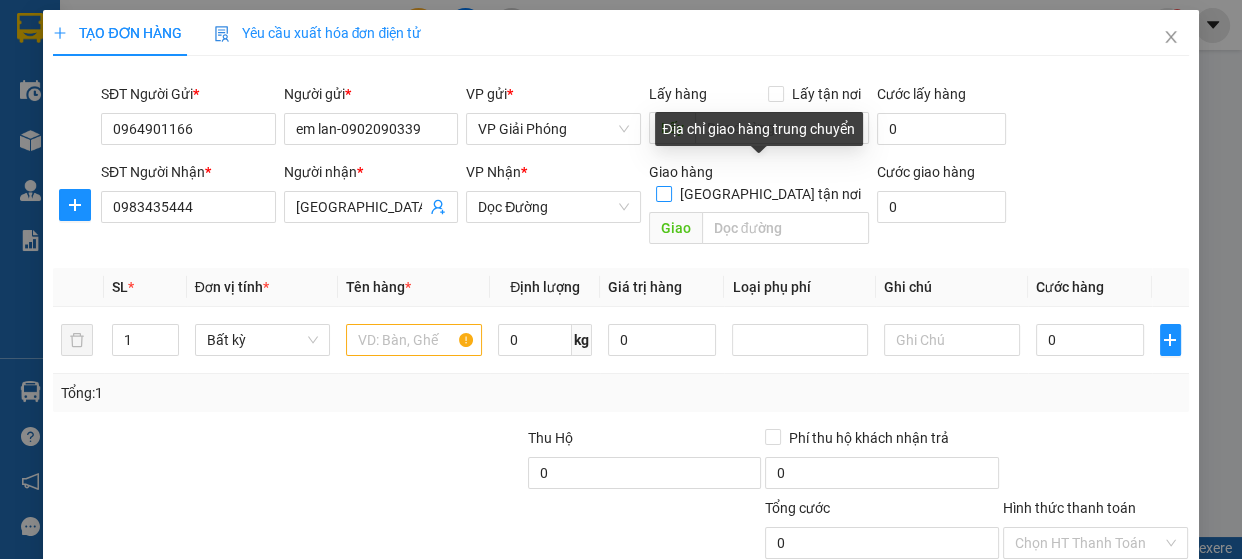 click on "Giao tận nơi" at bounding box center (663, 193) 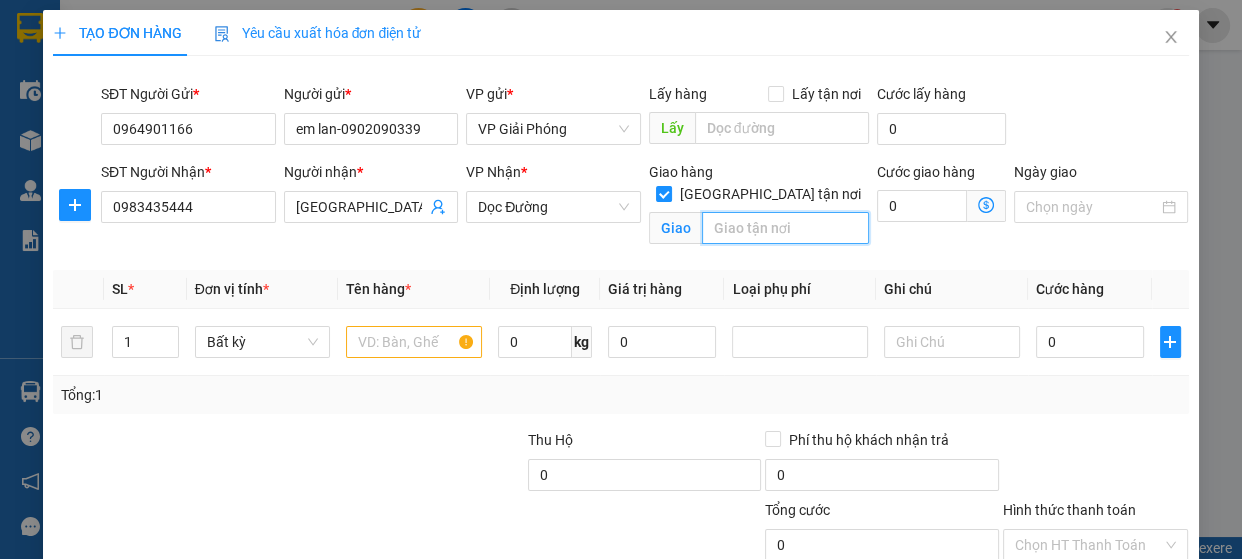 click at bounding box center (785, 228) 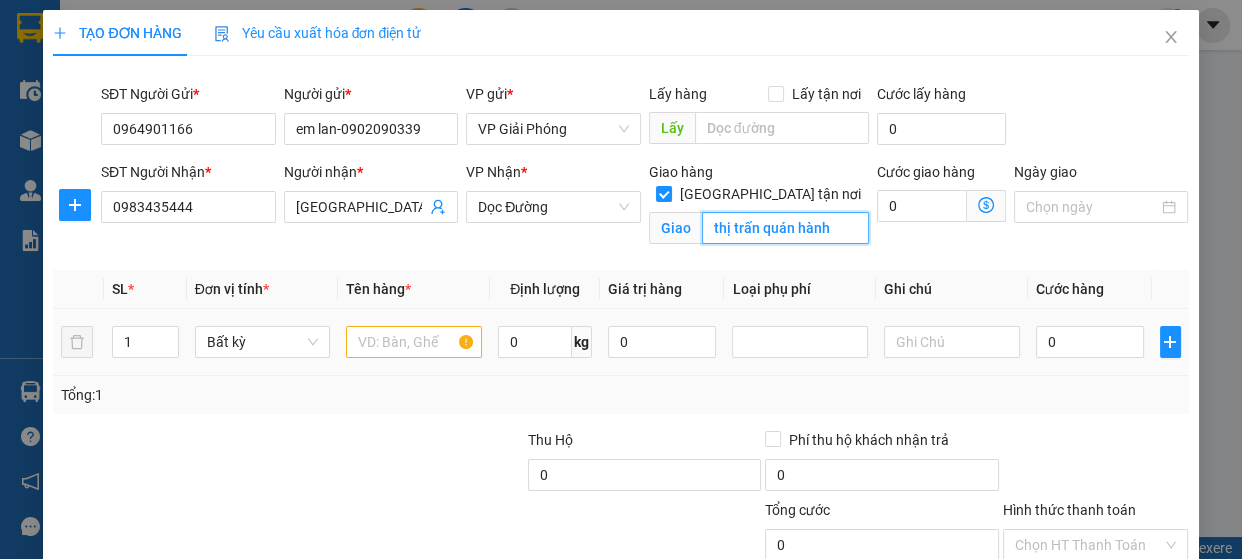 type on "thị trấn quán hành" 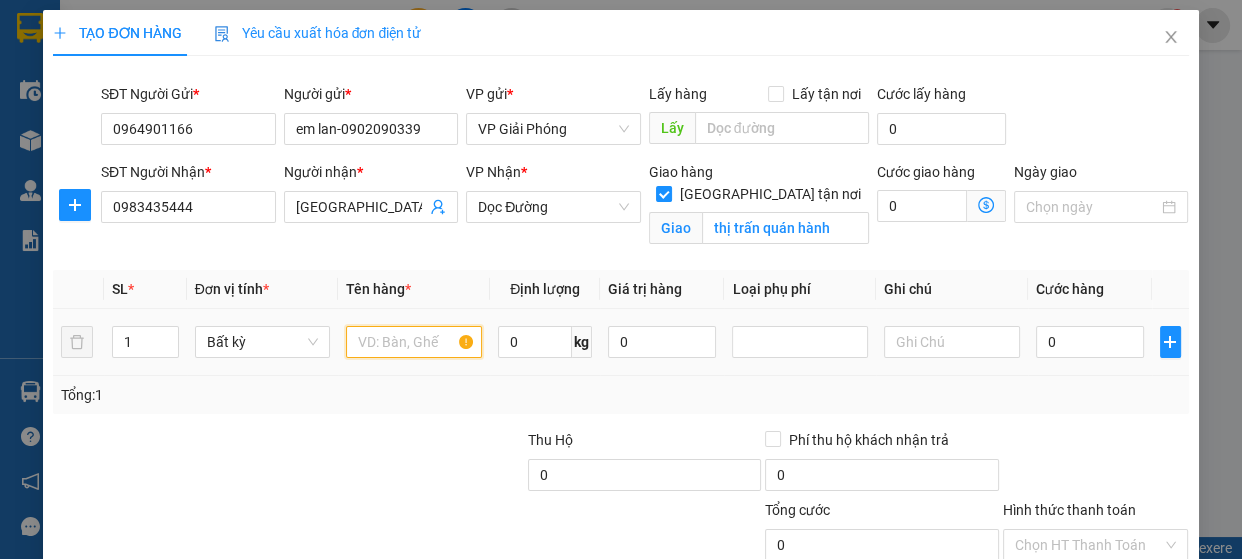 click at bounding box center (414, 342) 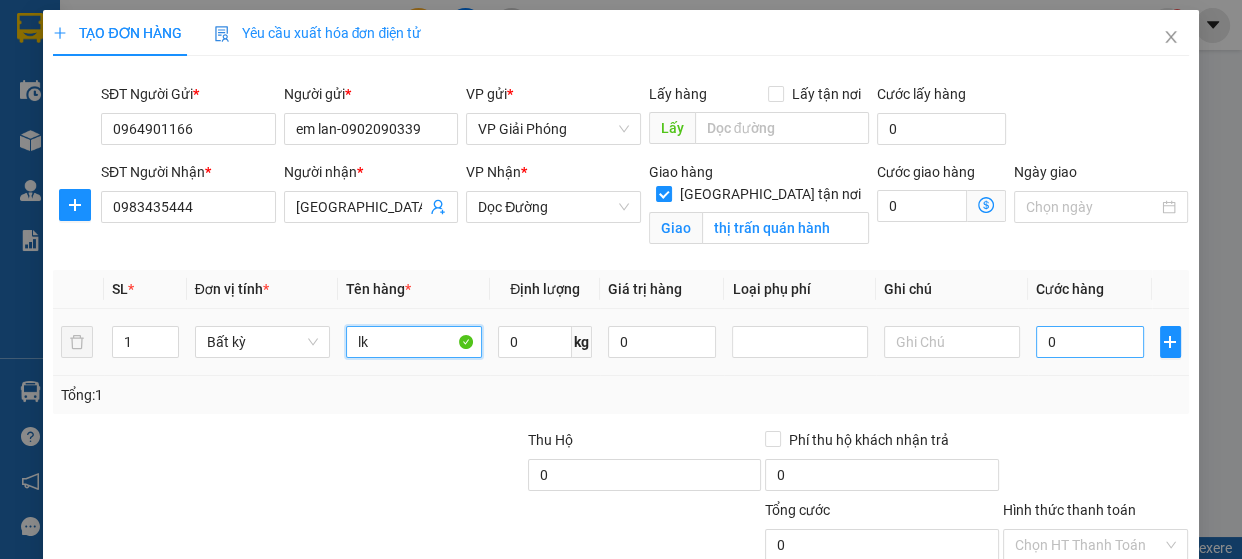 type on "lk" 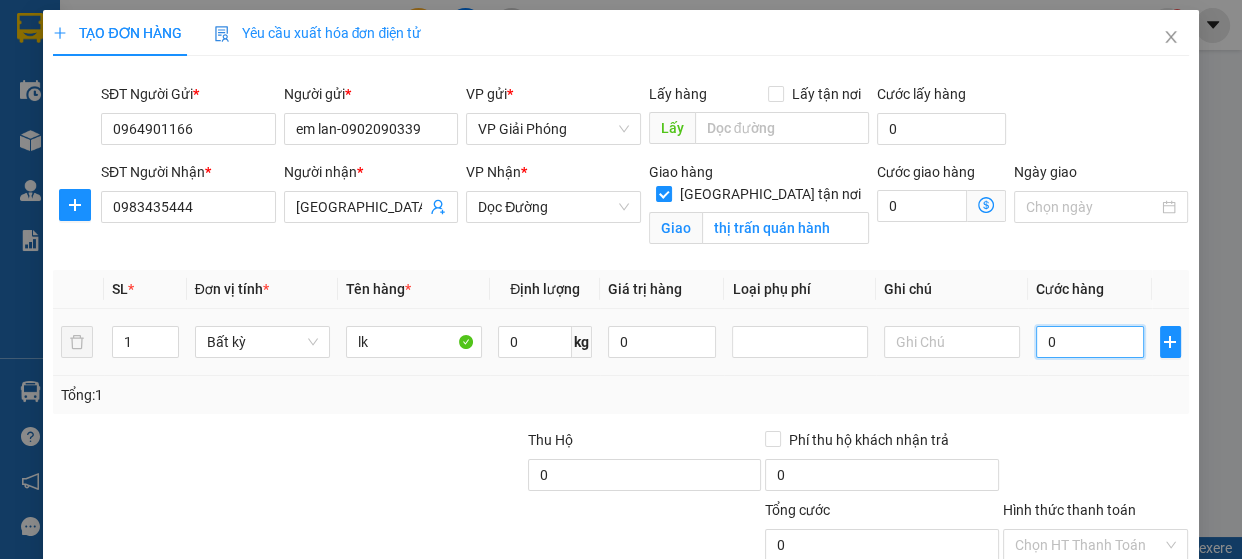 click on "0" at bounding box center [1090, 342] 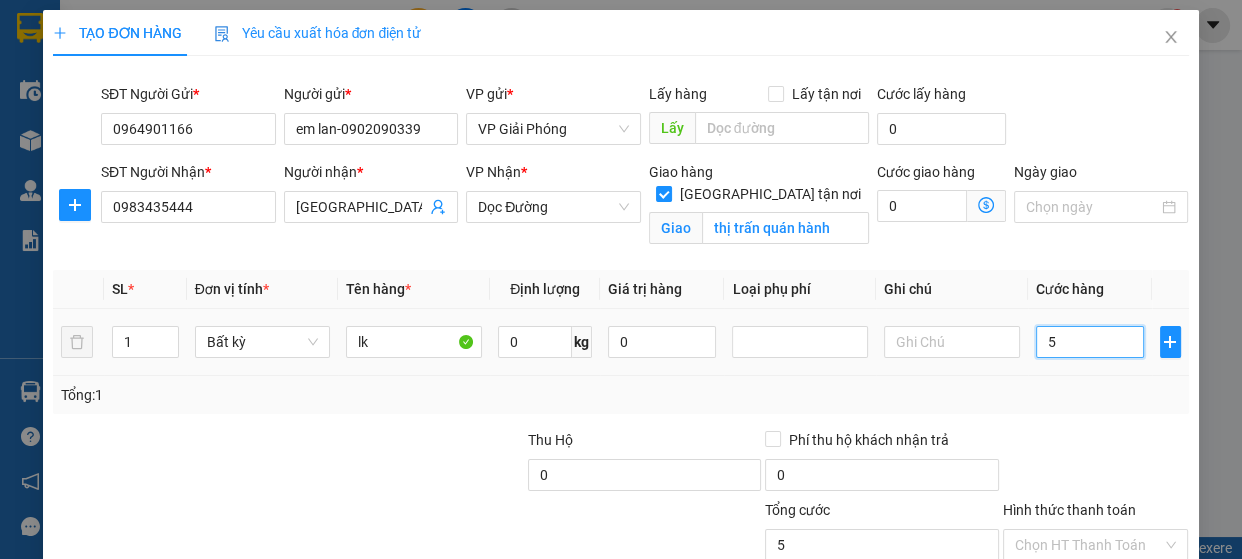 type on "50" 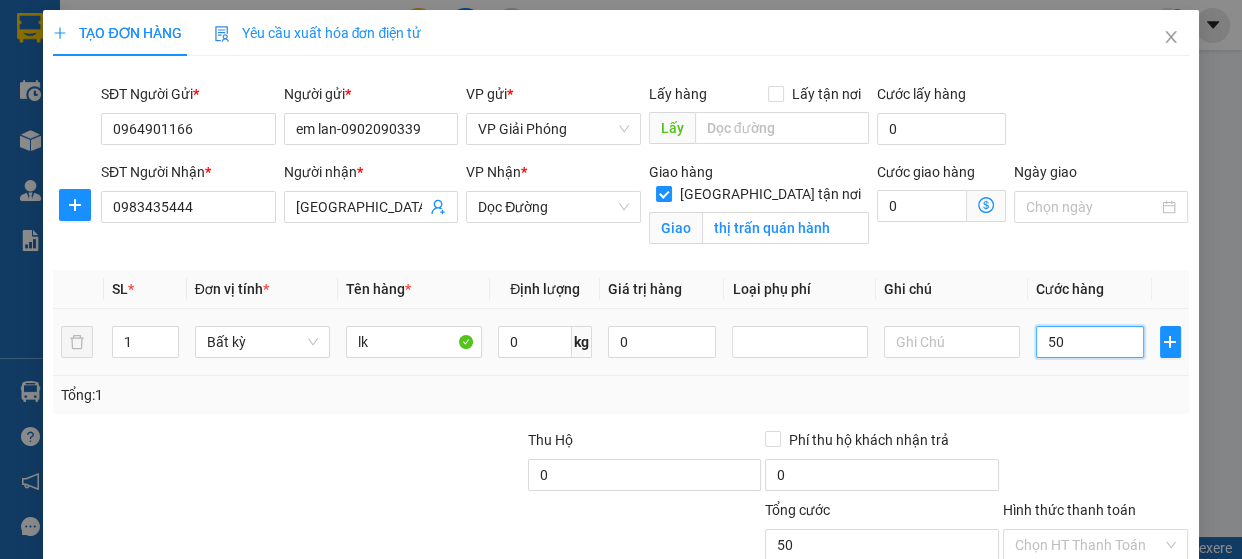 type on "500" 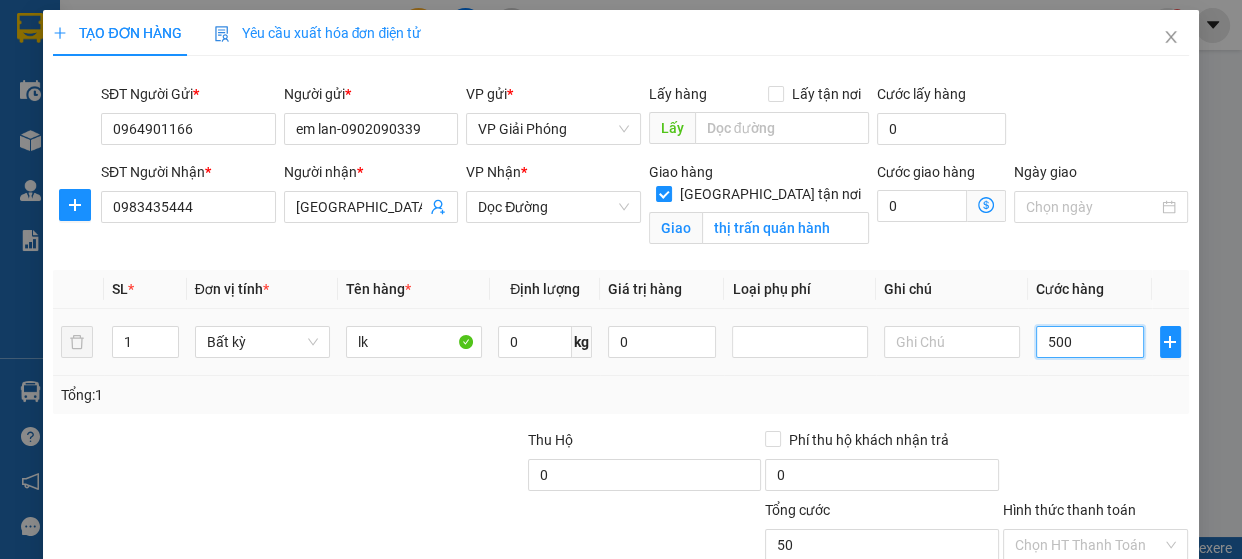 type on "500" 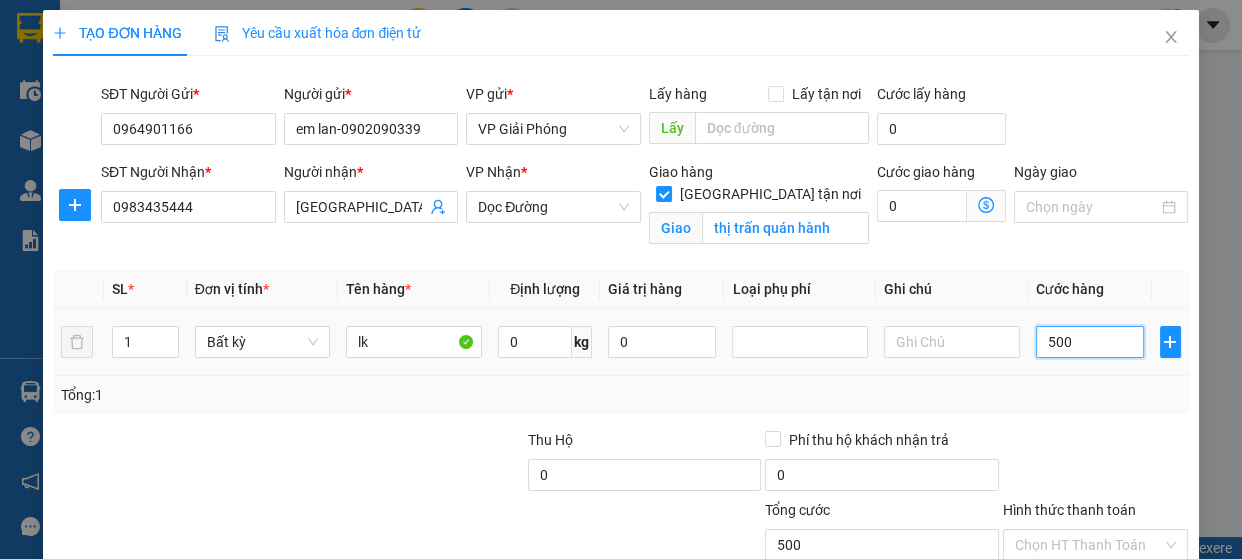type on "5.000" 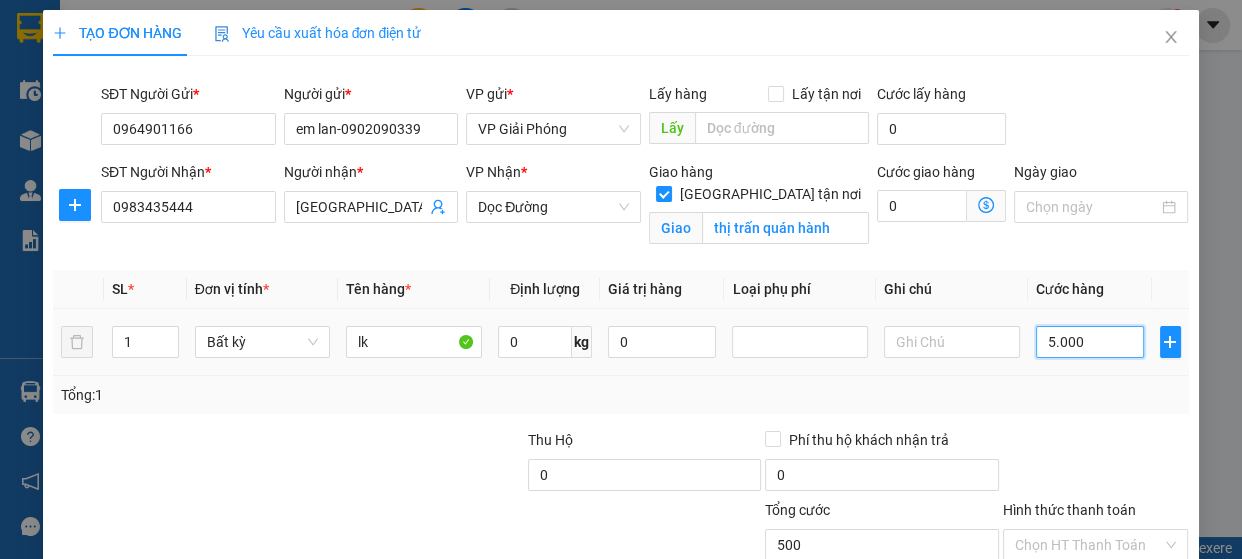 type on "5.000" 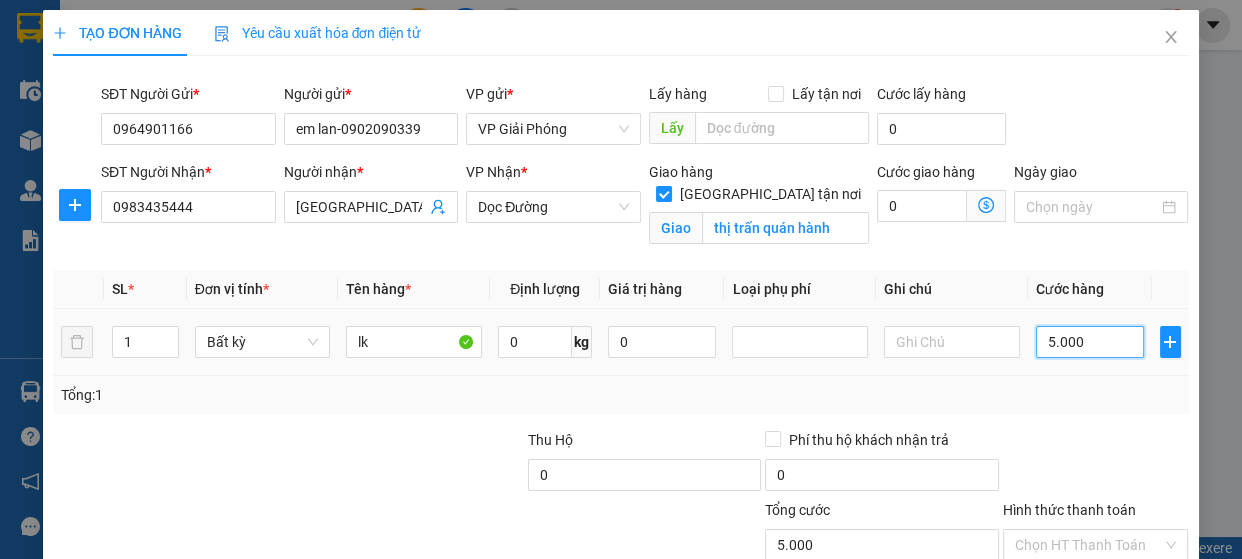 type on "50.000" 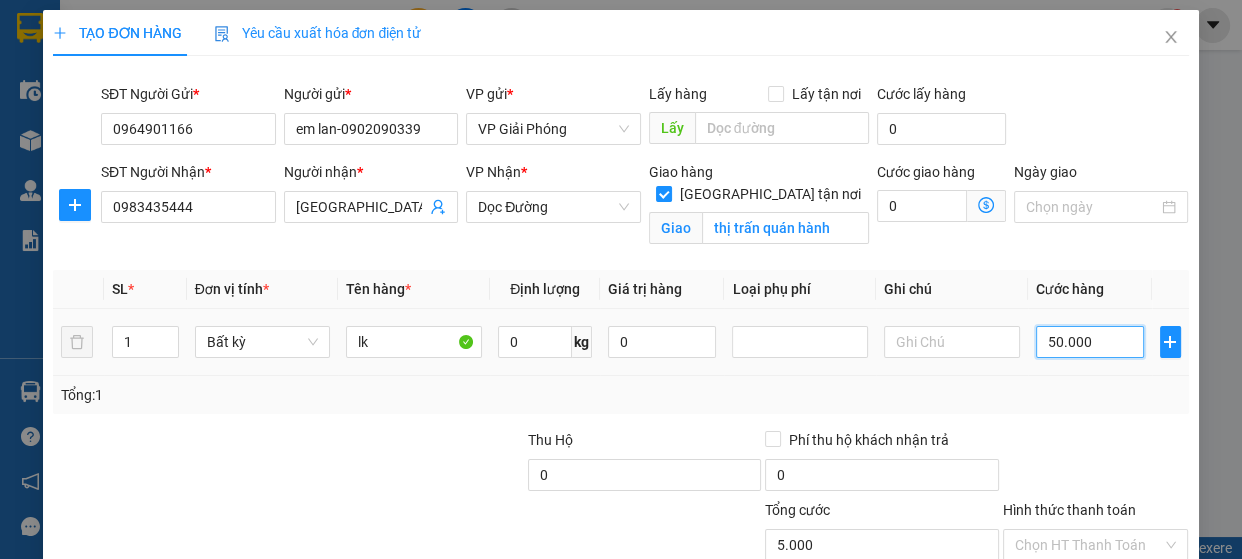 type on "50.000" 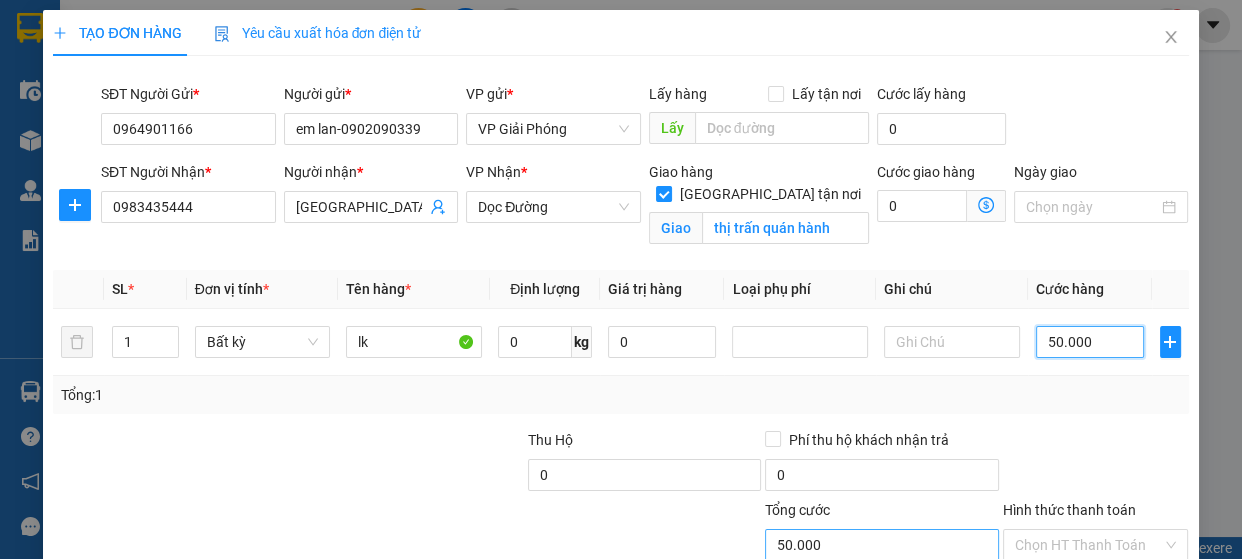 type on "50.000" 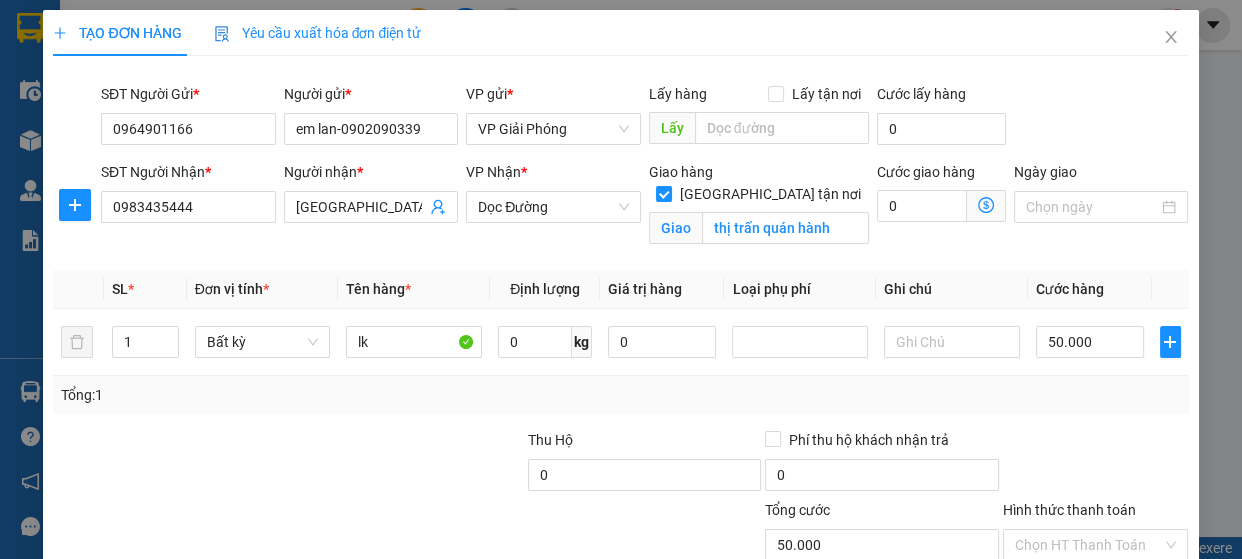 drag, startPoint x: 1111, startPoint y: 503, endPoint x: 1153, endPoint y: 481, distance: 47.41308 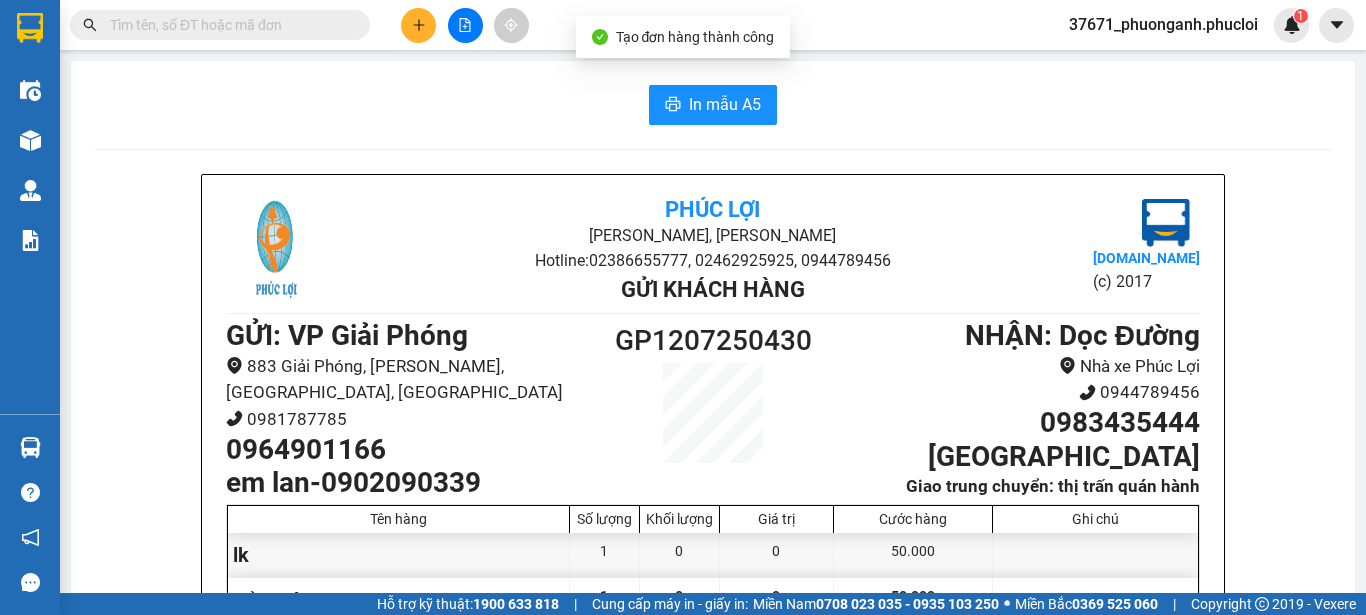 scroll, scrollTop: 114, scrollLeft: 0, axis: vertical 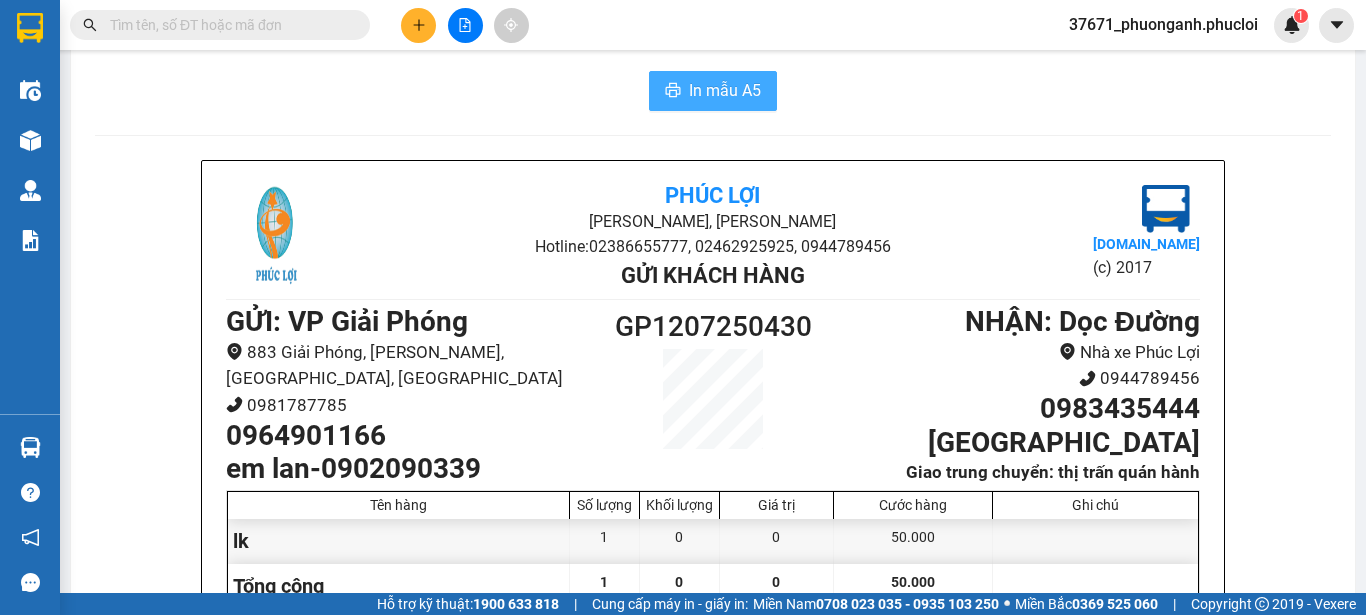 click on "In mẫu A5" at bounding box center (725, 90) 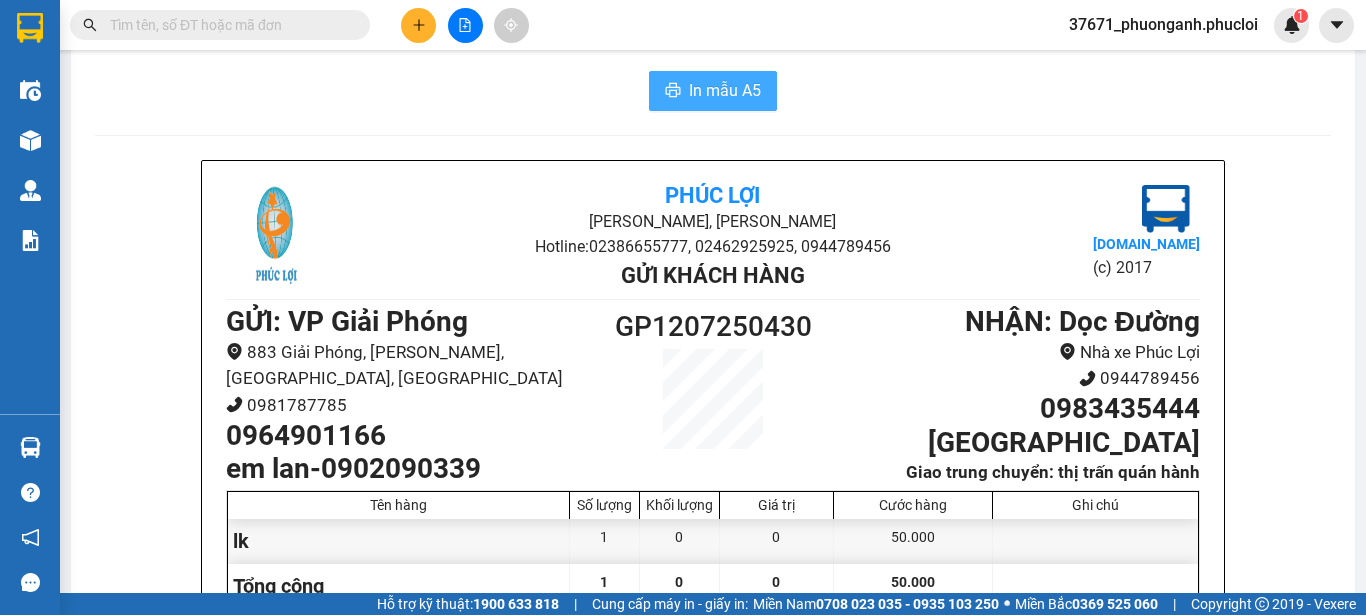 scroll, scrollTop: 0, scrollLeft: 0, axis: both 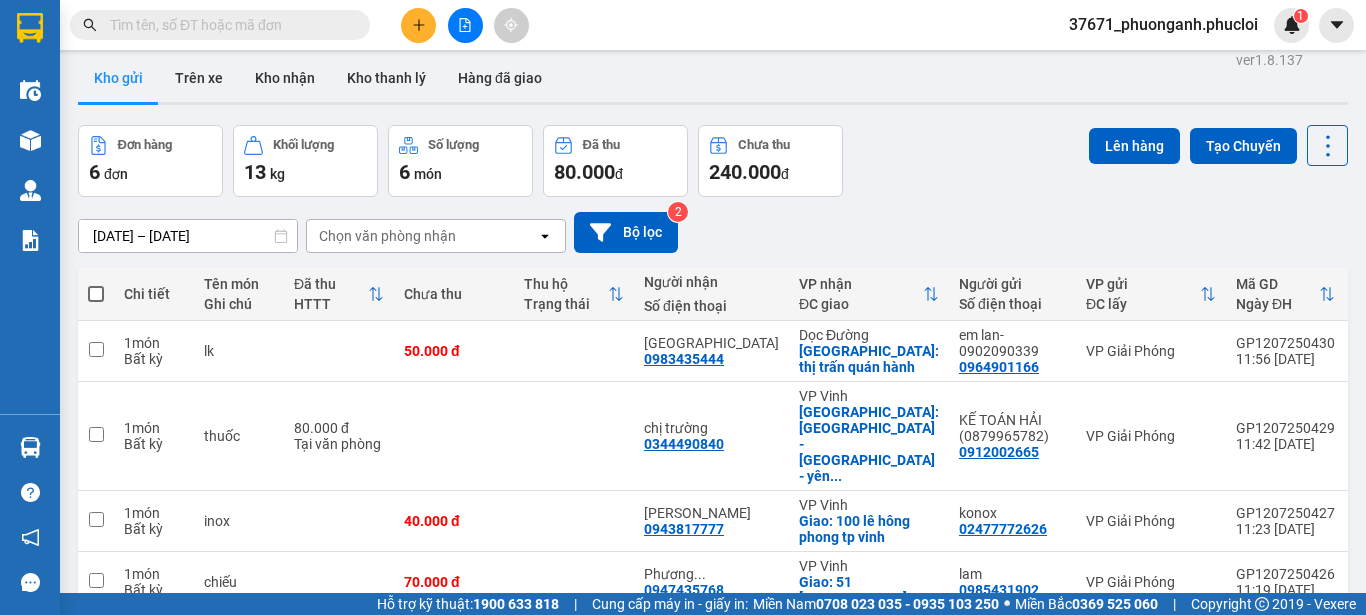 click on "Đơn hàng 6 đơn Khối lượng 13 kg Số lượng 6 món Đã thu 80.000  đ Chưa thu 240.000  đ Lên hàng Tạo Chuyến" at bounding box center (713, 161) 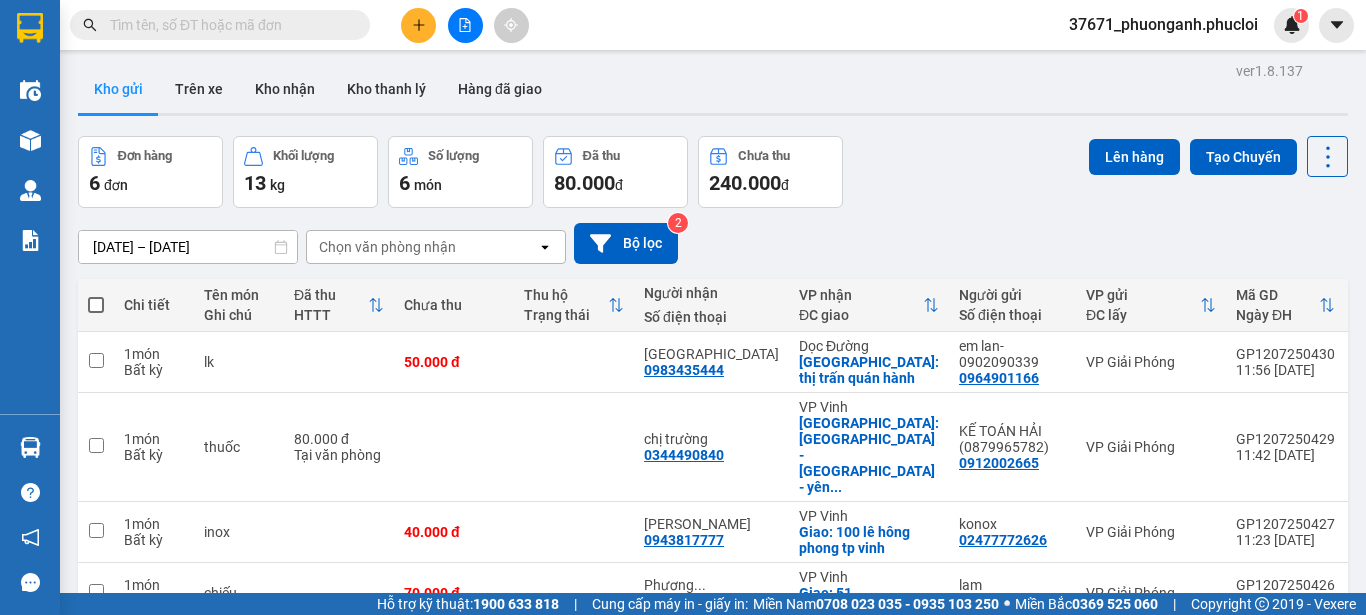 scroll, scrollTop: 0, scrollLeft: 0, axis: both 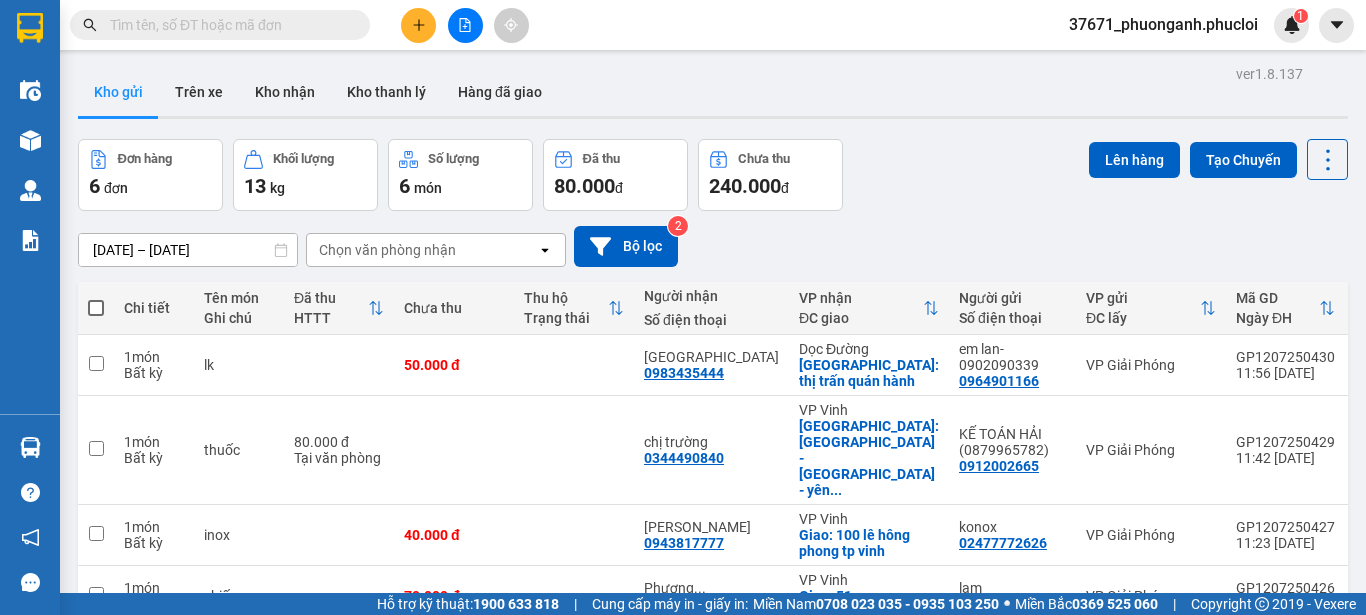 click at bounding box center (220, 25) 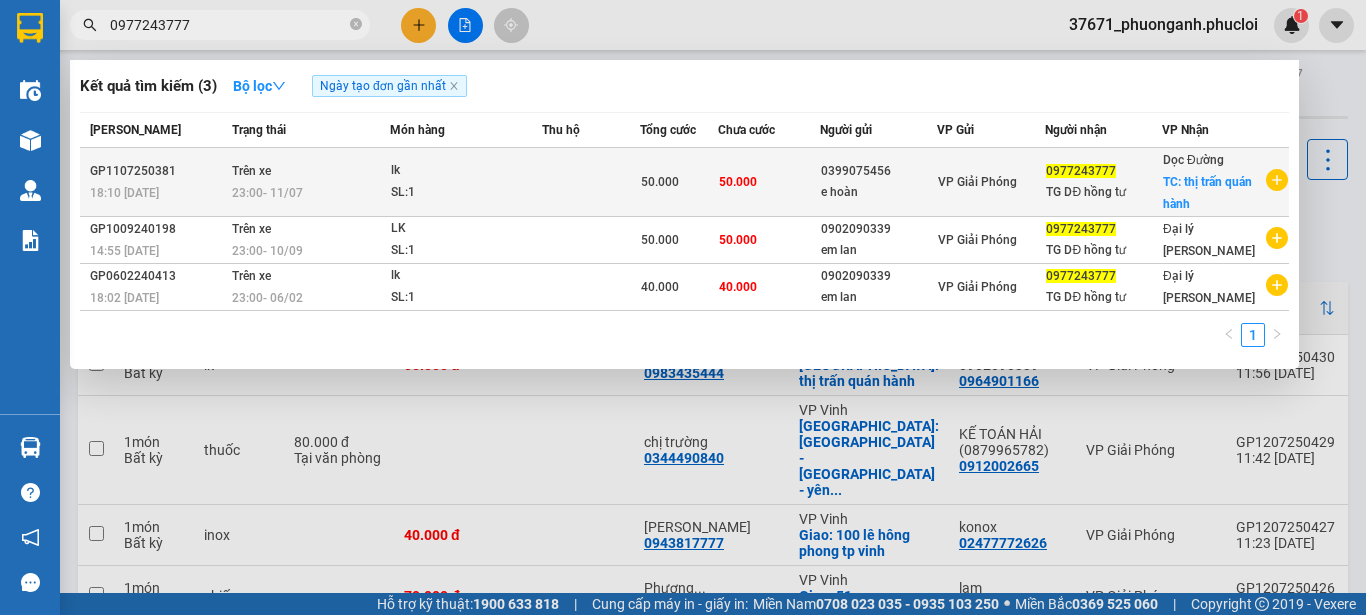 type on "0977243777" 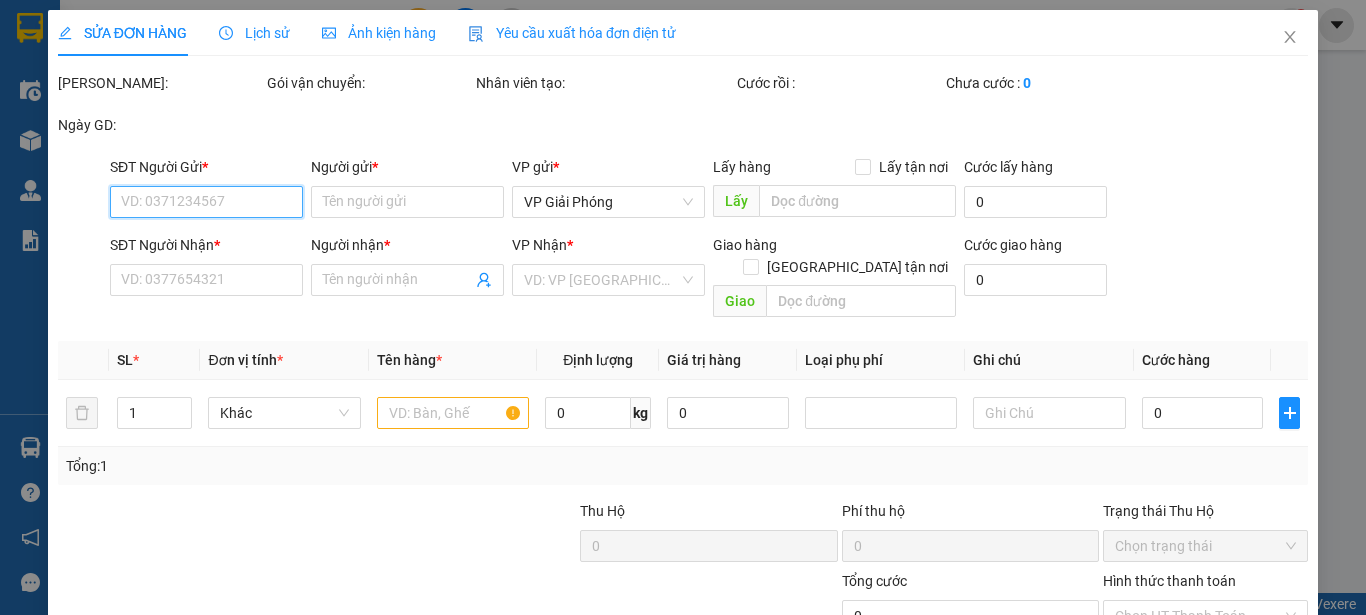 type on "0399075456" 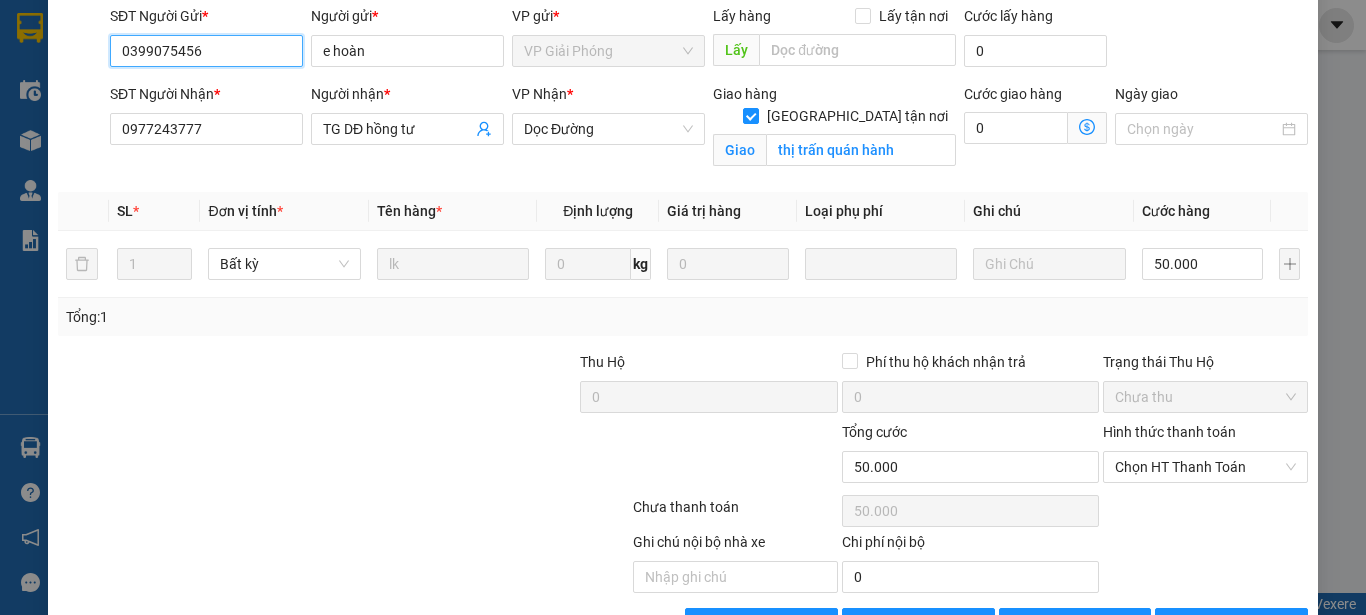 scroll, scrollTop: 264, scrollLeft: 0, axis: vertical 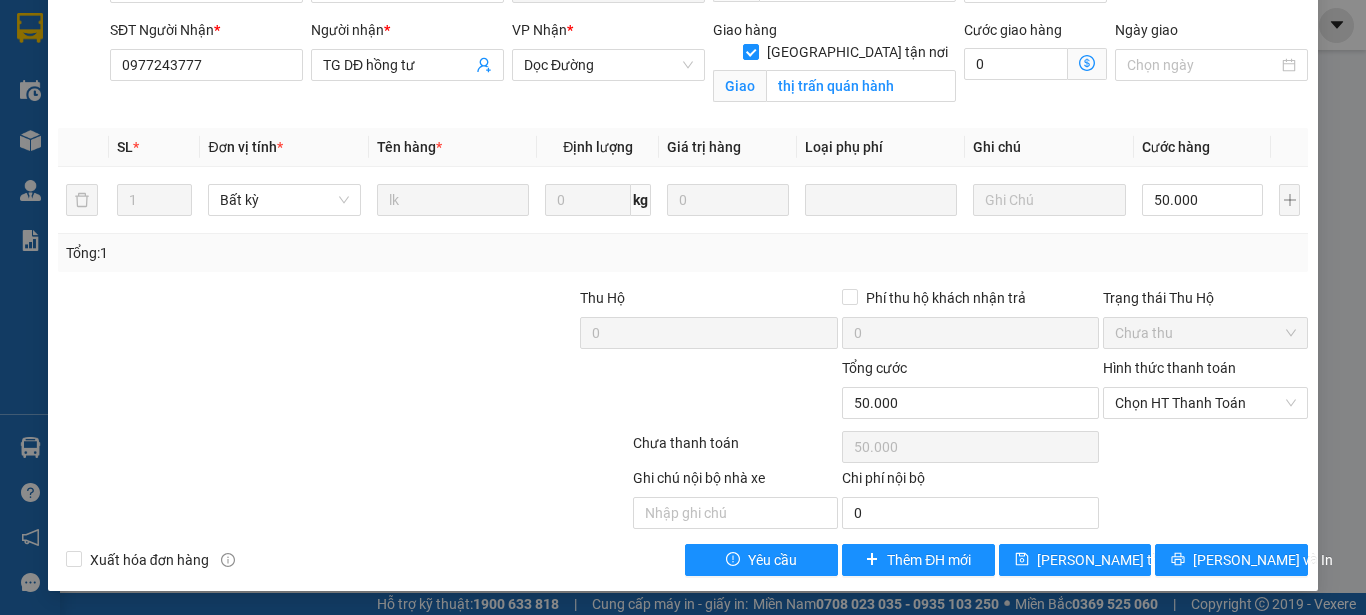 click on "Total Paid Fee 0 Total UnPaid Fee 50.000 Cash Collection Total Fee Trạng thái:  Trên xe Tuyến:   Hà Nội - Vinh - Cửa Lò Ngày:   11/07/2025 Chuyến:   23:00 Số xe:   Mã ĐH:  GP1107250381 Gói vận chuyển:   Tiêu chuẩn Nhân viên tạo:   37671_phuonganh.phucloi Cước rồi :   0 Chưa cước :   50.000 Ngày GD:   11-07-2025 lúc 18:10 SĐT Người Gửi  * 0399075456 Người gửi  * e hoàn VP gửi  * VP Giải Phóng Lấy hàng Lấy tận nơi Lấy Cước lấy hàng 0 SĐT Người Nhận  * 0977243777 Người nhận  * TG DĐ hồng tư VP Nhận  * Dọc Đường Giao hàng Giao tận nơi Giao thị trấn quán hành Cước giao hàng 0 Ngày giao SL  * Đơn vị tính  * Tên hàng  * Định lượng Giá trị hàng Loại phụ phí Ghi chú Cước hàng                     1 Bất kỳ lk 0 kg 0   50.000 Tổng:  1 Thu Hộ 0 Phí thu hộ khách nhận trả 0 Trạng thái Thu Hộ   Chưa thu Tổng cước 50.000 Hình thức thanh toán 0 0" at bounding box center (683, 192) 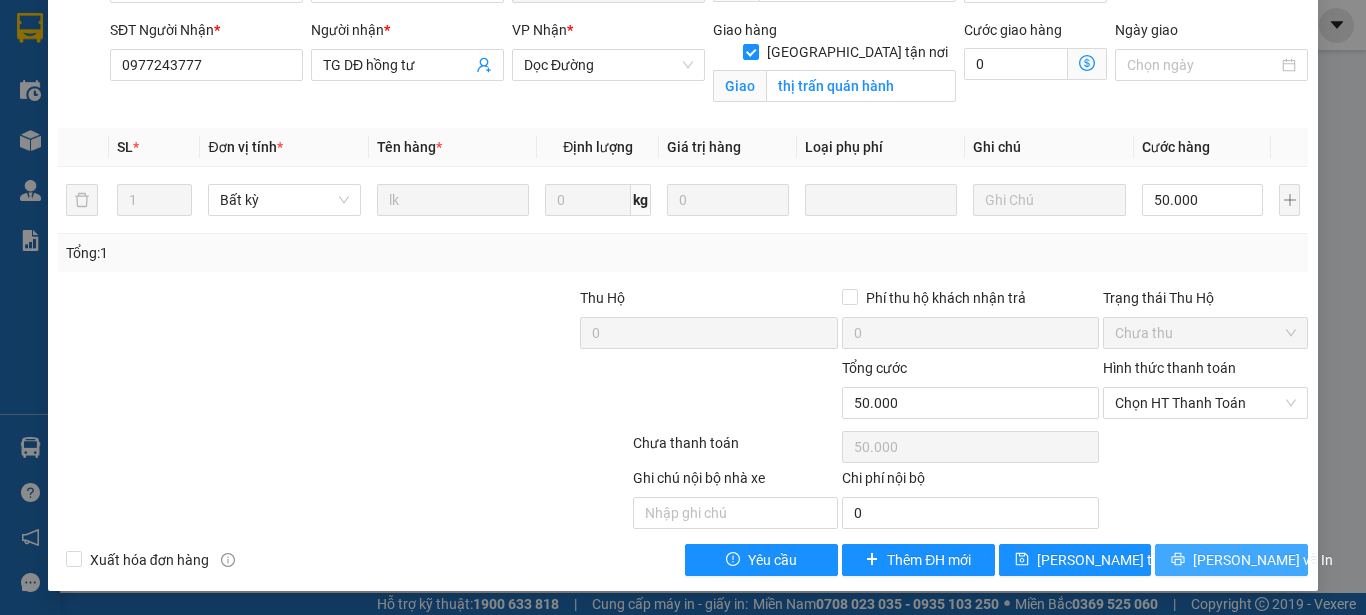 drag, startPoint x: 1211, startPoint y: 544, endPoint x: 1196, endPoint y: 554, distance: 18.027756 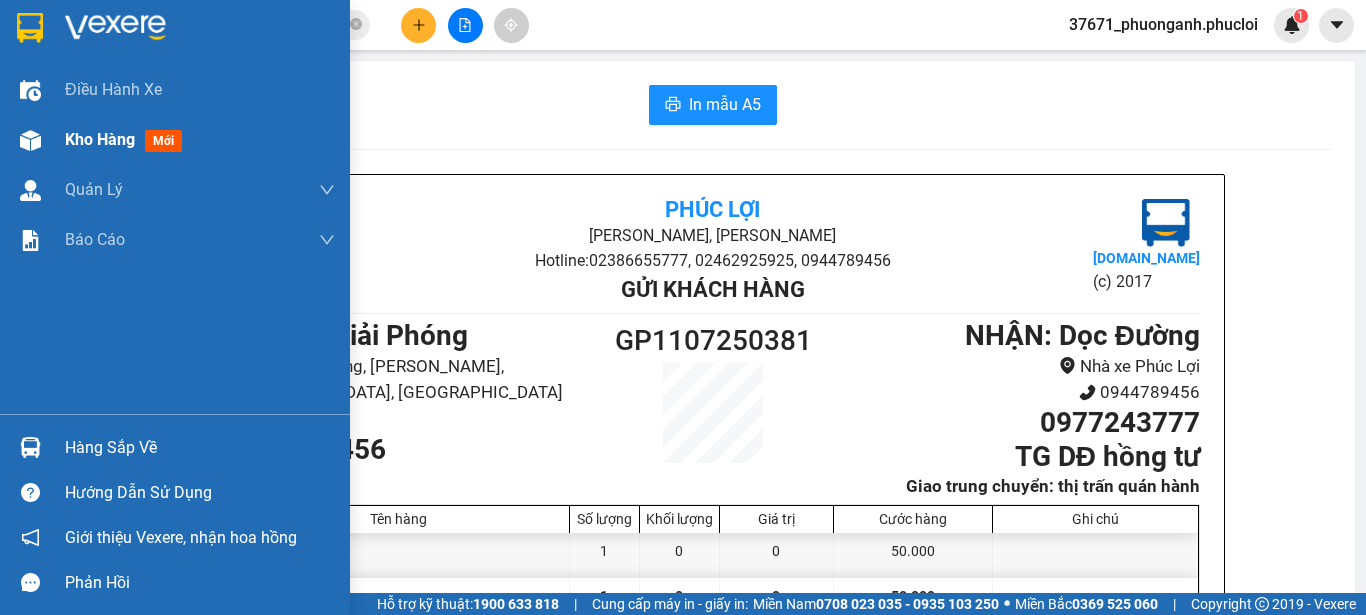 click at bounding box center [30, 140] 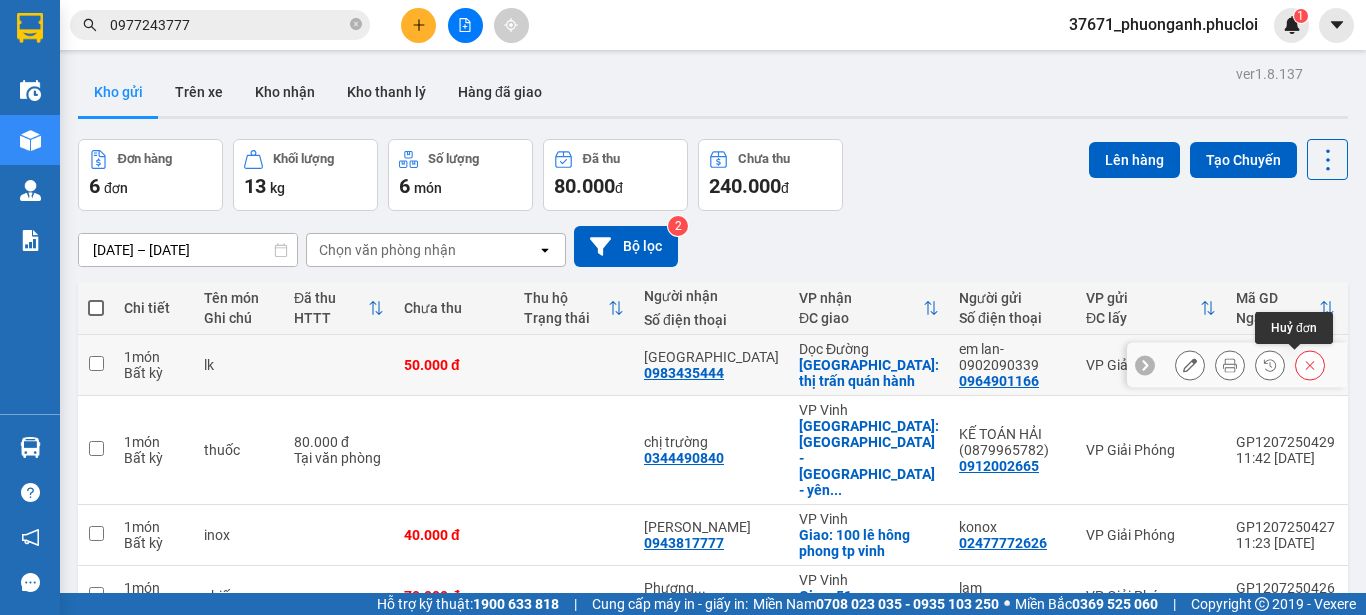 click at bounding box center [1310, 365] 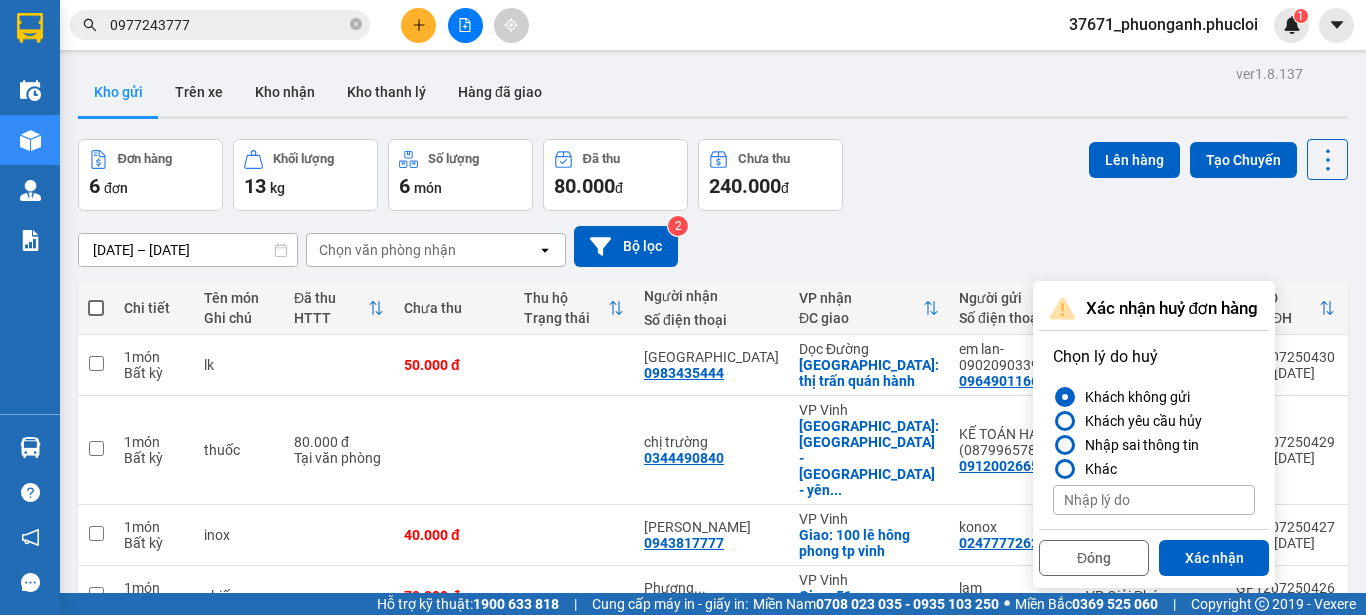 click on "Nhập sai thông tin" at bounding box center [1138, 445] 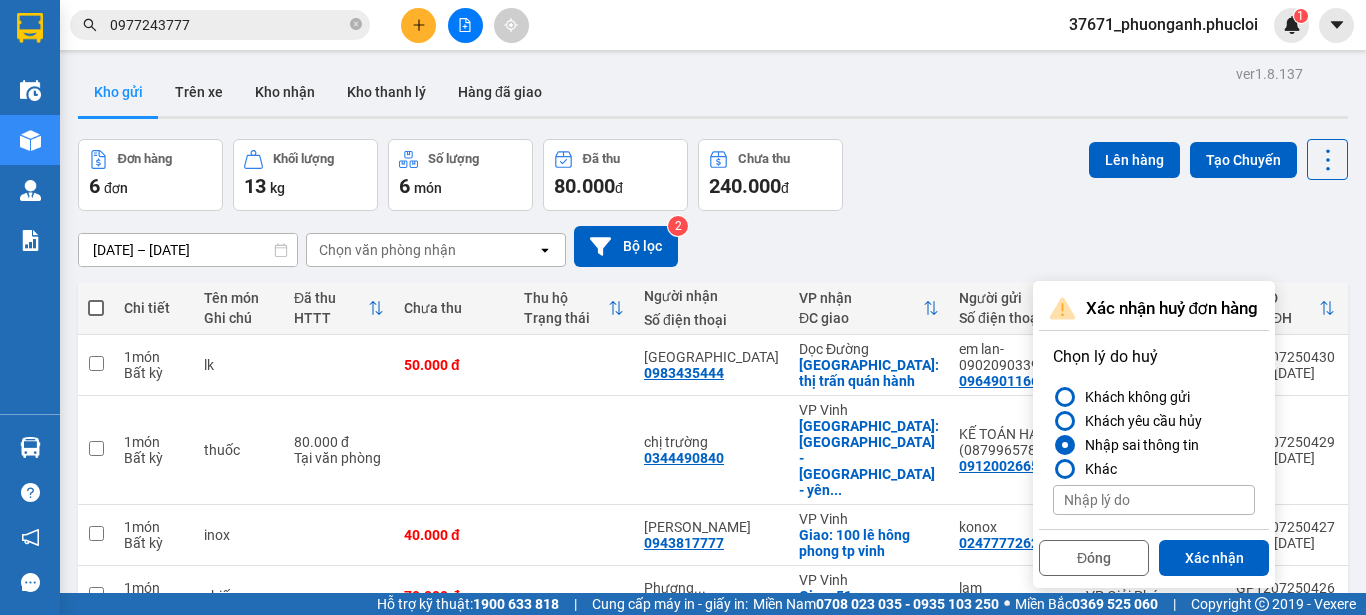 click on "Xác nhận" at bounding box center [1214, 558] 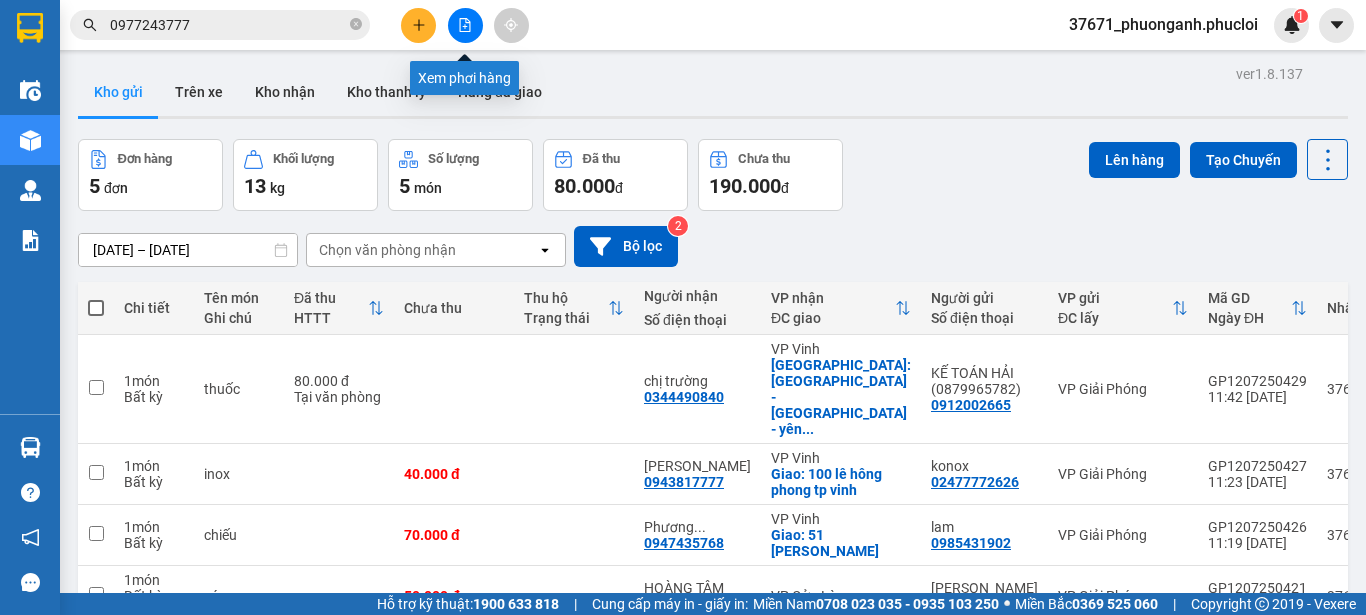click 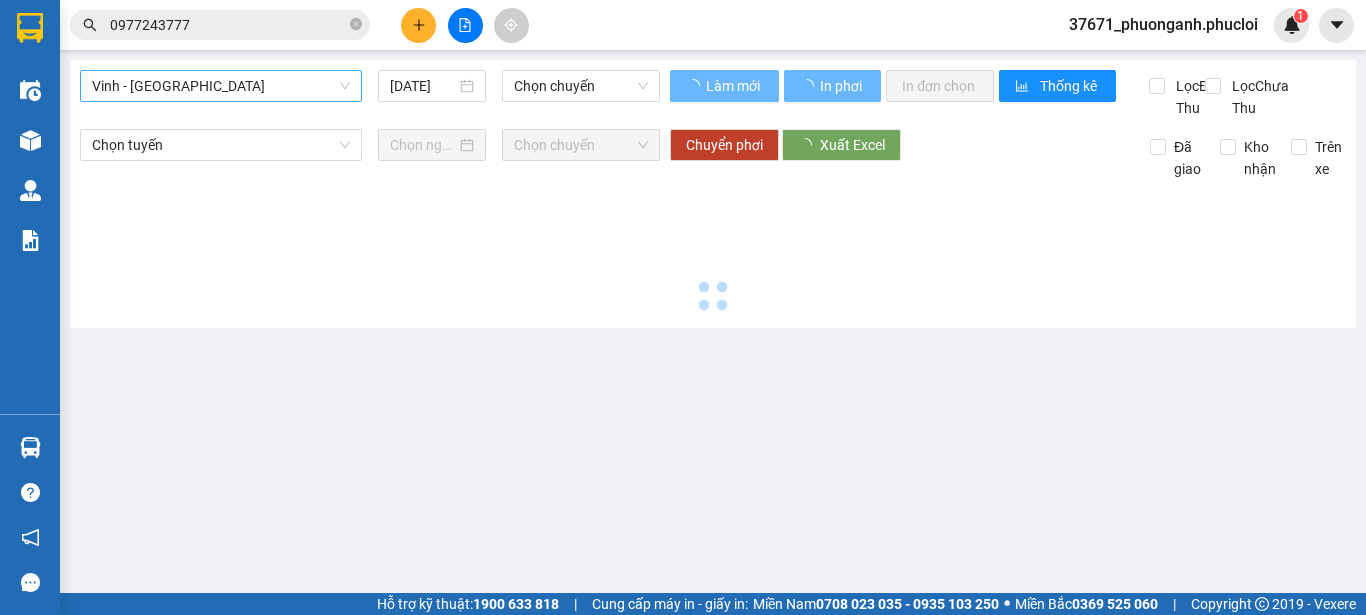 drag, startPoint x: 306, startPoint y: 88, endPoint x: 309, endPoint y: 112, distance: 24.186773 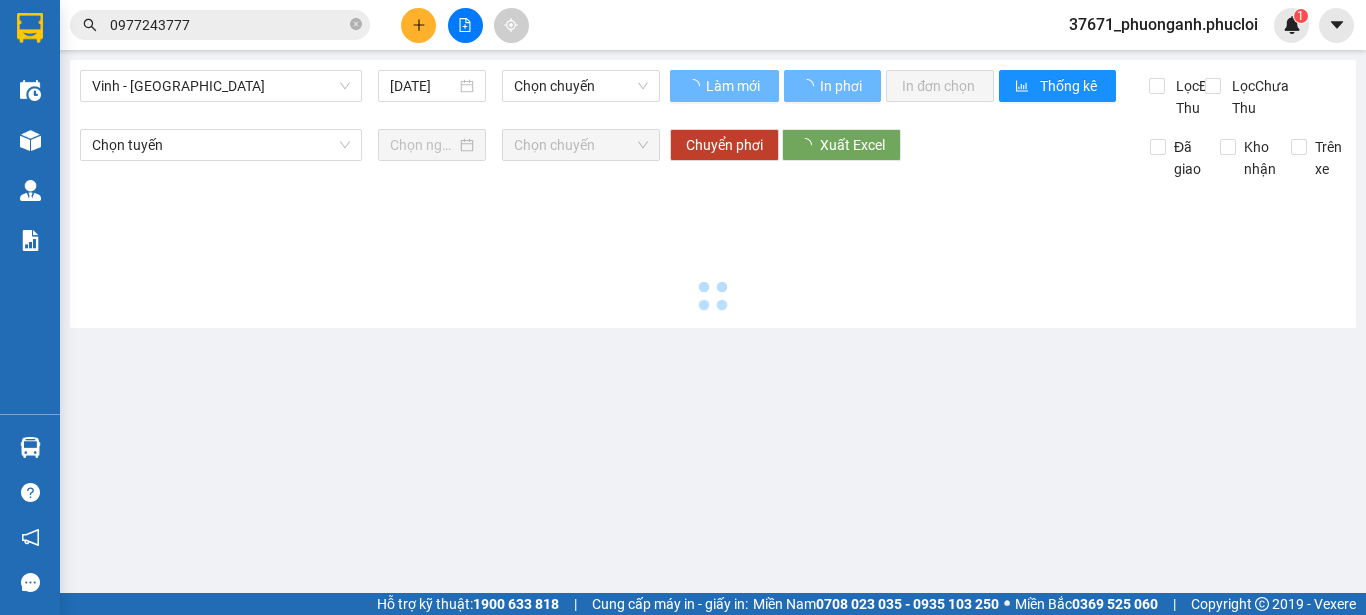 click on "Vinh - Hà Tĩnh" at bounding box center [221, 86] 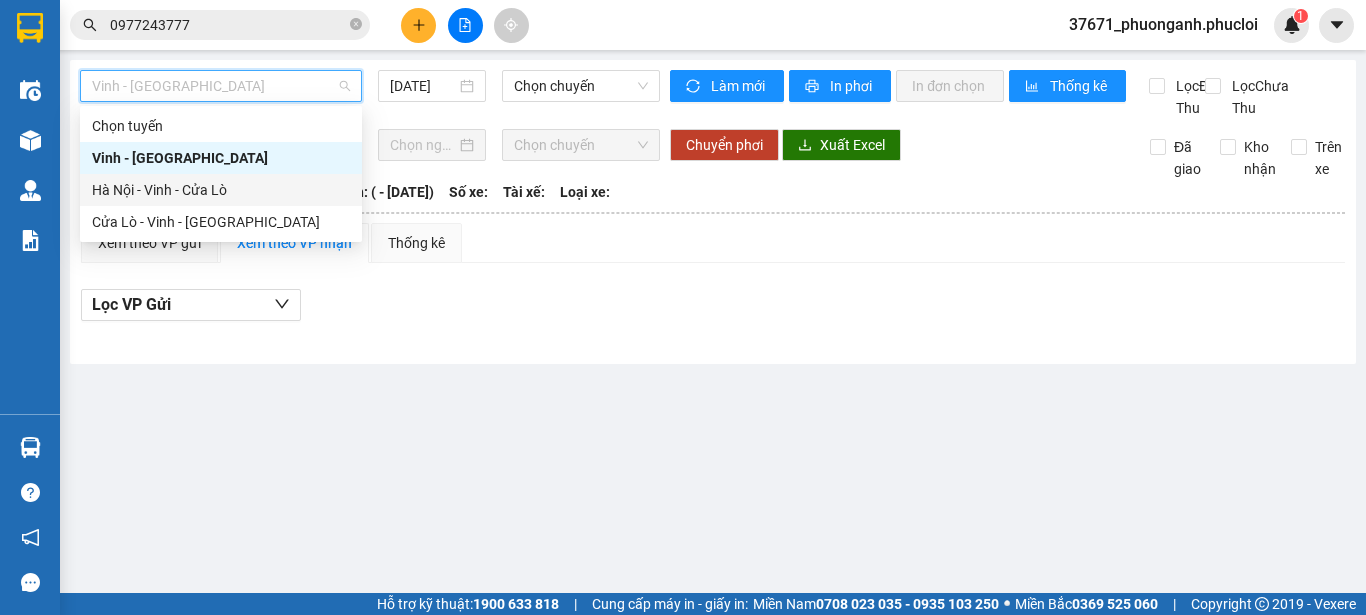 drag, startPoint x: 300, startPoint y: 190, endPoint x: 410, endPoint y: 139, distance: 121.24768 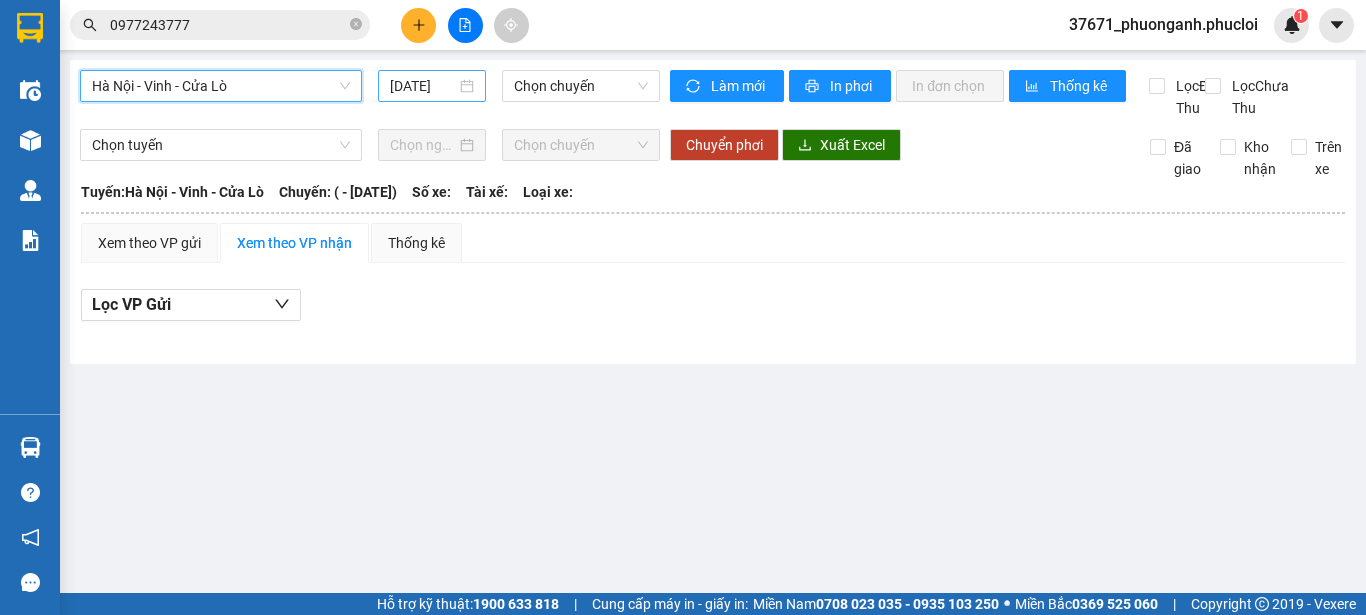click on "12/07/2025" at bounding box center [423, 86] 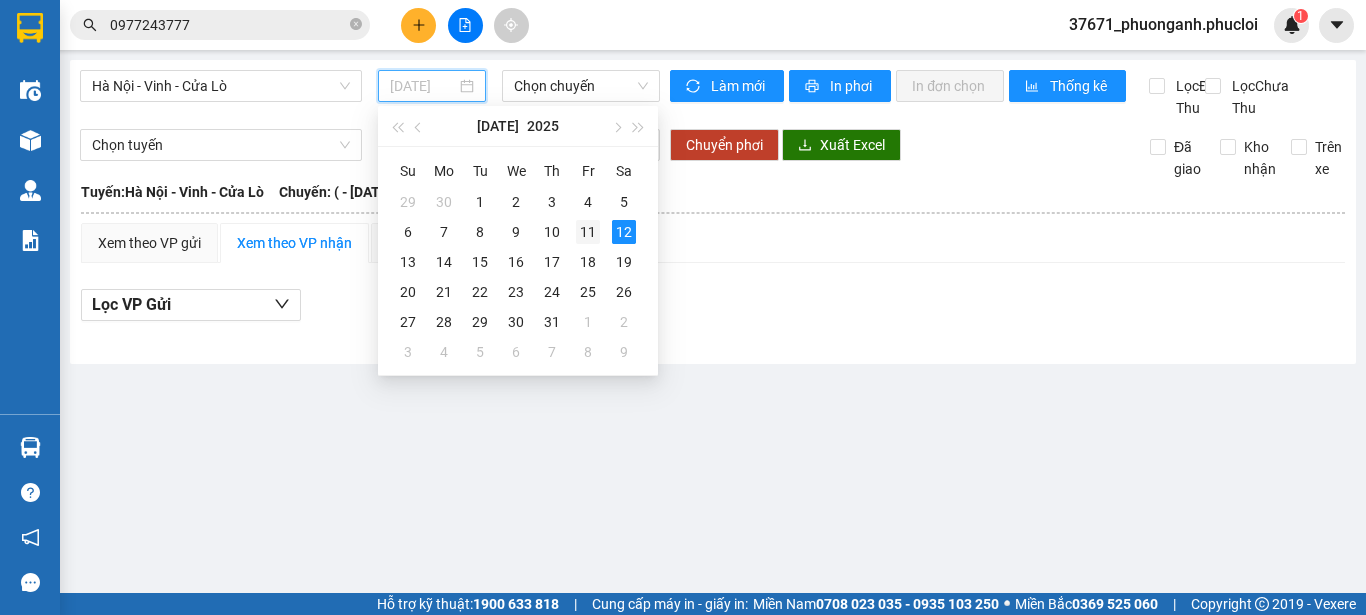 click on "11" at bounding box center (588, 232) 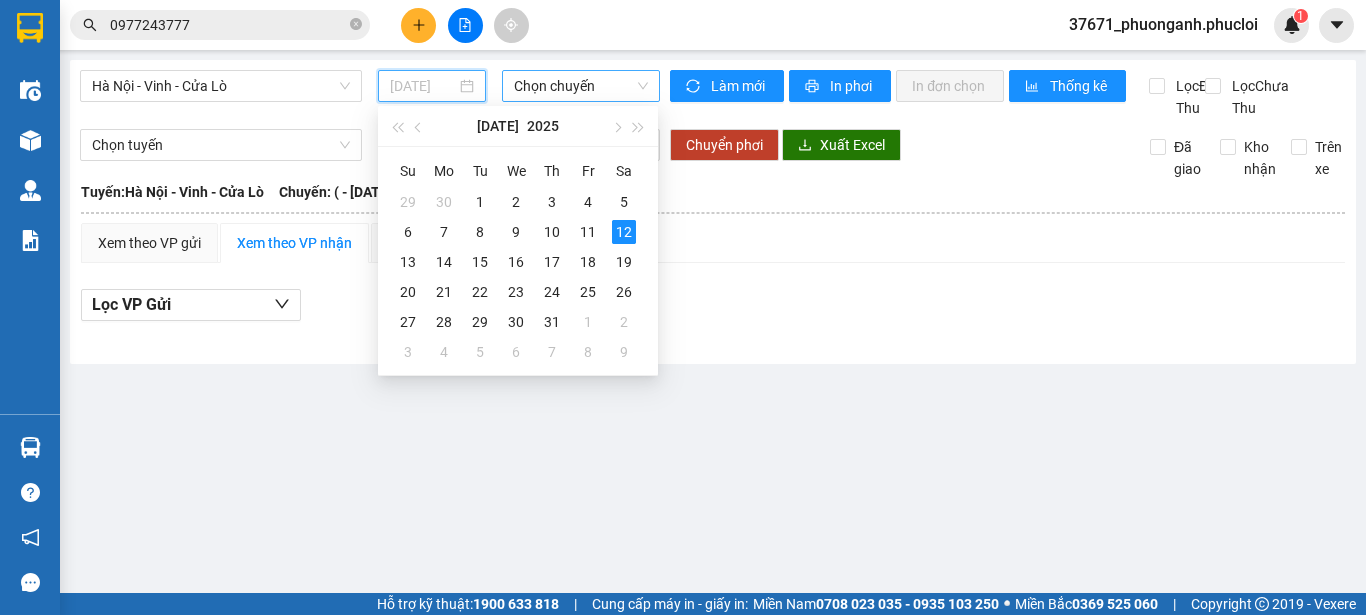 type on "11/07/2025" 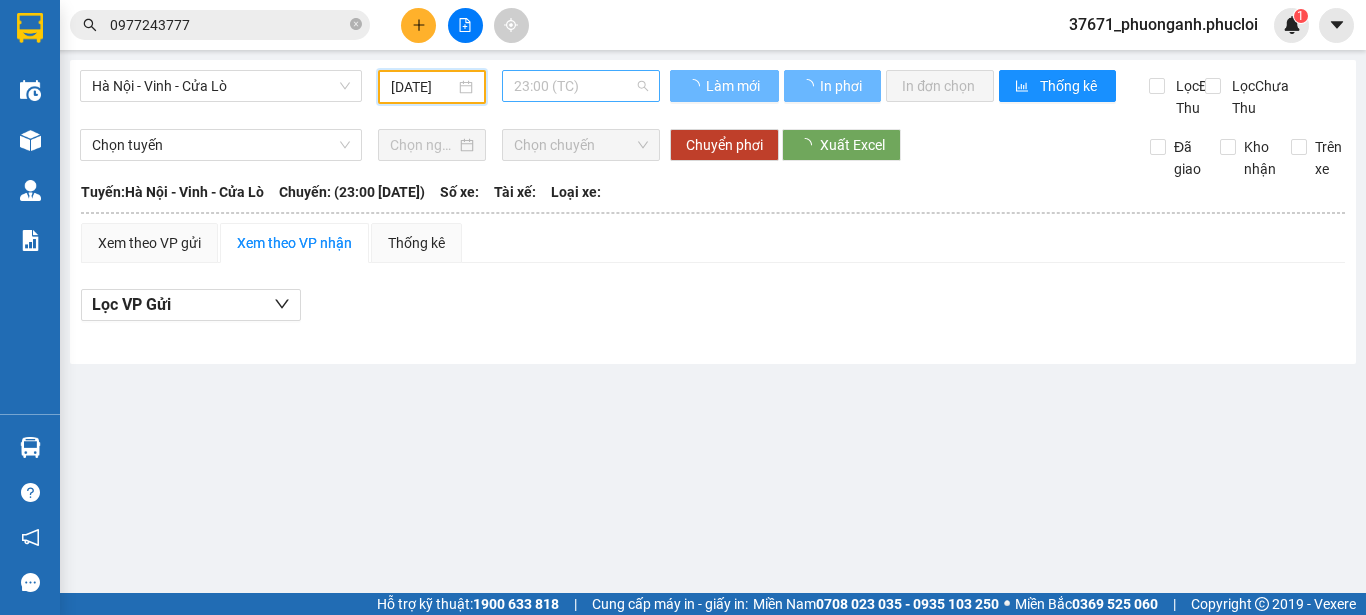 click on "23:00   (TC)" at bounding box center [581, 86] 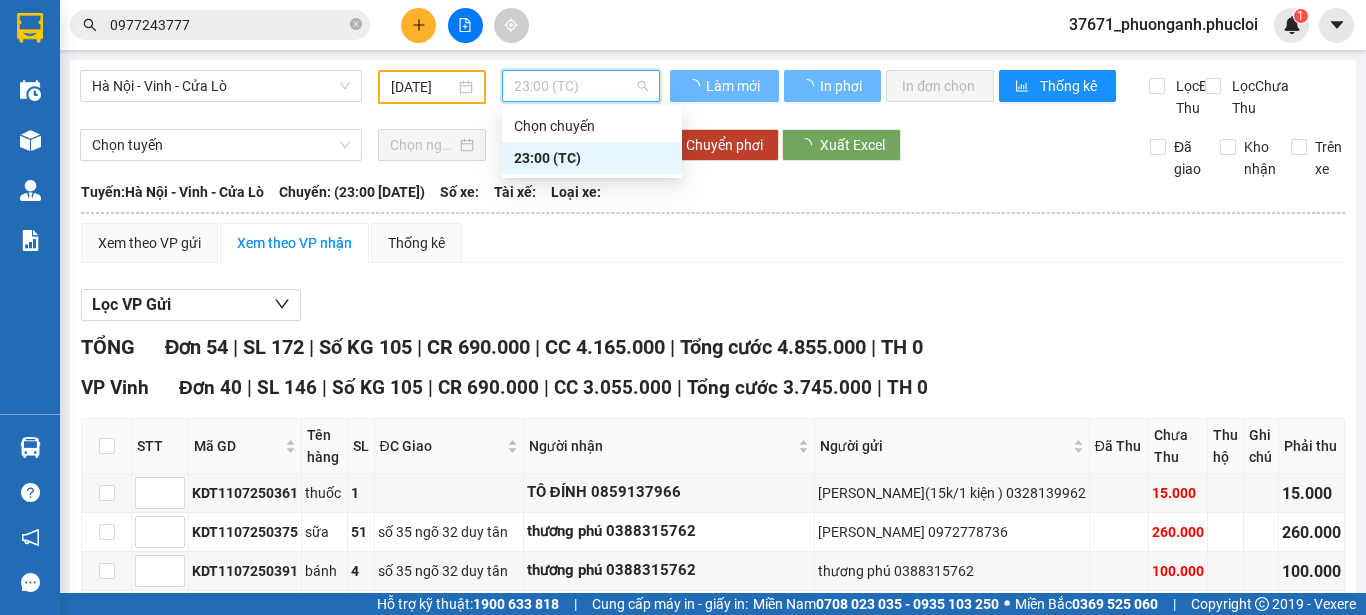 click on "Xem theo VP gửi Xem theo VP nhận Thống kê" at bounding box center [713, 243] 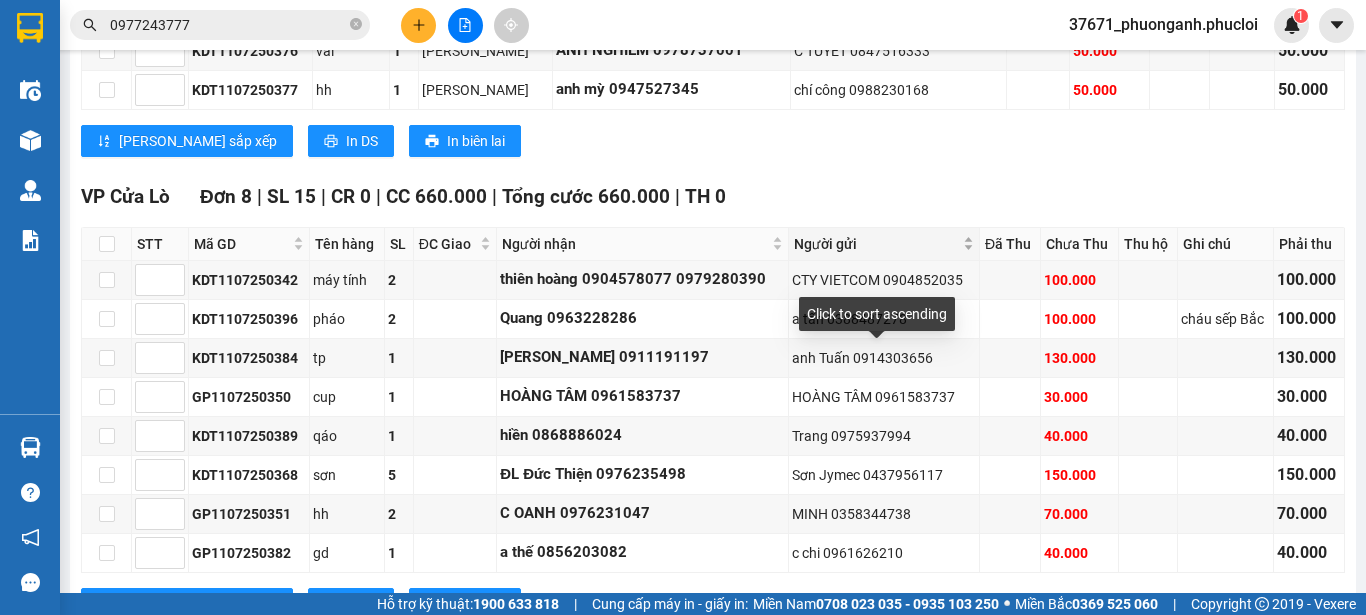 scroll, scrollTop: 2933, scrollLeft: 0, axis: vertical 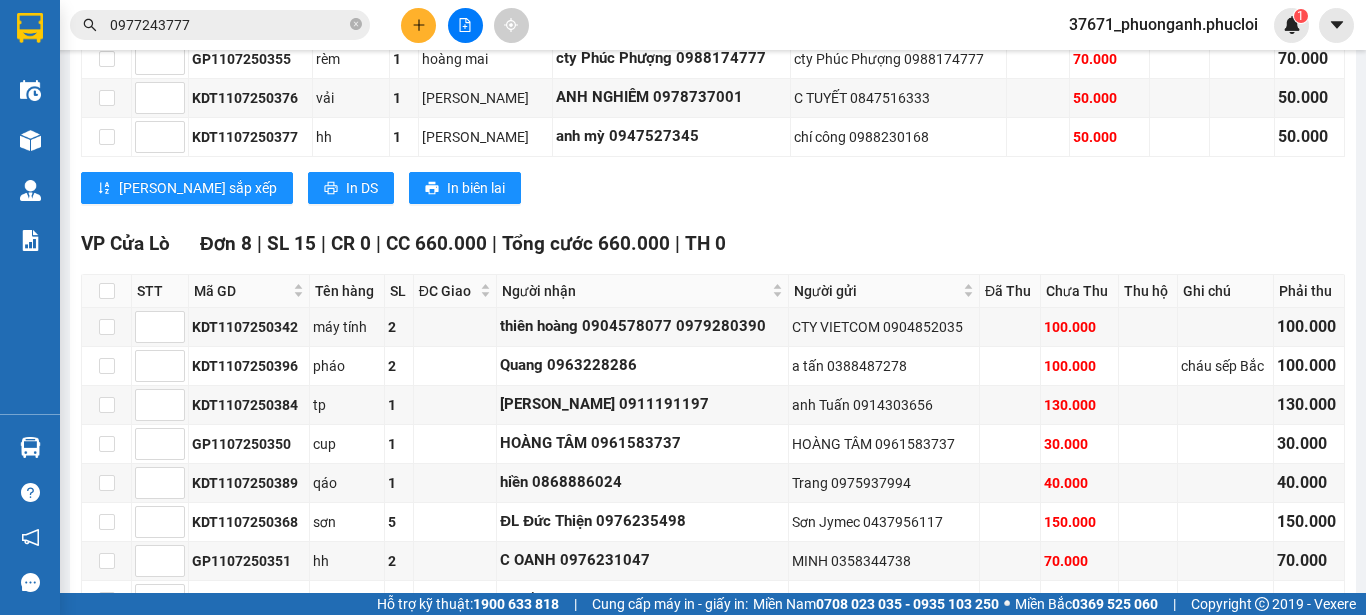 drag, startPoint x: 632, startPoint y: 193, endPoint x: 697, endPoint y: 192, distance: 65.00769 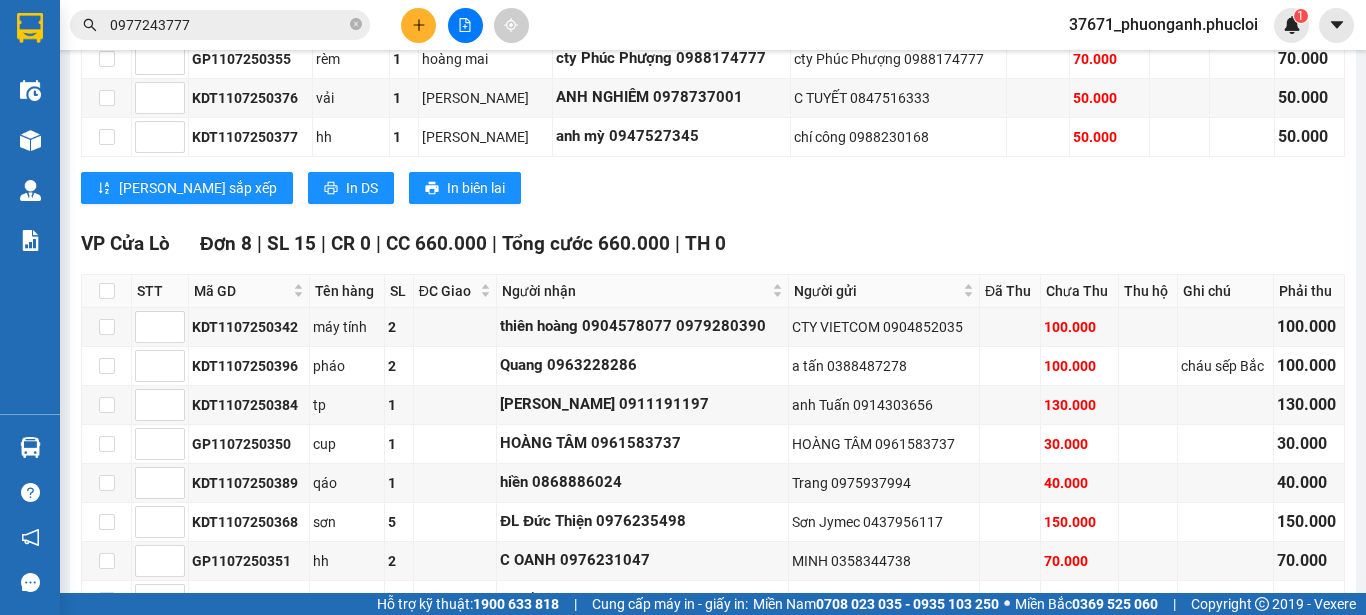 click on "Dọc Đường Đơn   4 | SL   4 | CR   0 | CC   220.000 | Tổng cước   220.000 | TH   0" at bounding box center (713, -63) 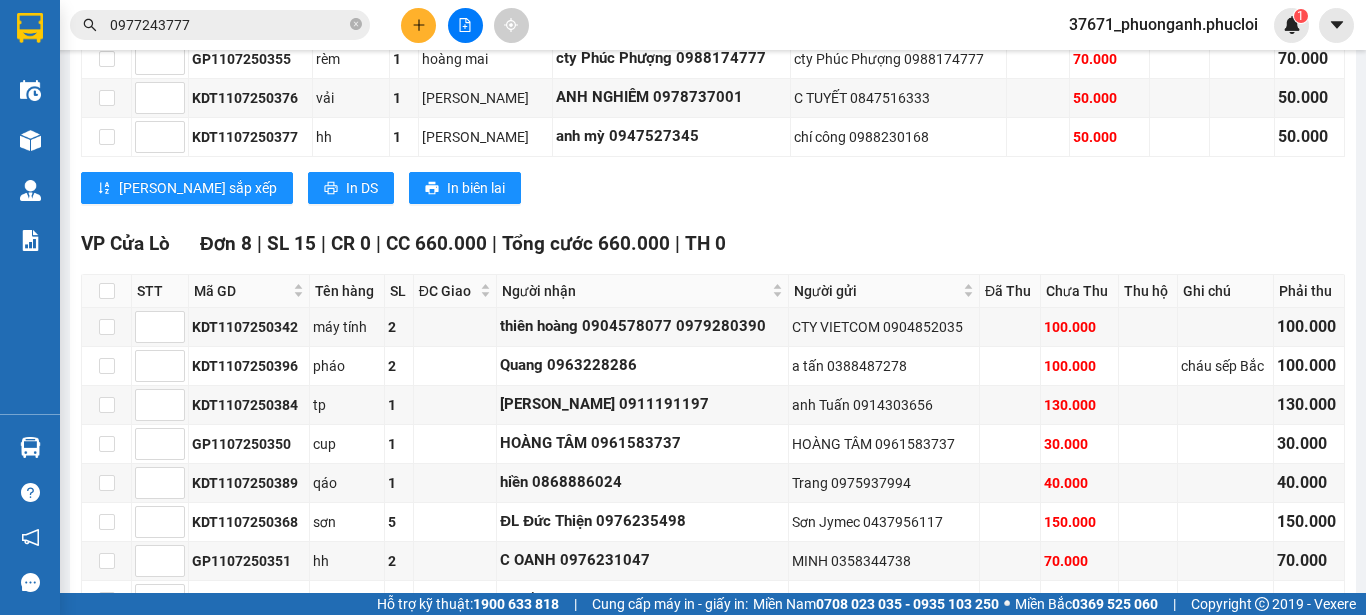 click on "Lưu sắp xếp In DS In biên lai" at bounding box center [713, -119] 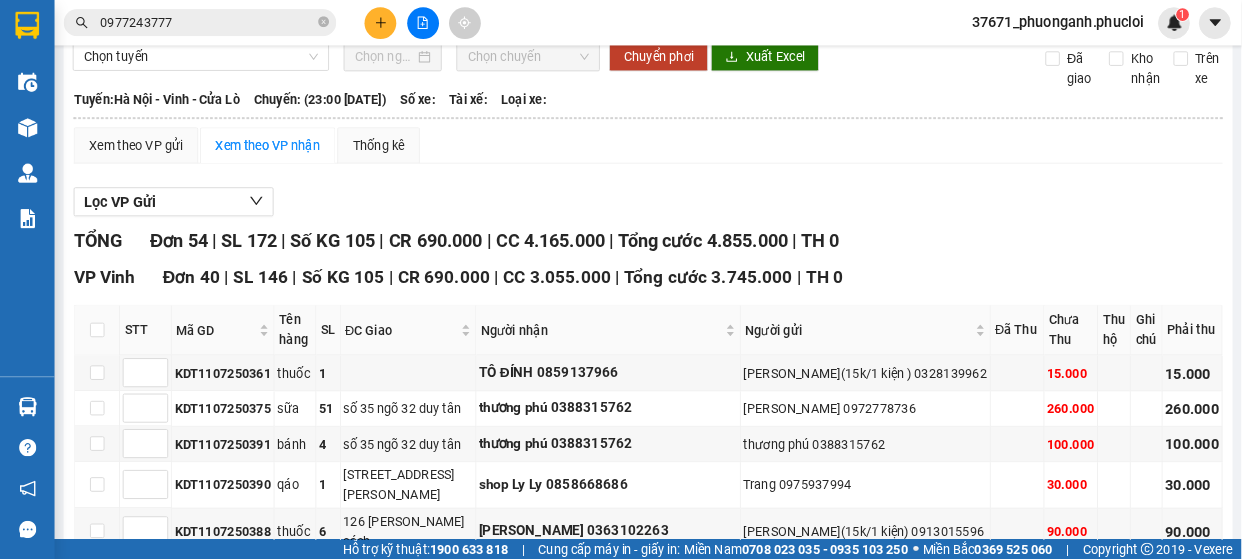 scroll, scrollTop: 0, scrollLeft: 0, axis: both 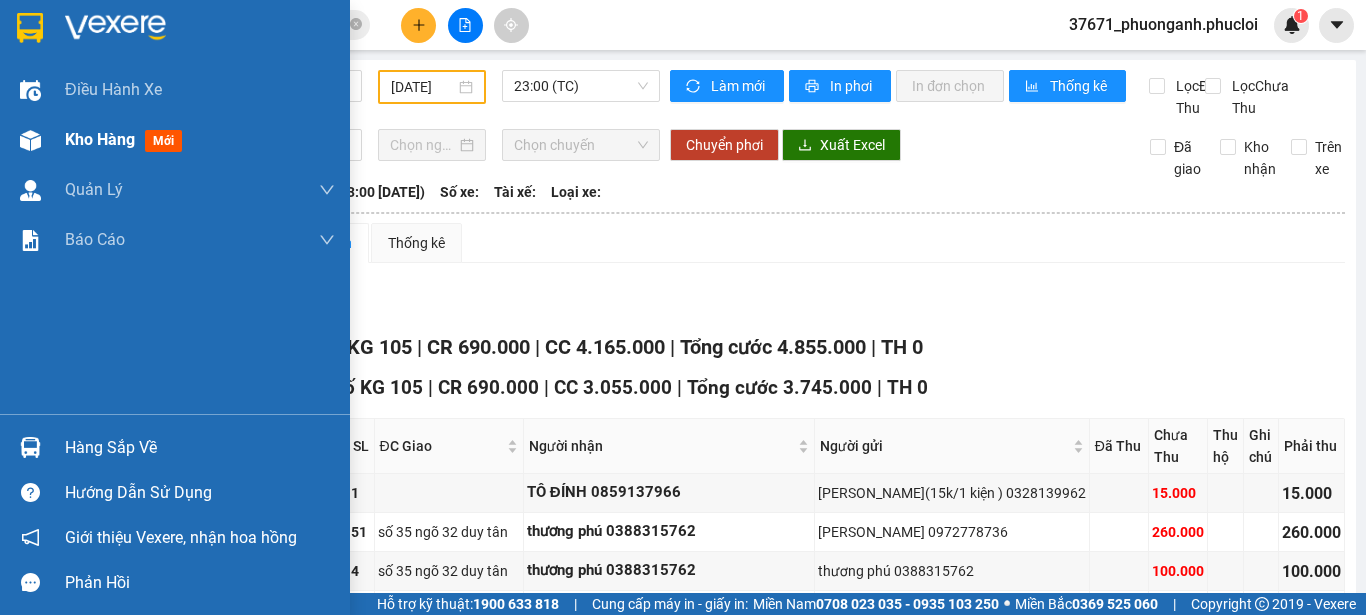 click at bounding box center [30, 140] 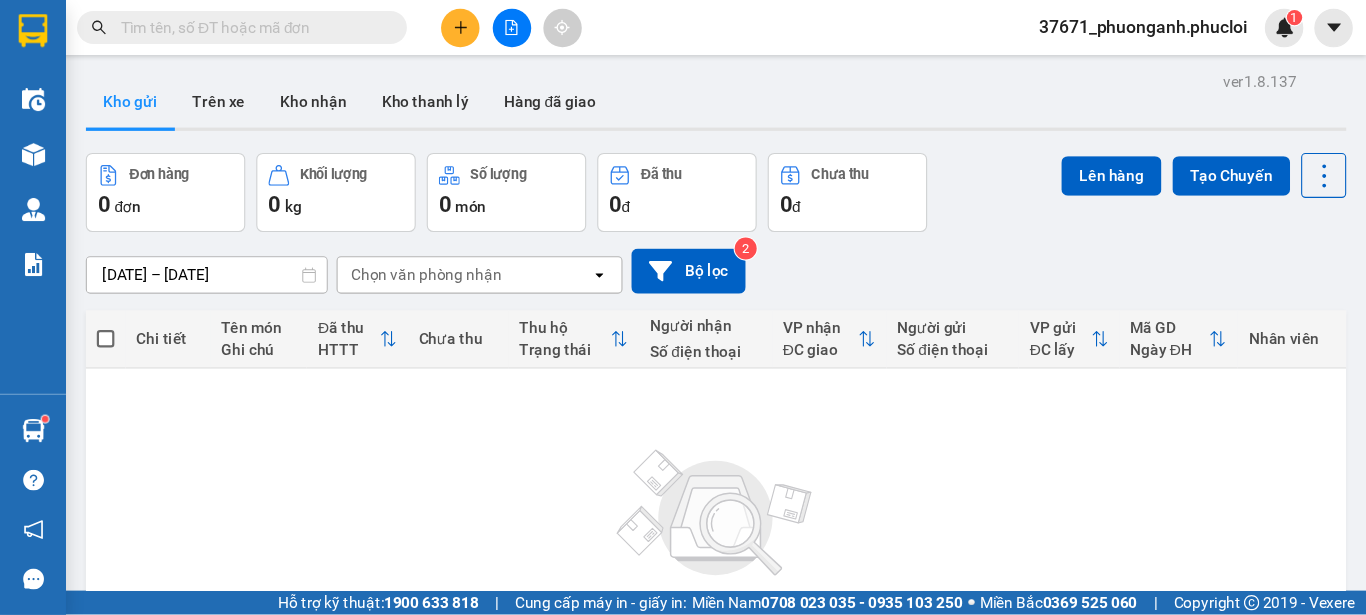 scroll, scrollTop: 0, scrollLeft: 0, axis: both 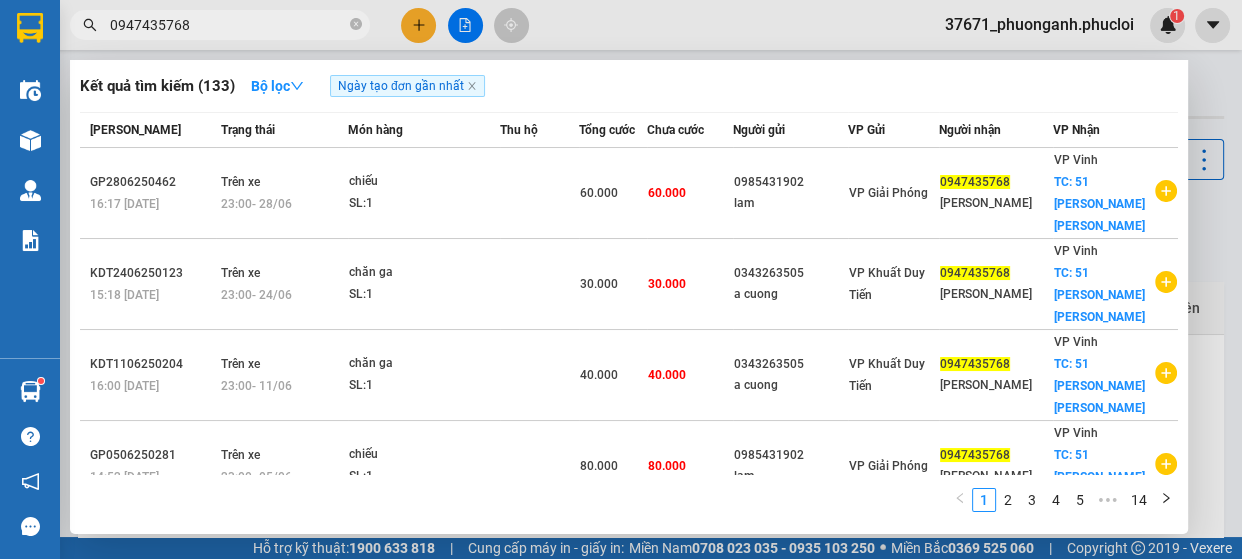 click on "0947435768" at bounding box center [228, 25] 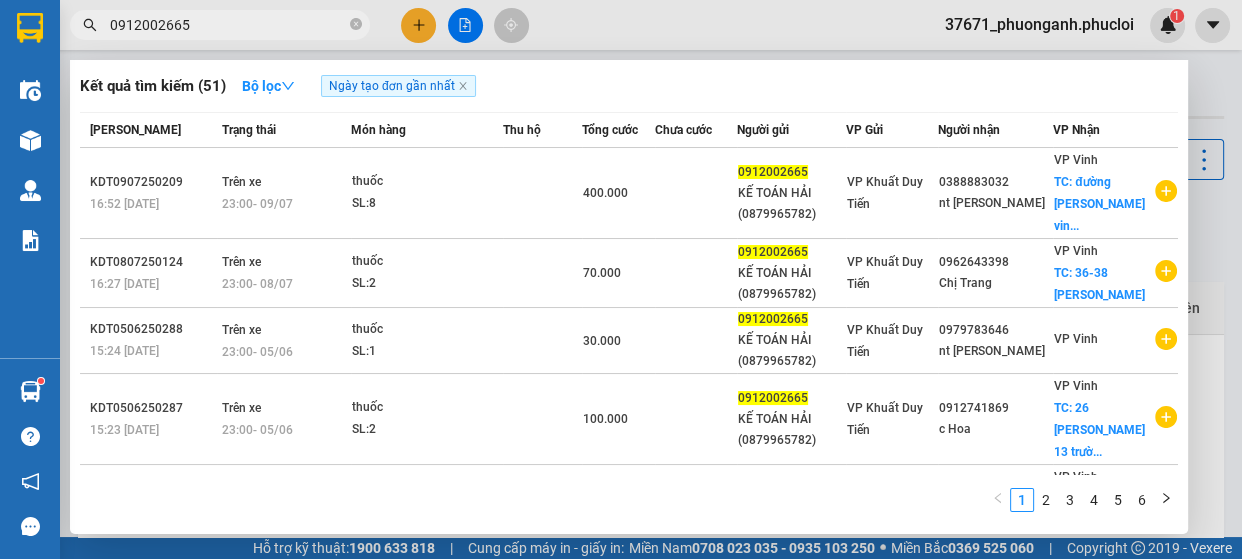 click on "0912002665" at bounding box center (228, 25) 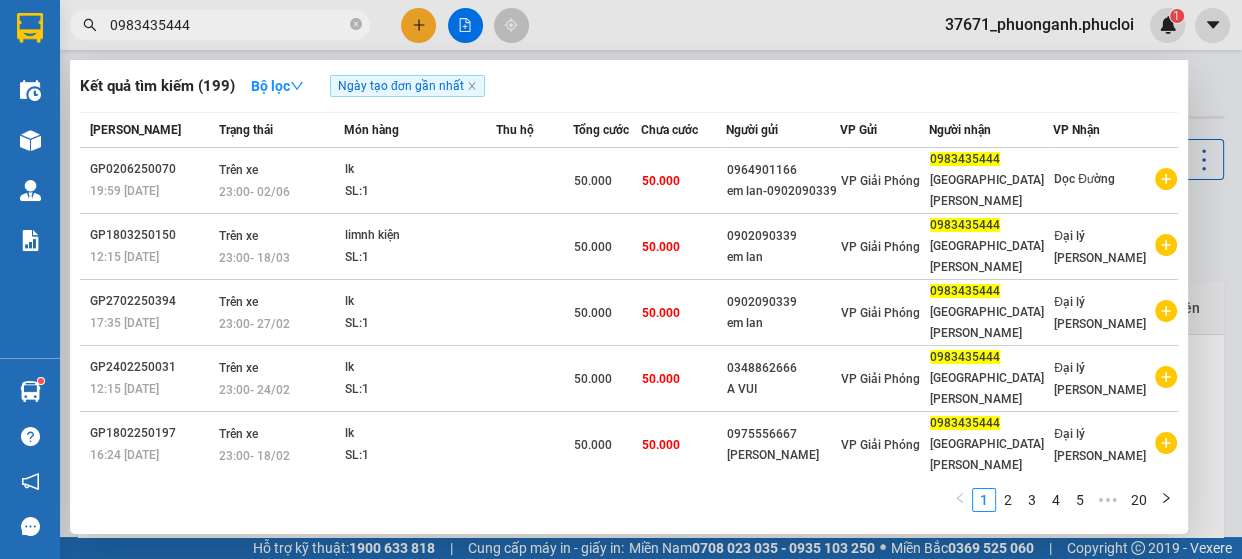 type on "0983435444" 